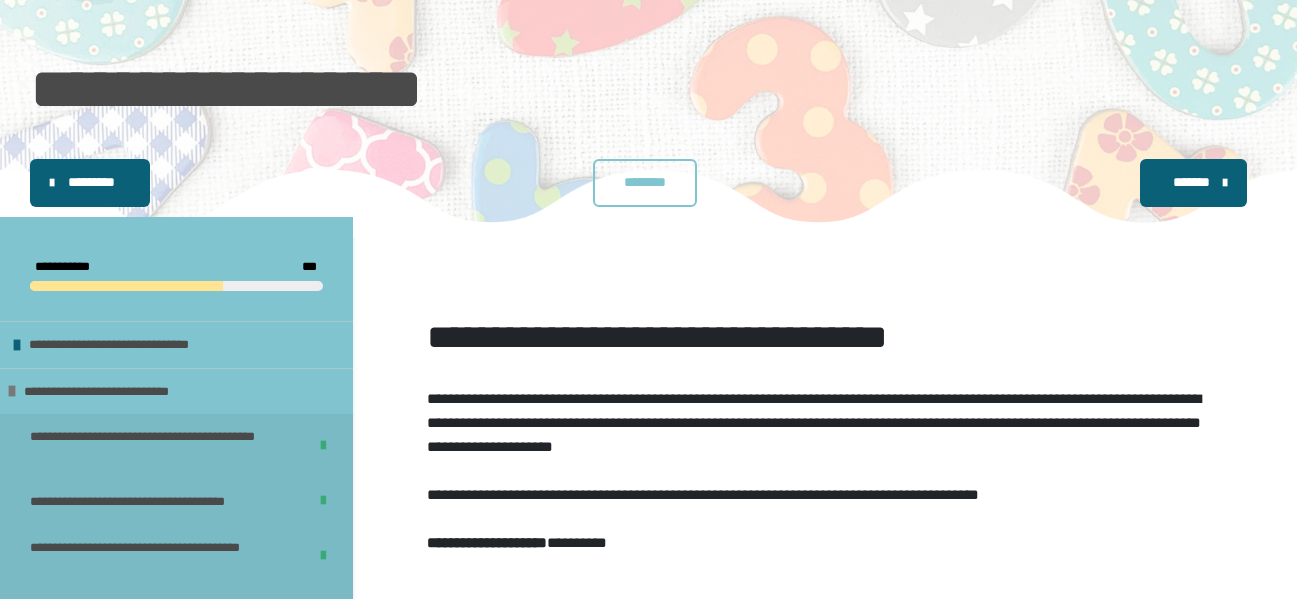 scroll, scrollTop: 56, scrollLeft: 0, axis: vertical 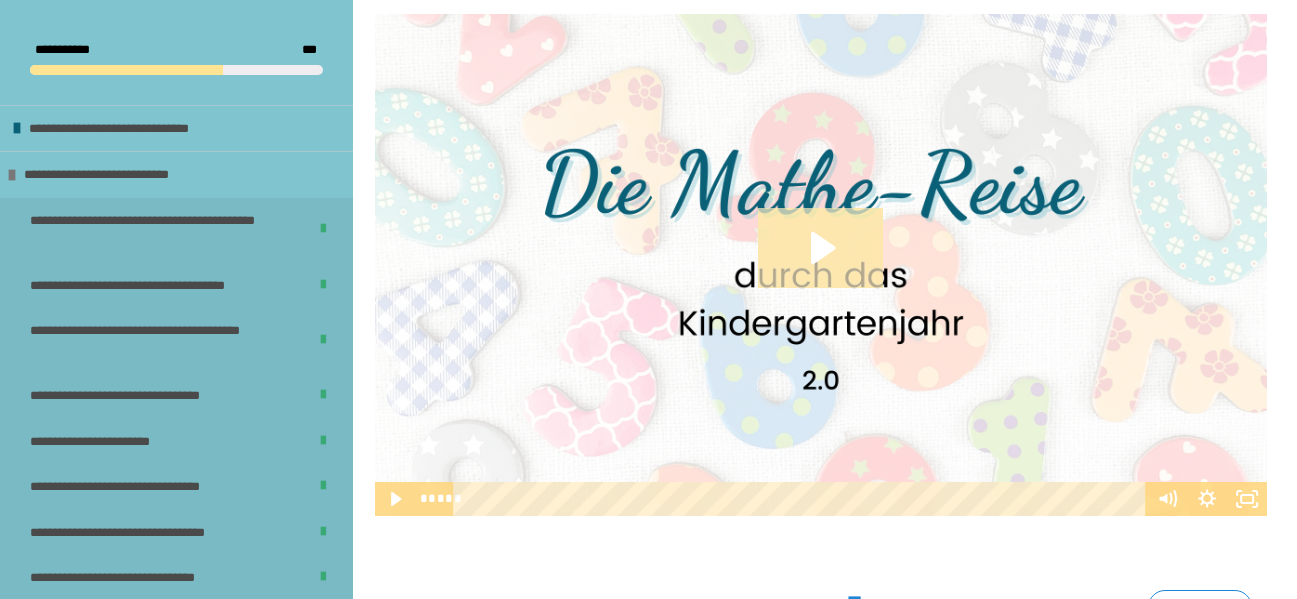 click 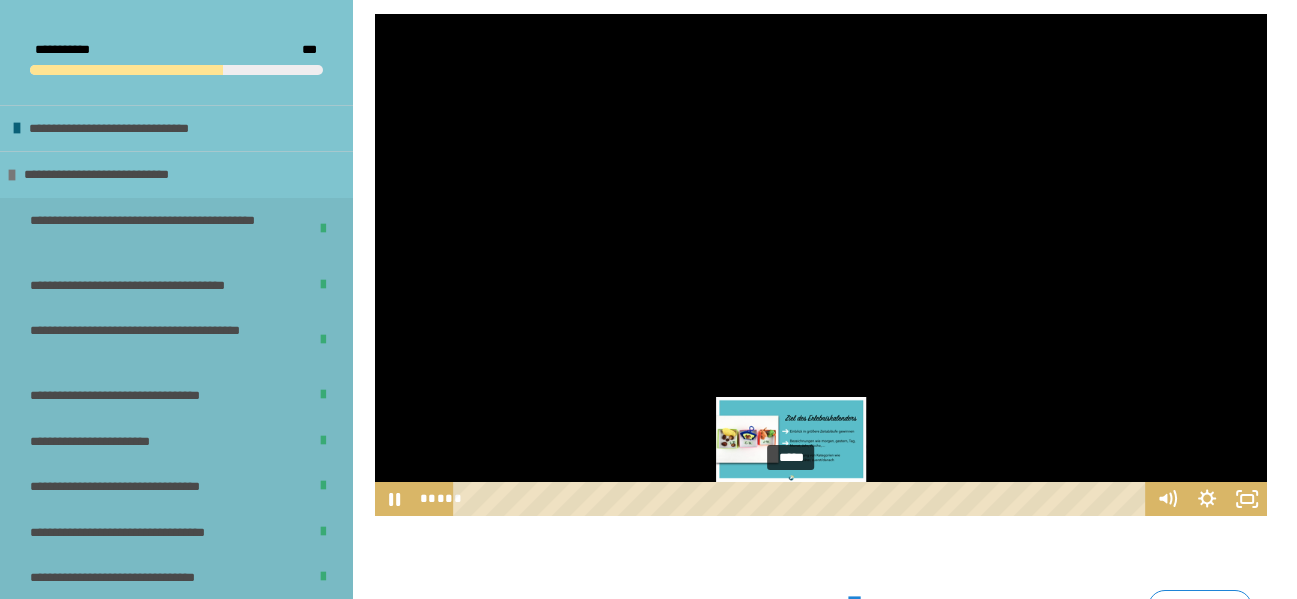 click on "*****" at bounding box center [802, 499] 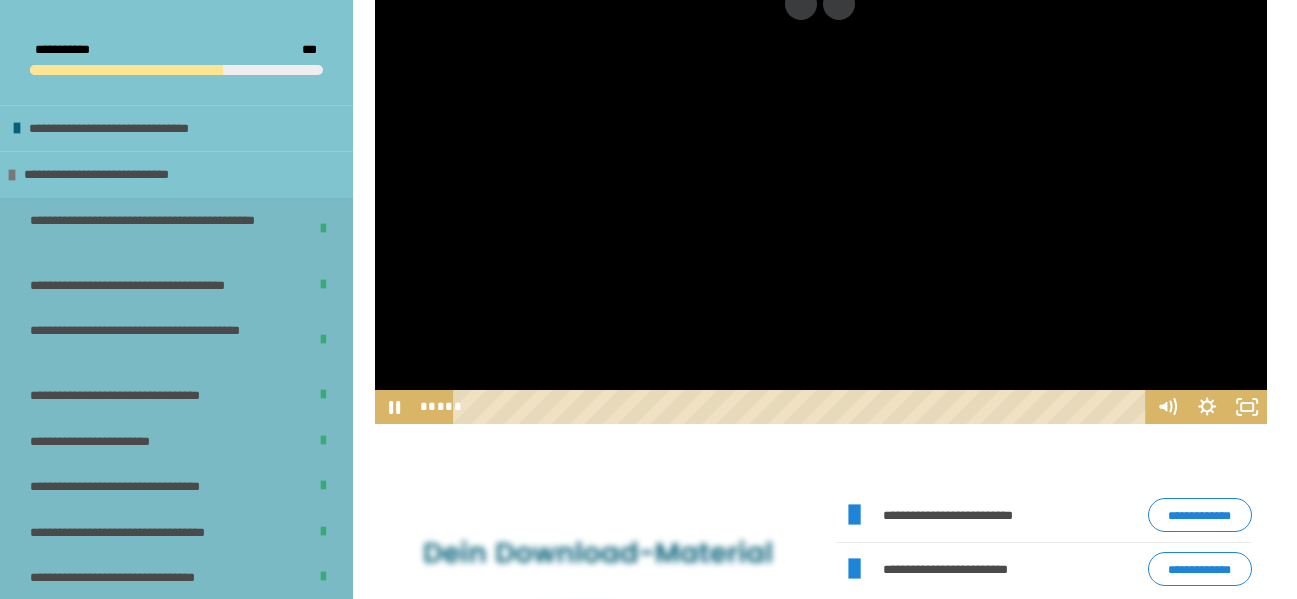 scroll, scrollTop: 1556, scrollLeft: 0, axis: vertical 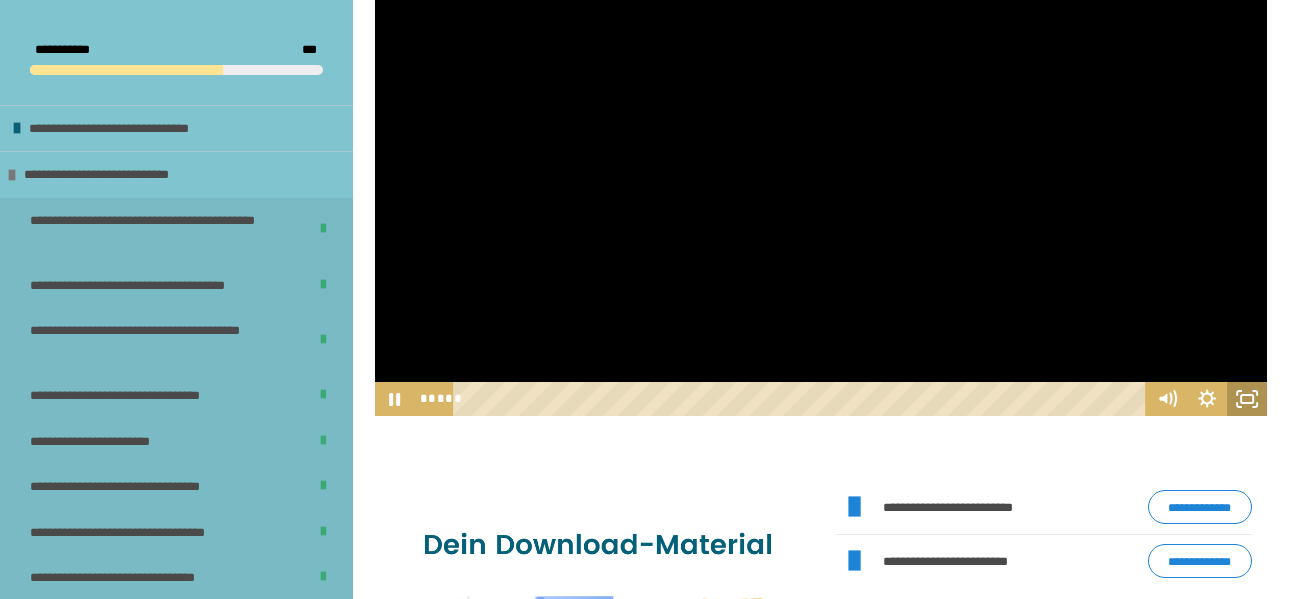 click 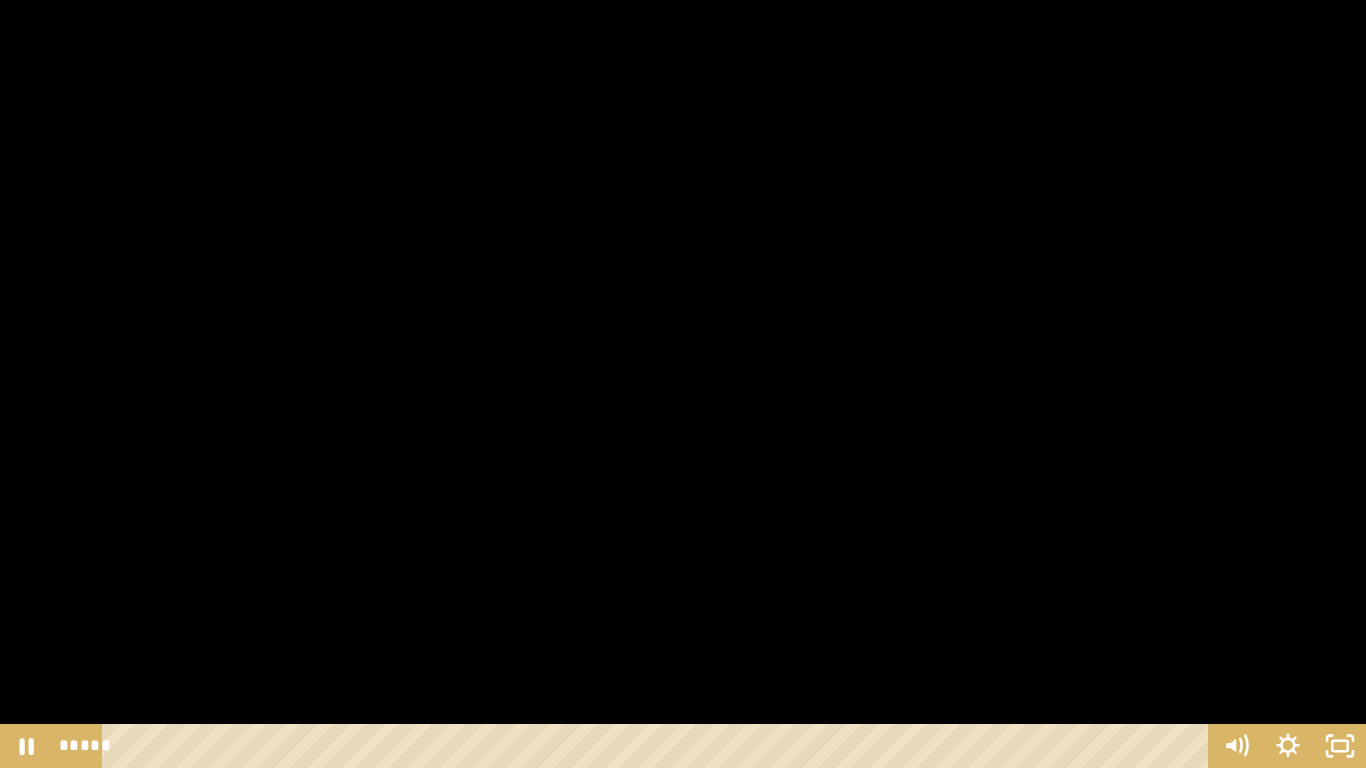 click at bounding box center (683, 384) 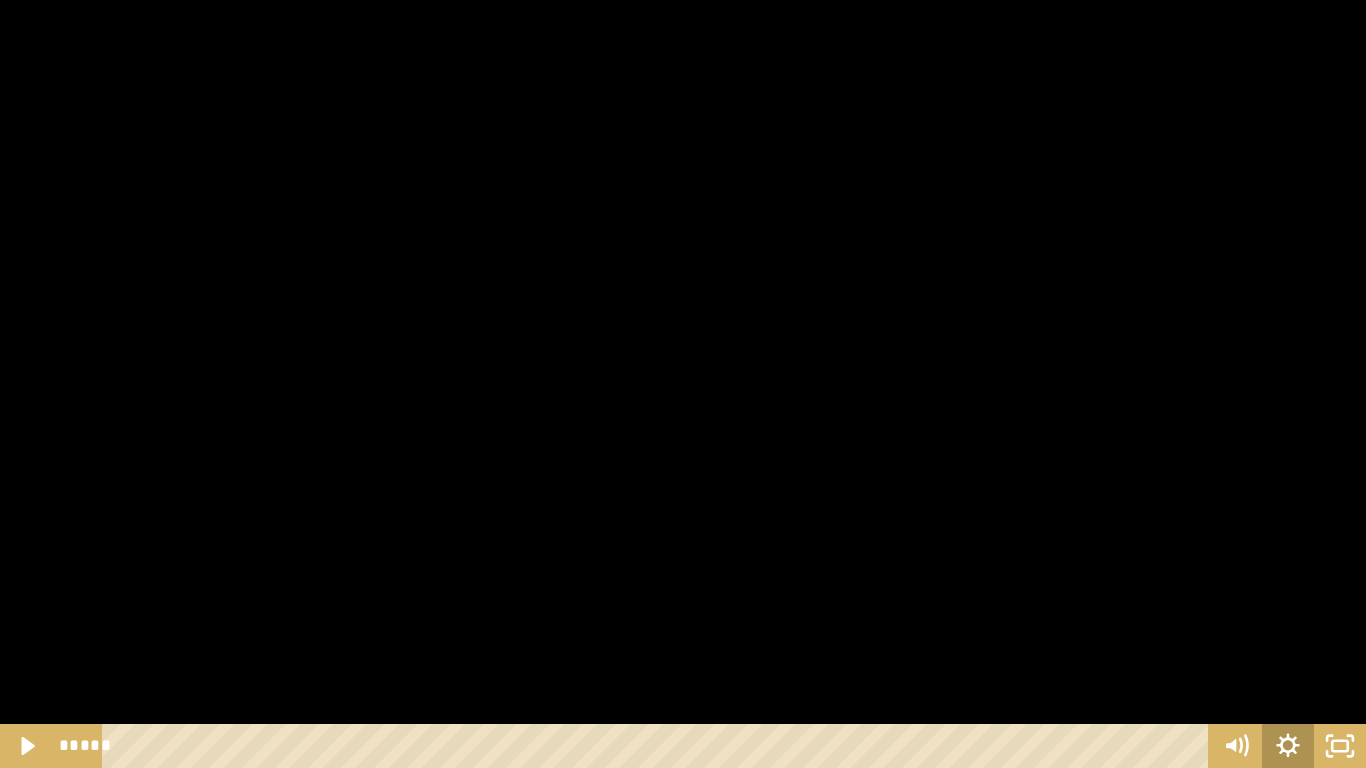 click 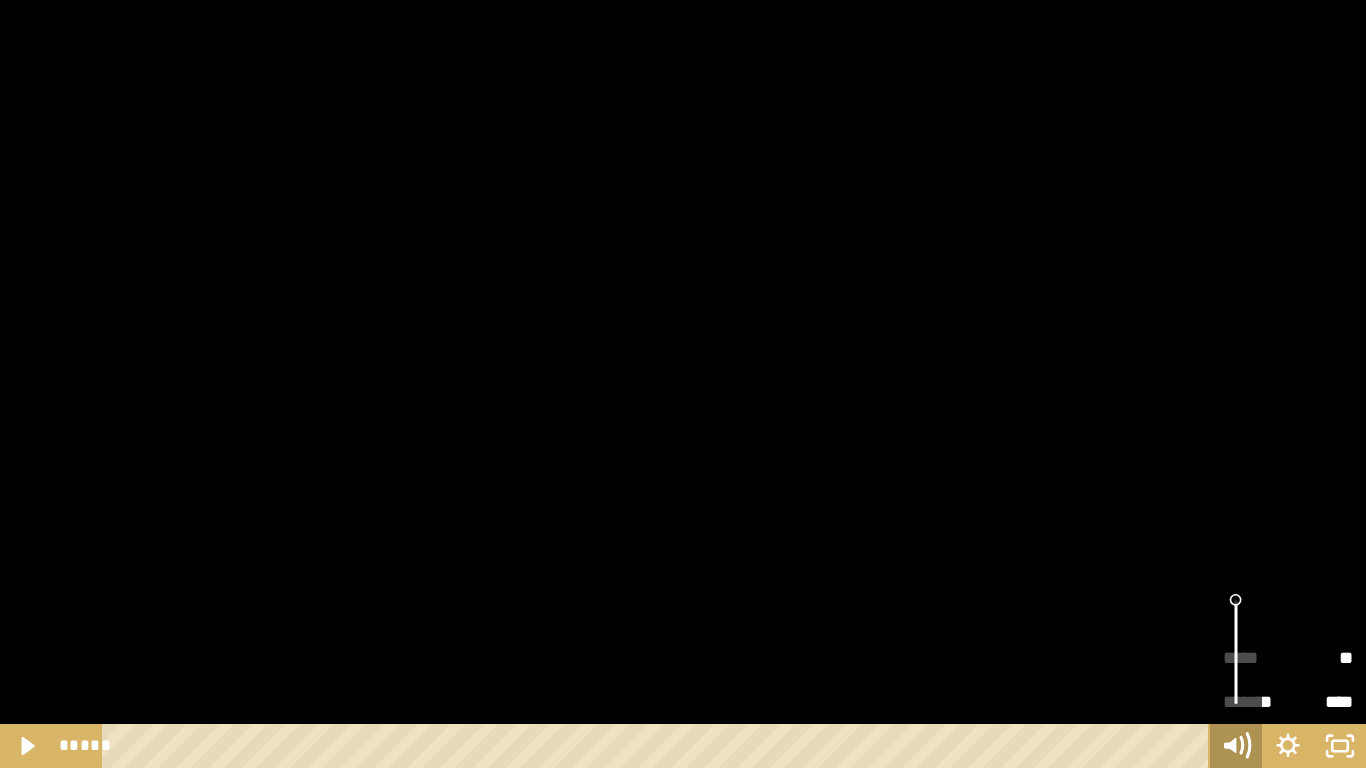 click 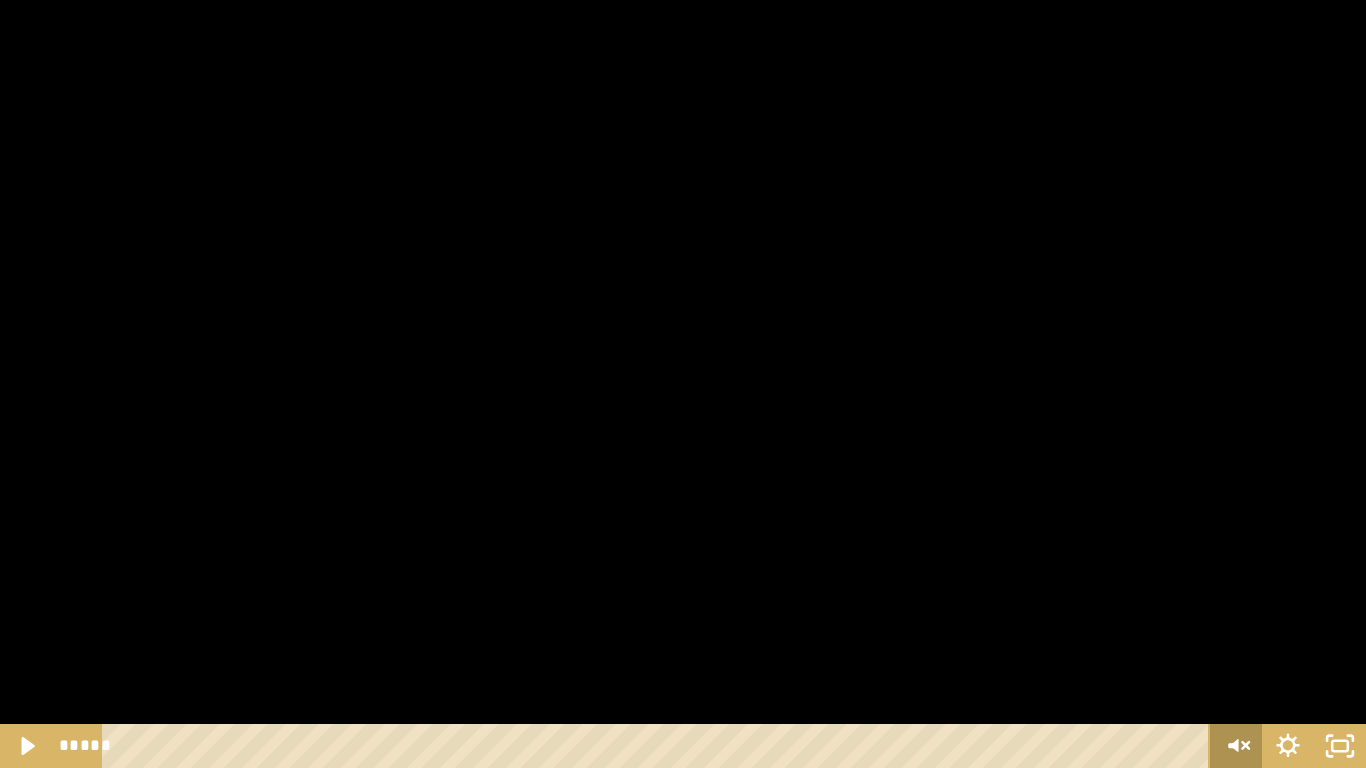 click 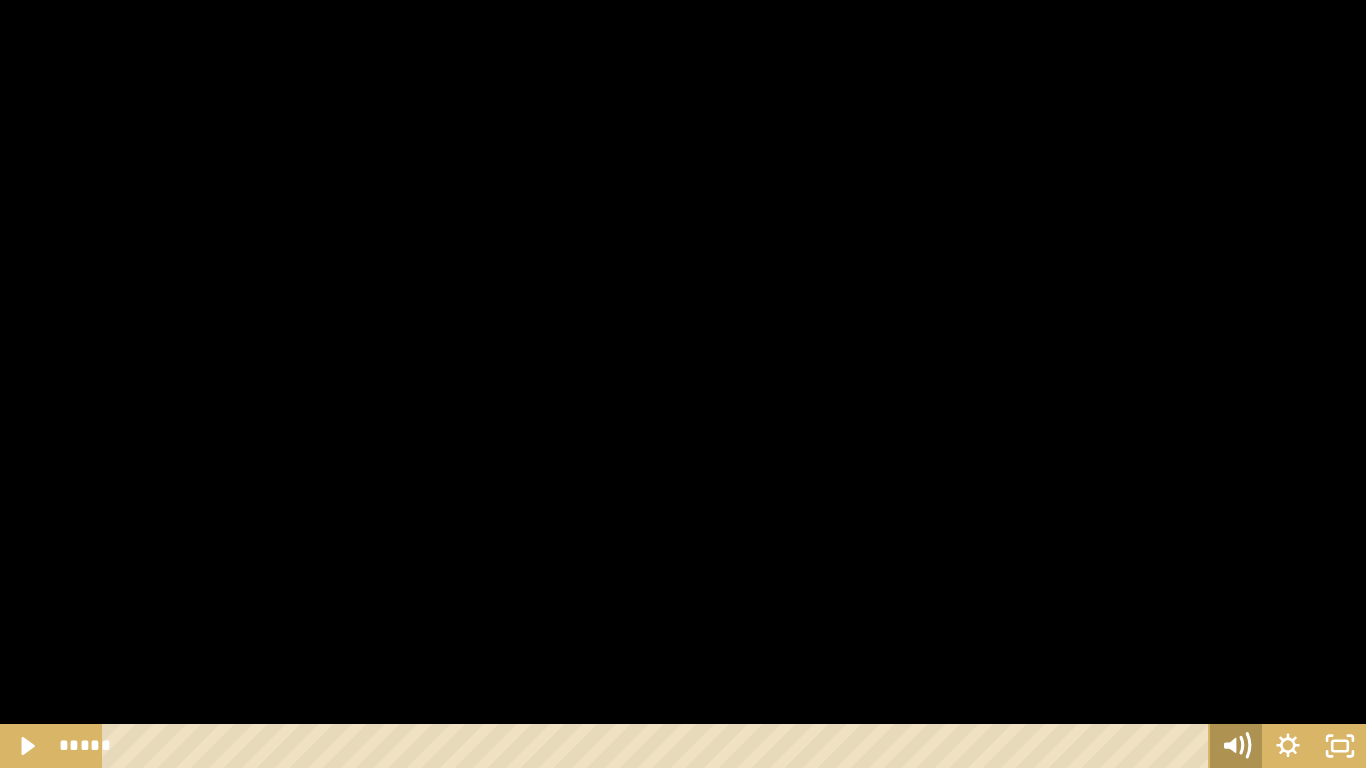 click 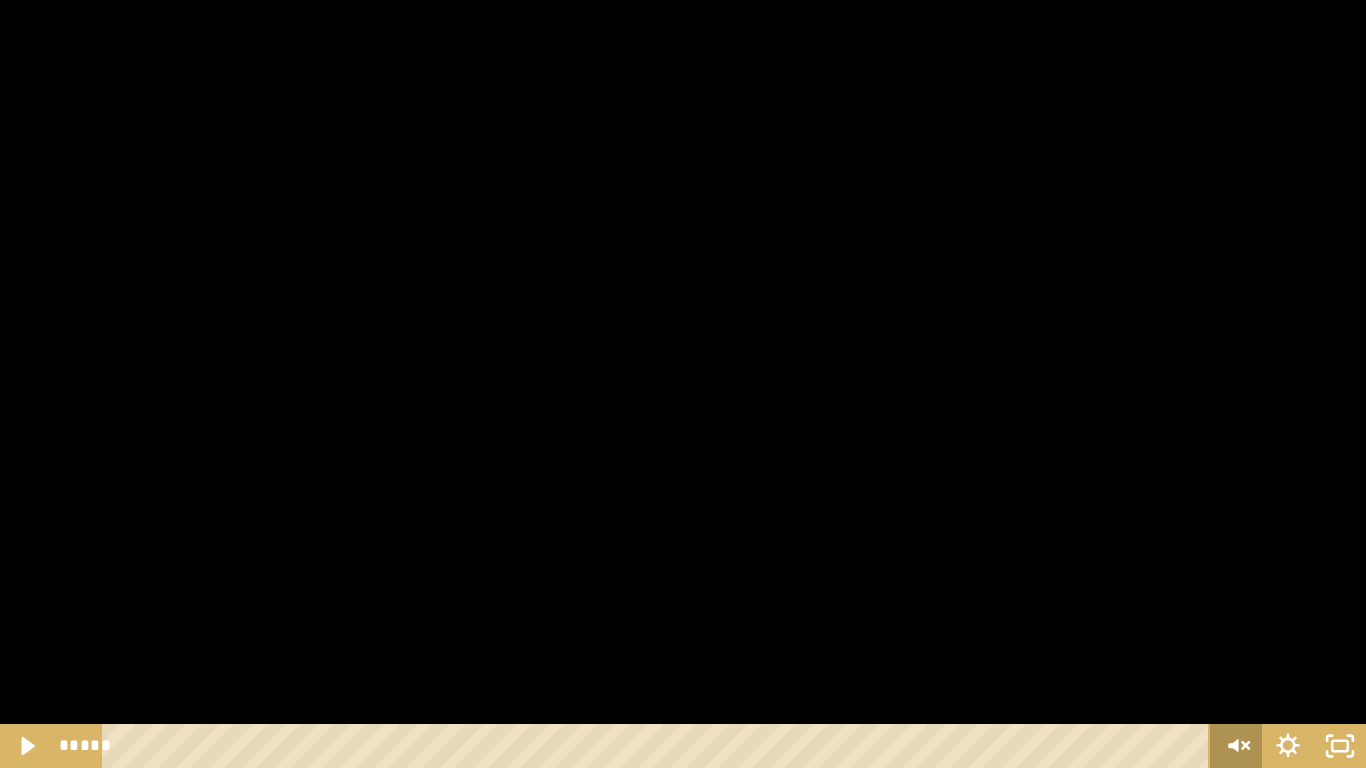 click 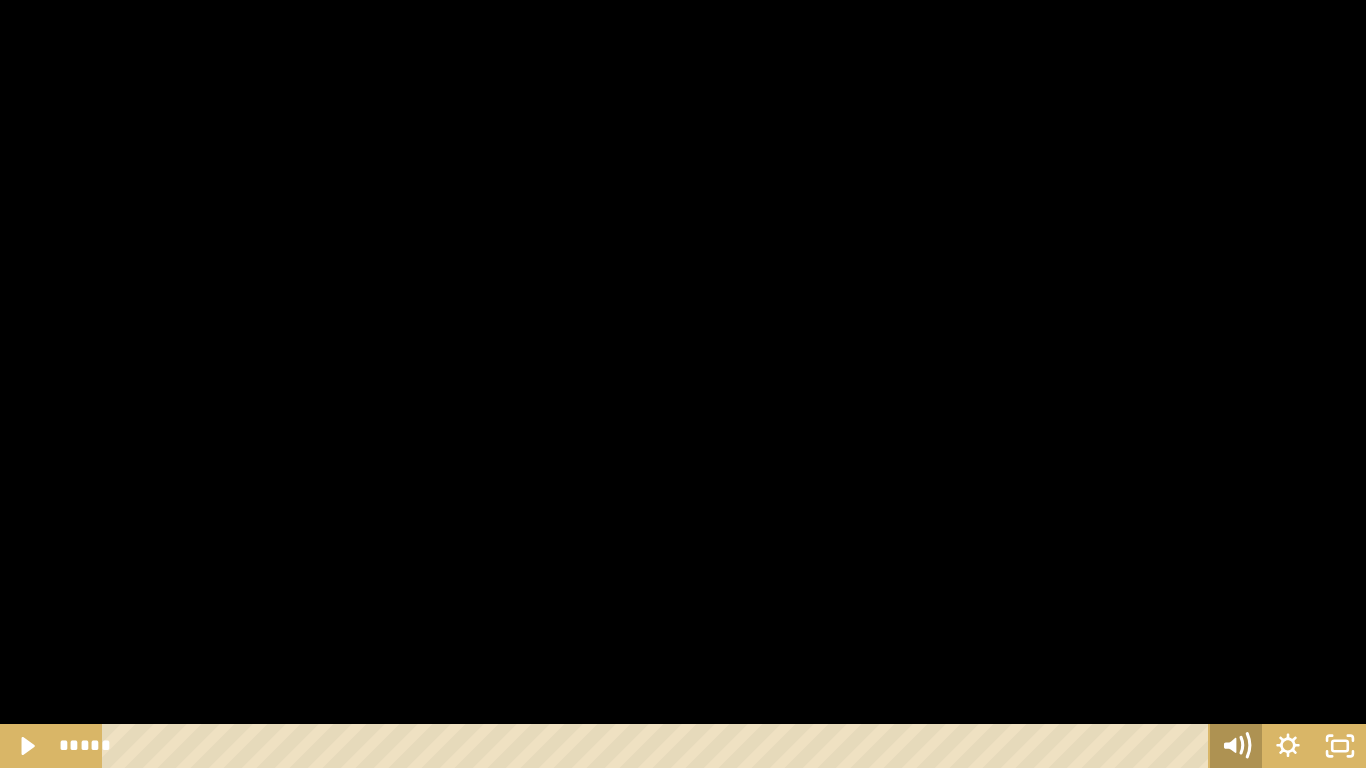 click 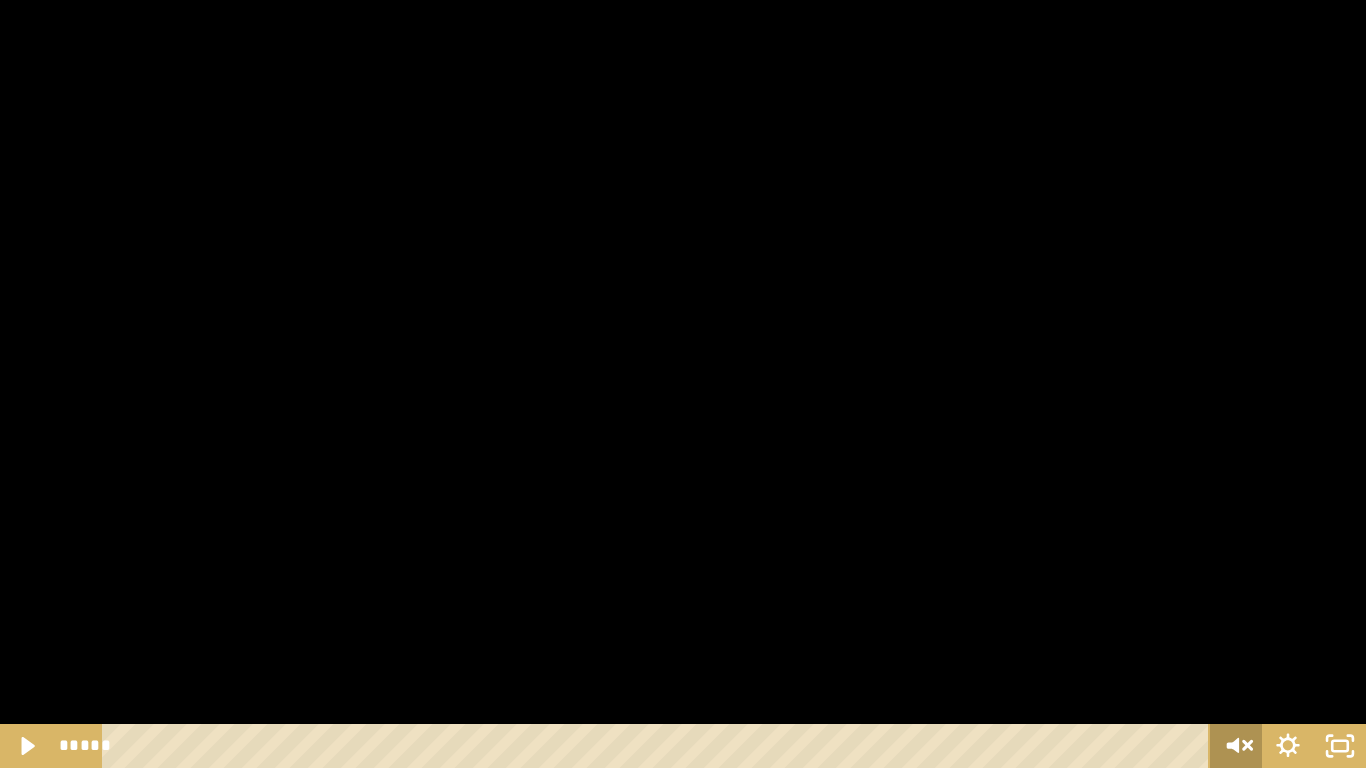 click 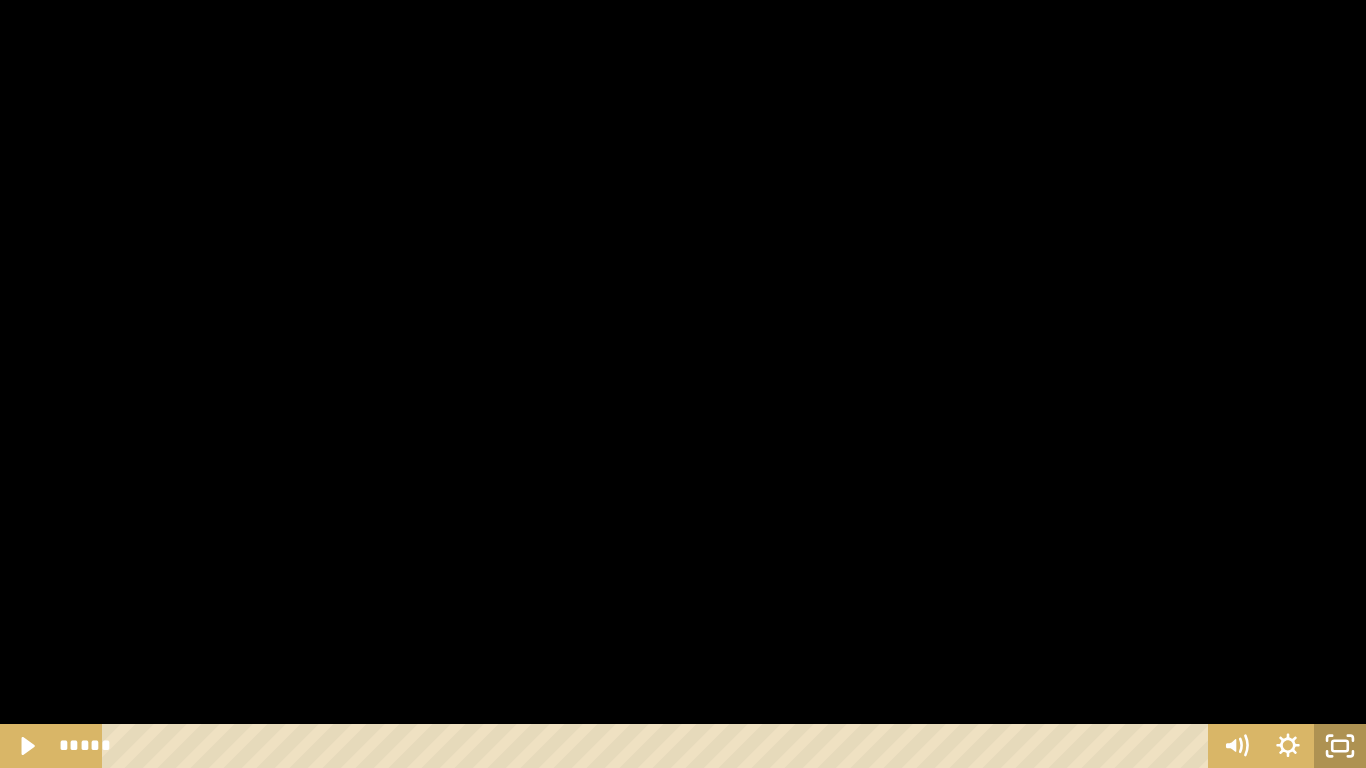 click 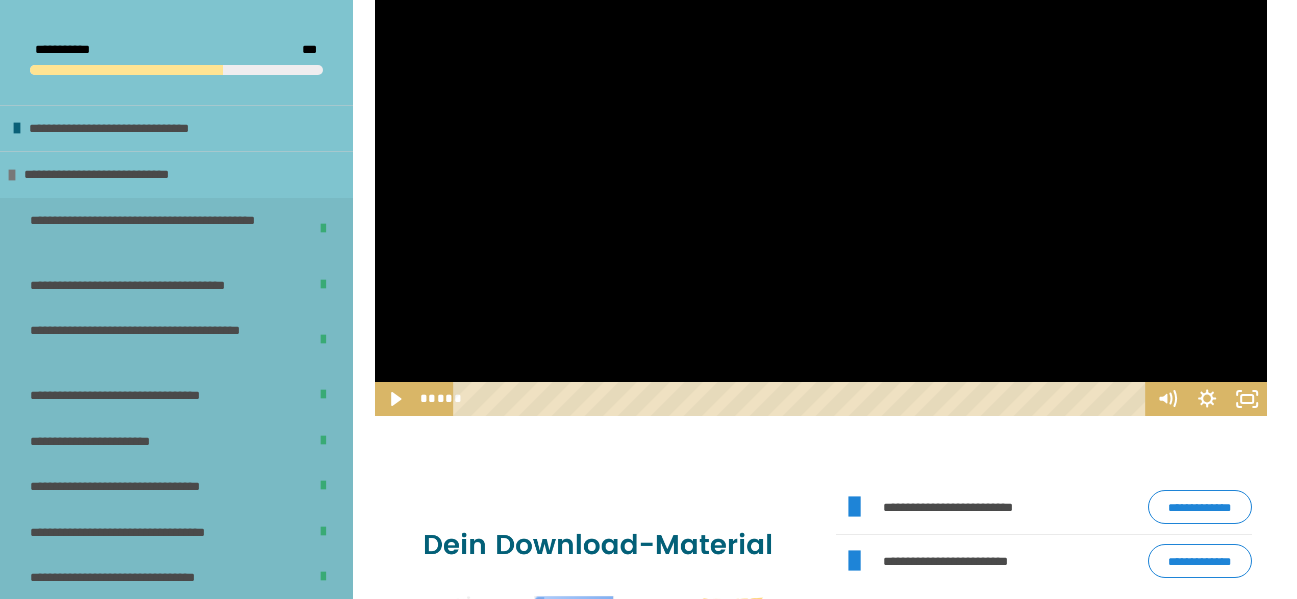 click at bounding box center (821, 165) 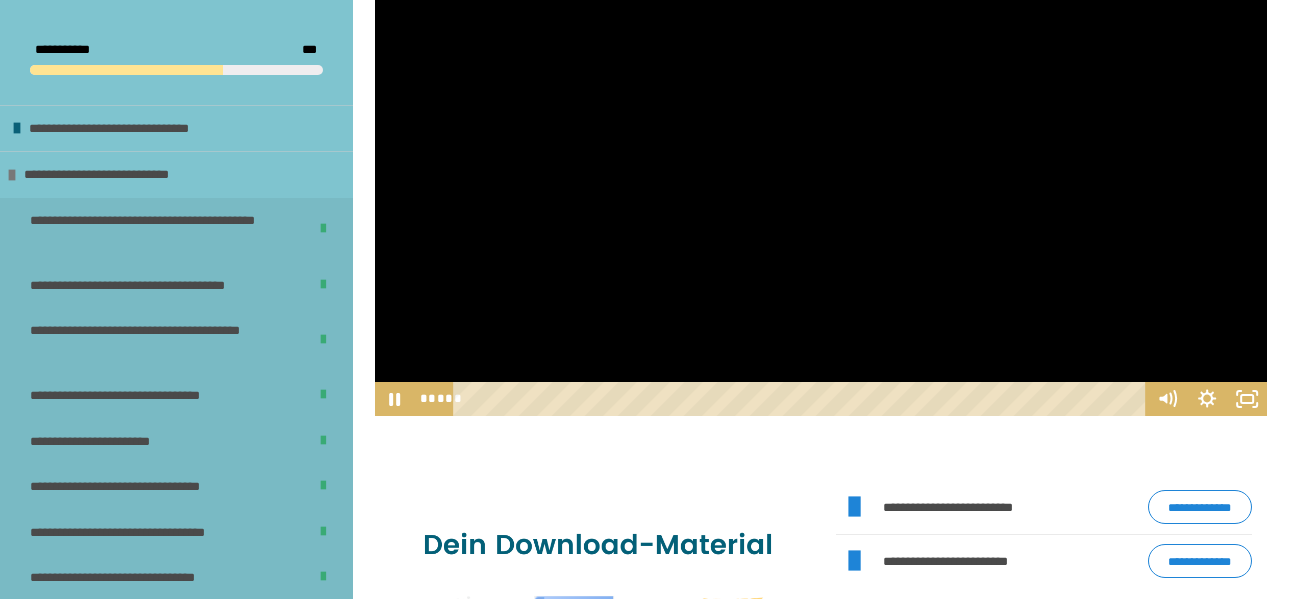 click at bounding box center (821, 165) 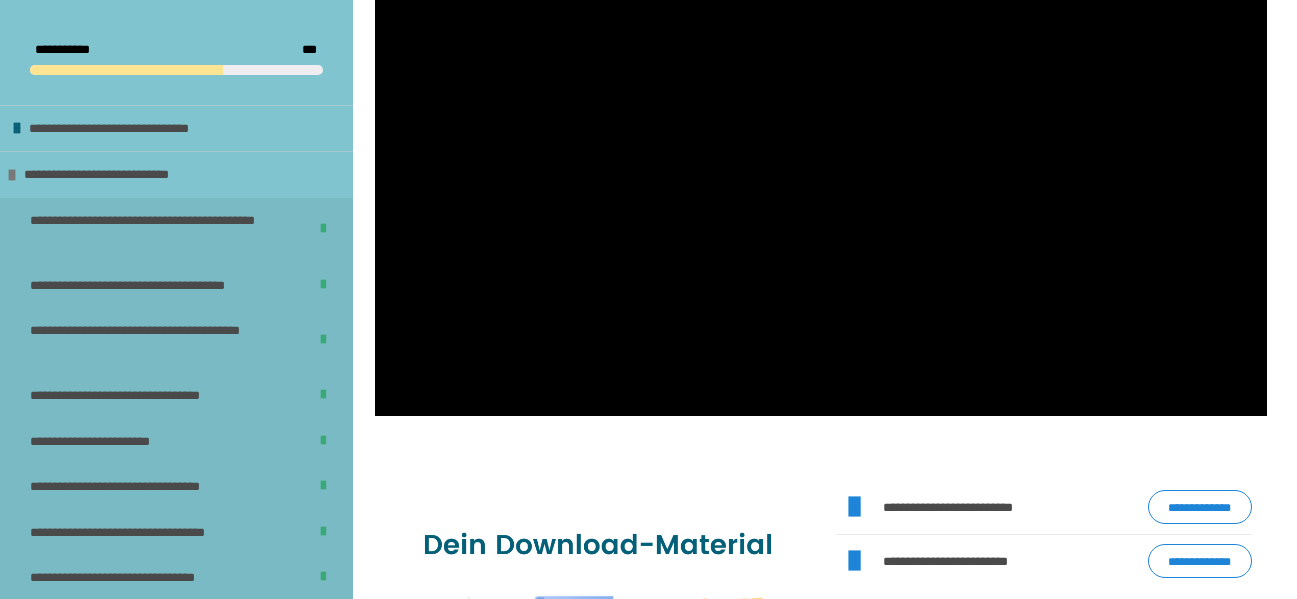 click at bounding box center (821, 165) 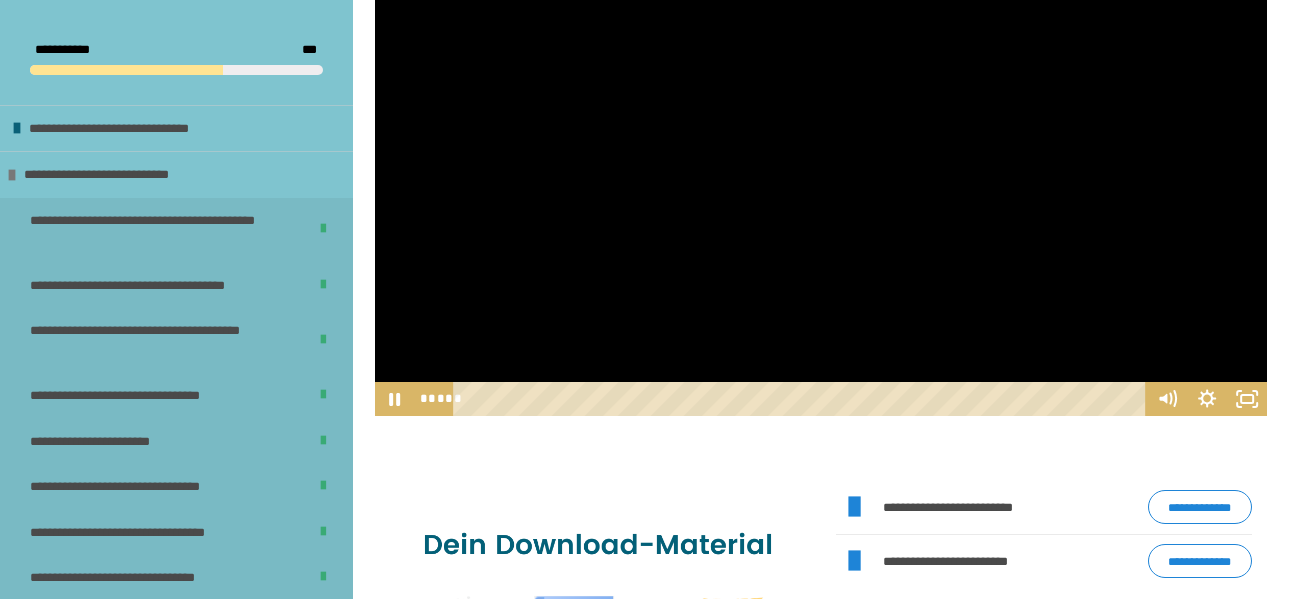 click at bounding box center [821, 165] 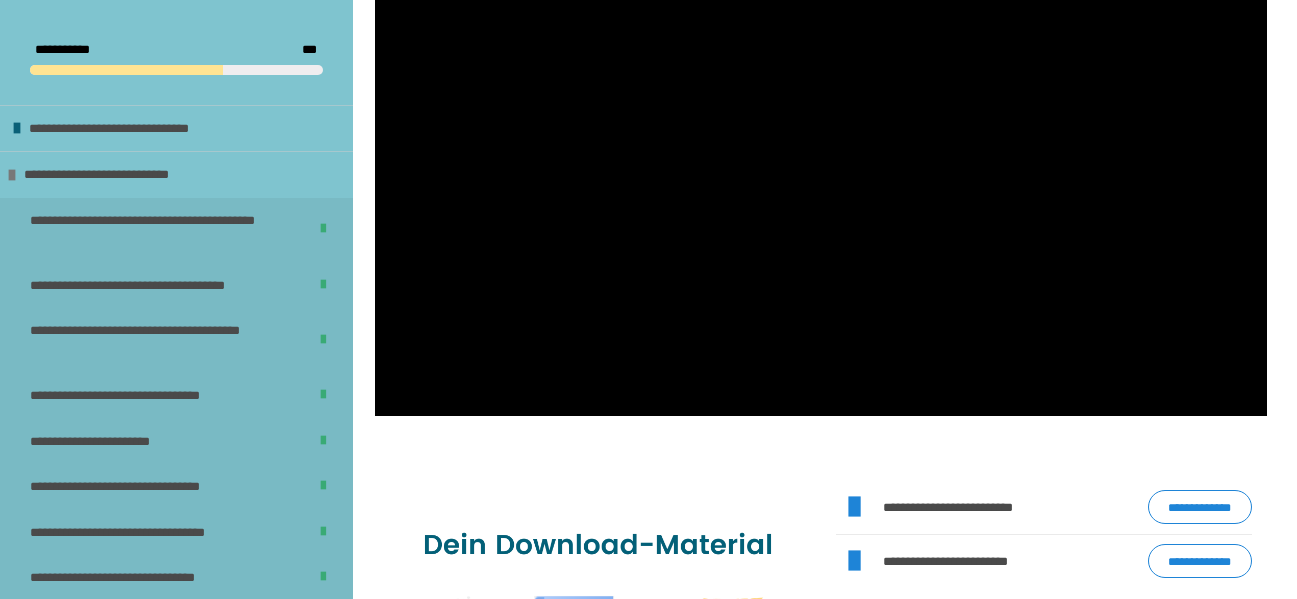 click at bounding box center (821, 165) 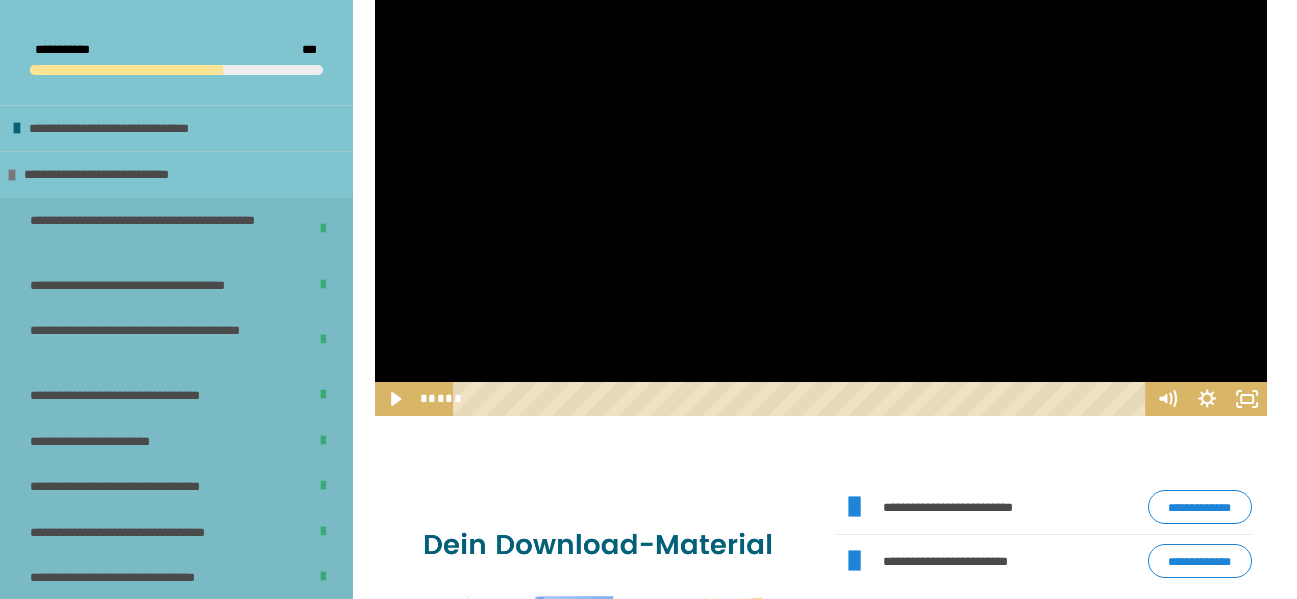 click at bounding box center (821, 165) 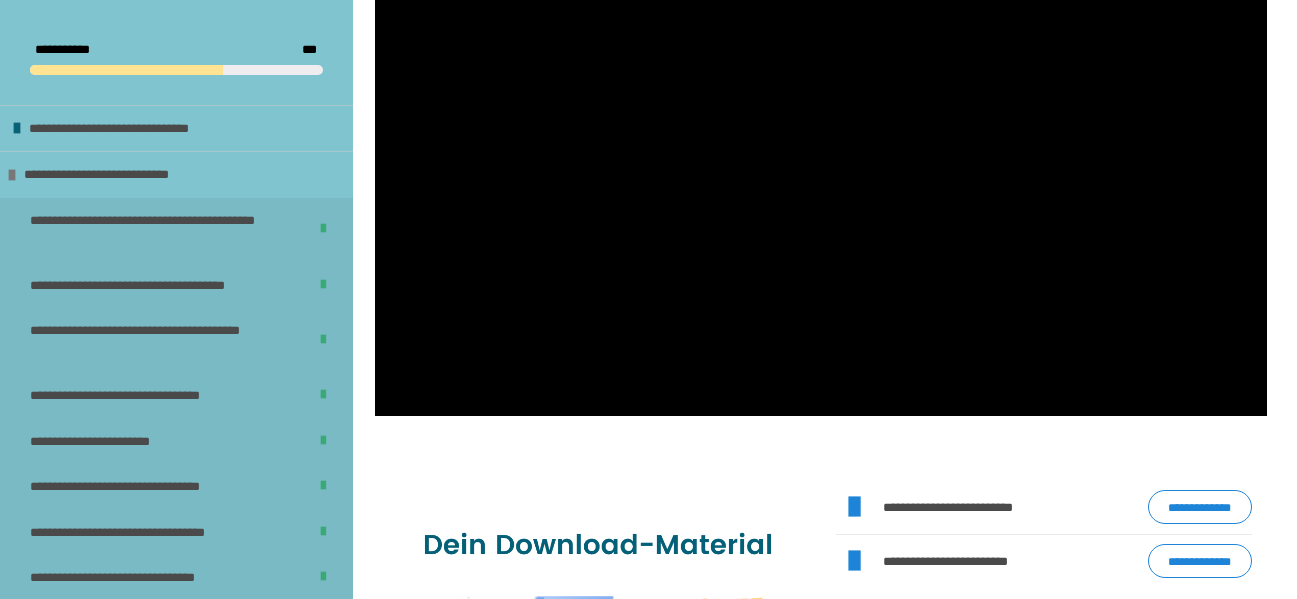 click at bounding box center (821, 165) 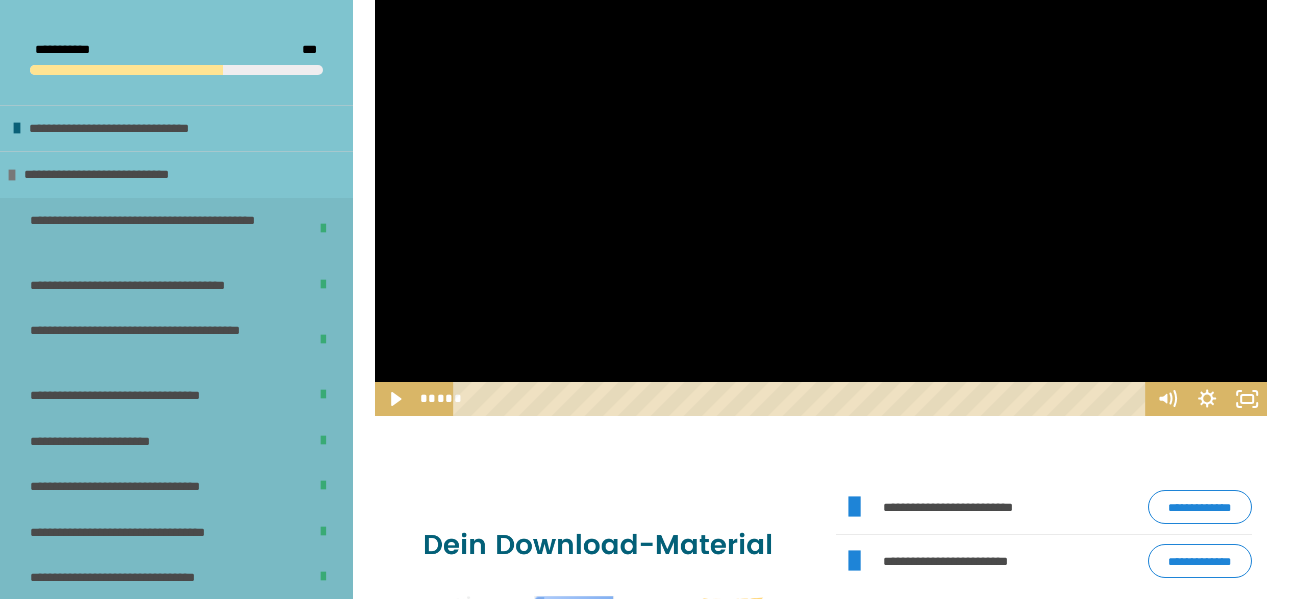 click at bounding box center [821, 165] 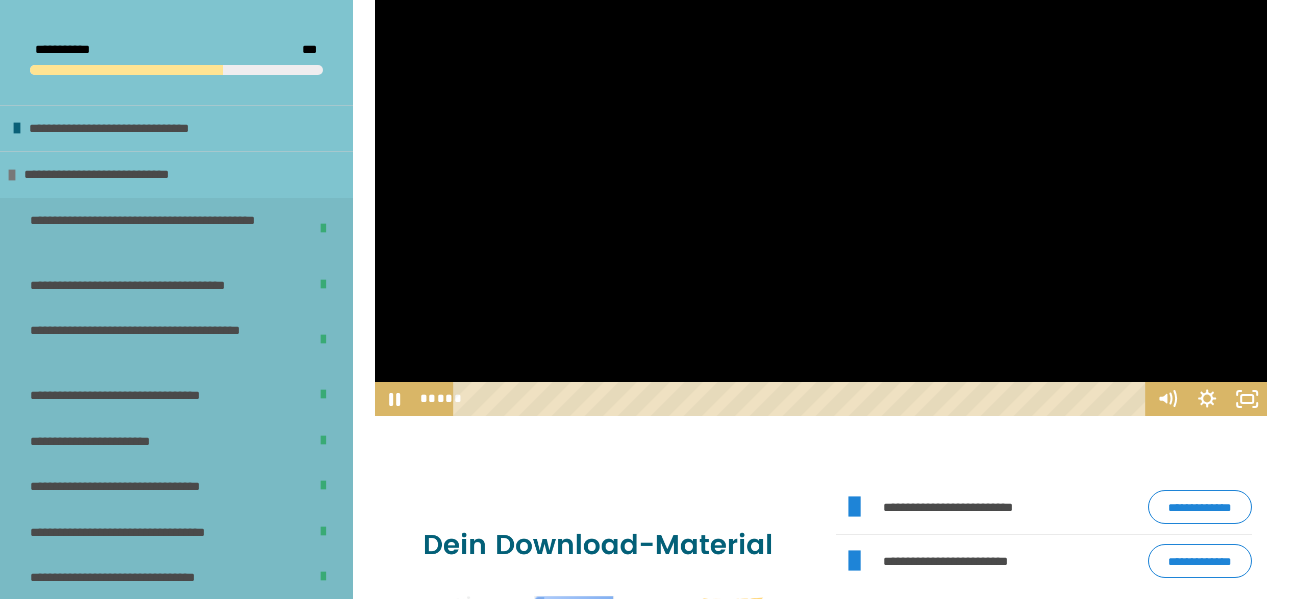 click at bounding box center (821, 165) 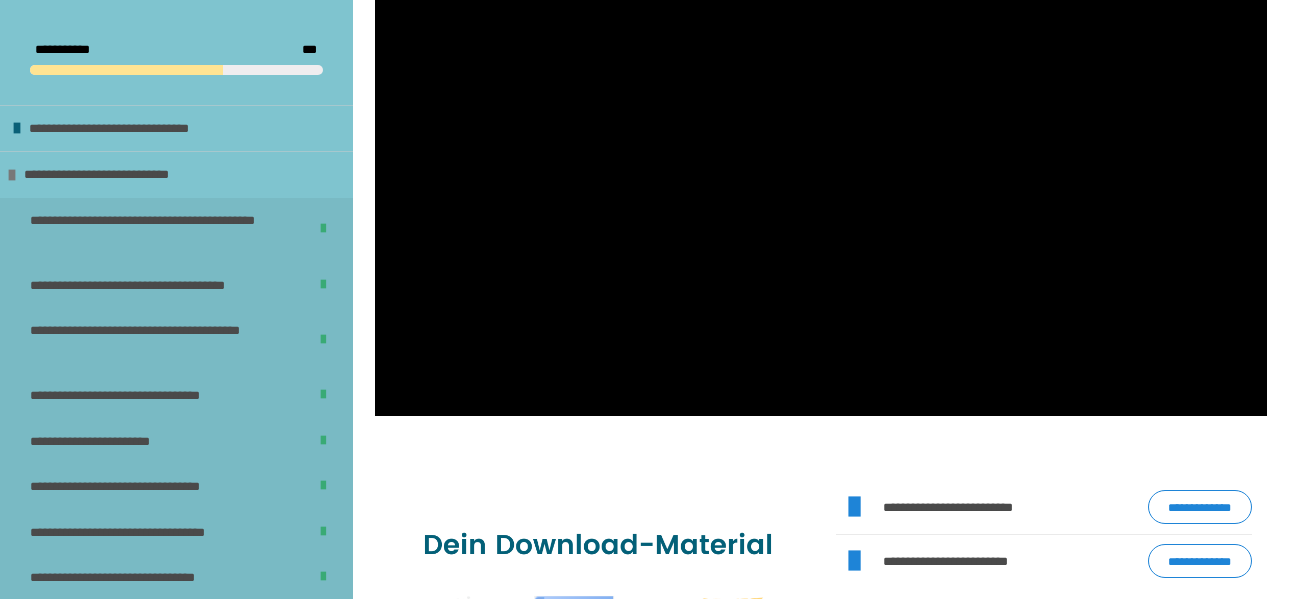 click at bounding box center (821, 165) 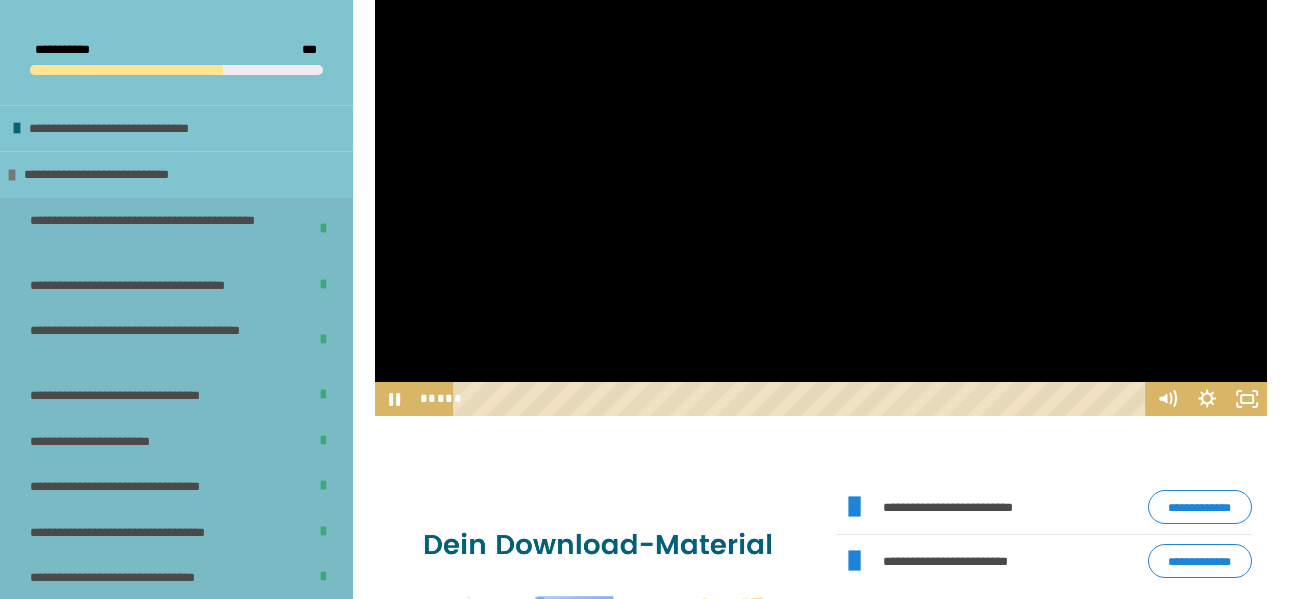 click at bounding box center [821, 165] 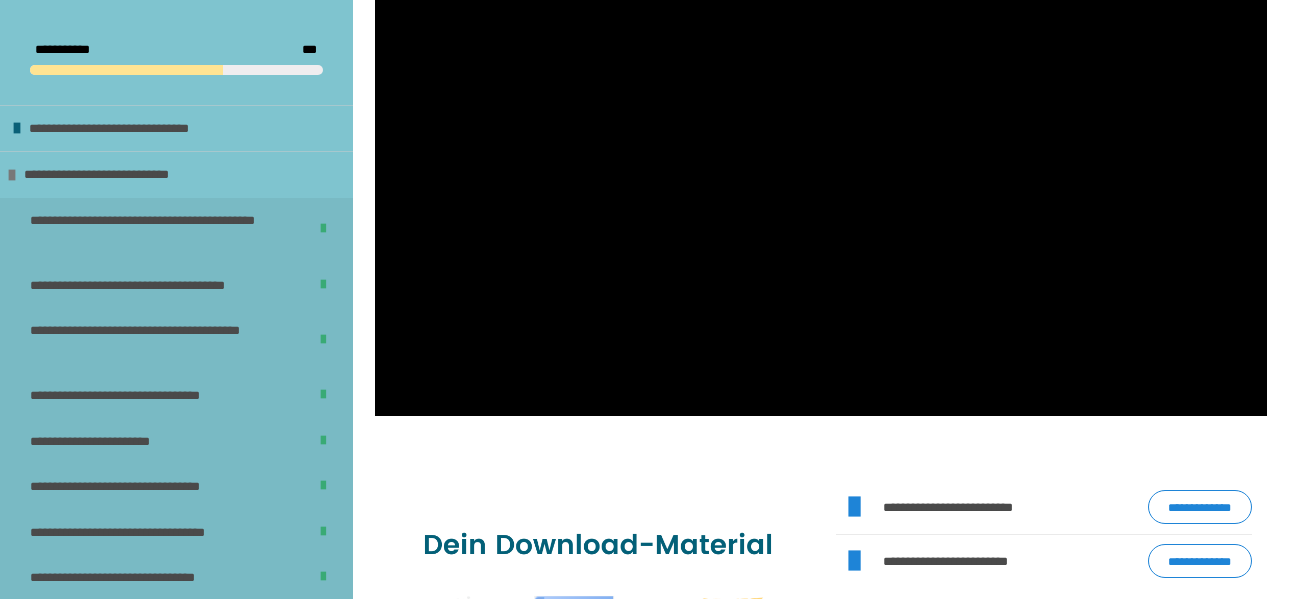 click at bounding box center (821, 165) 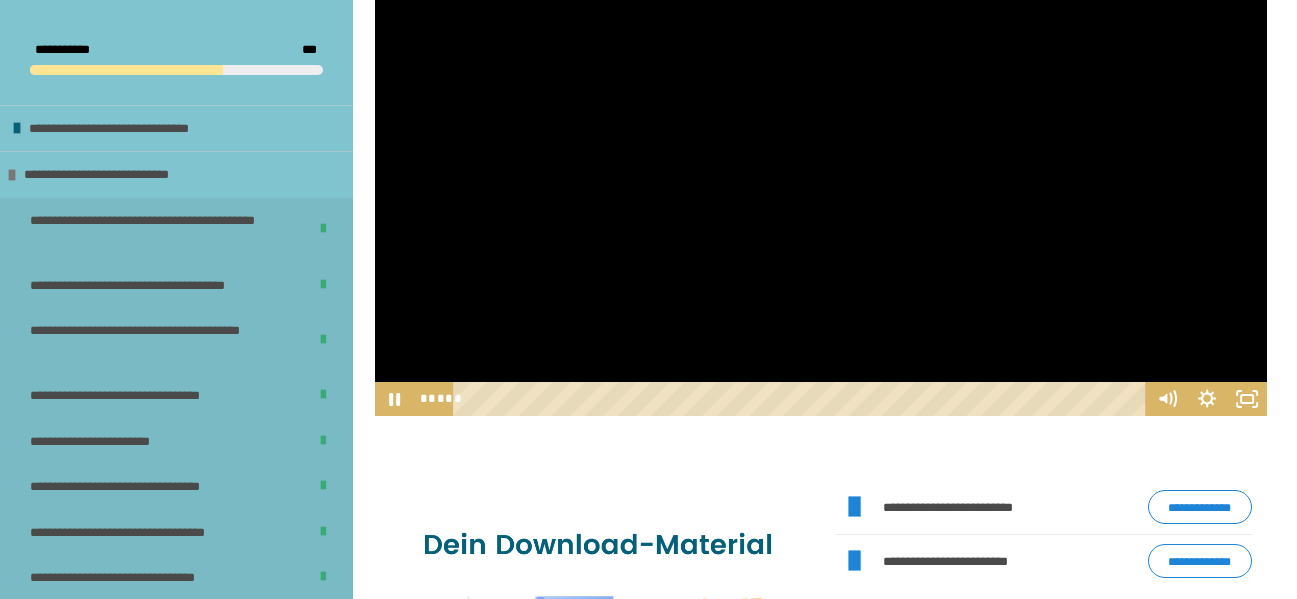 click at bounding box center [821, 165] 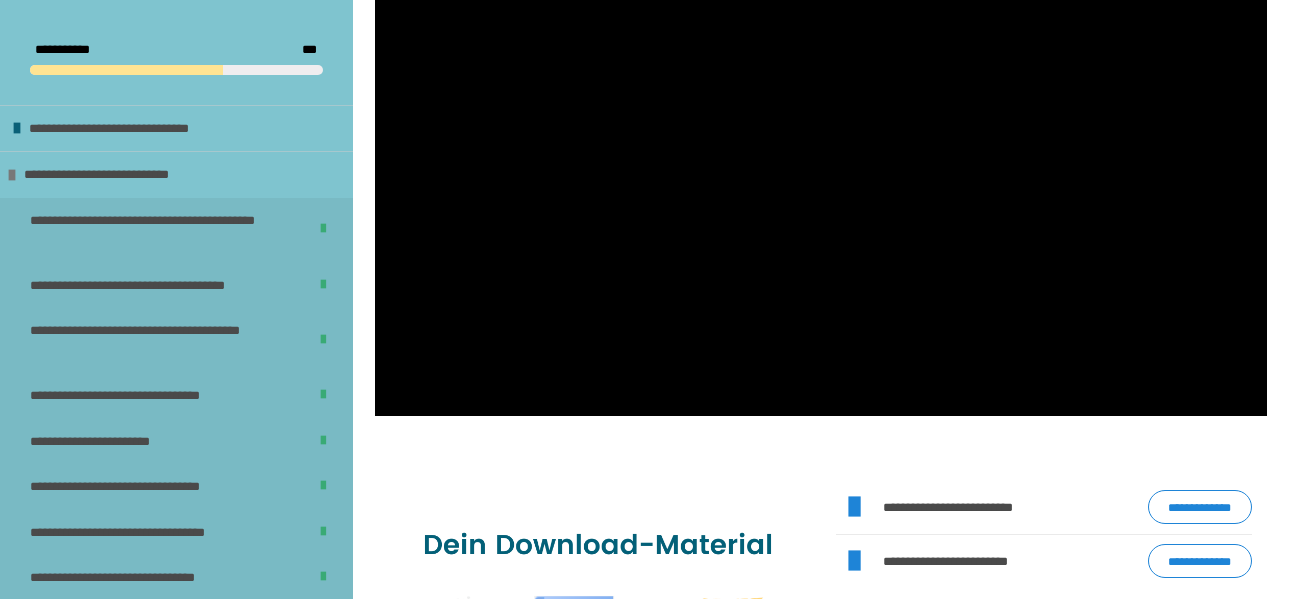 click at bounding box center (821, 165) 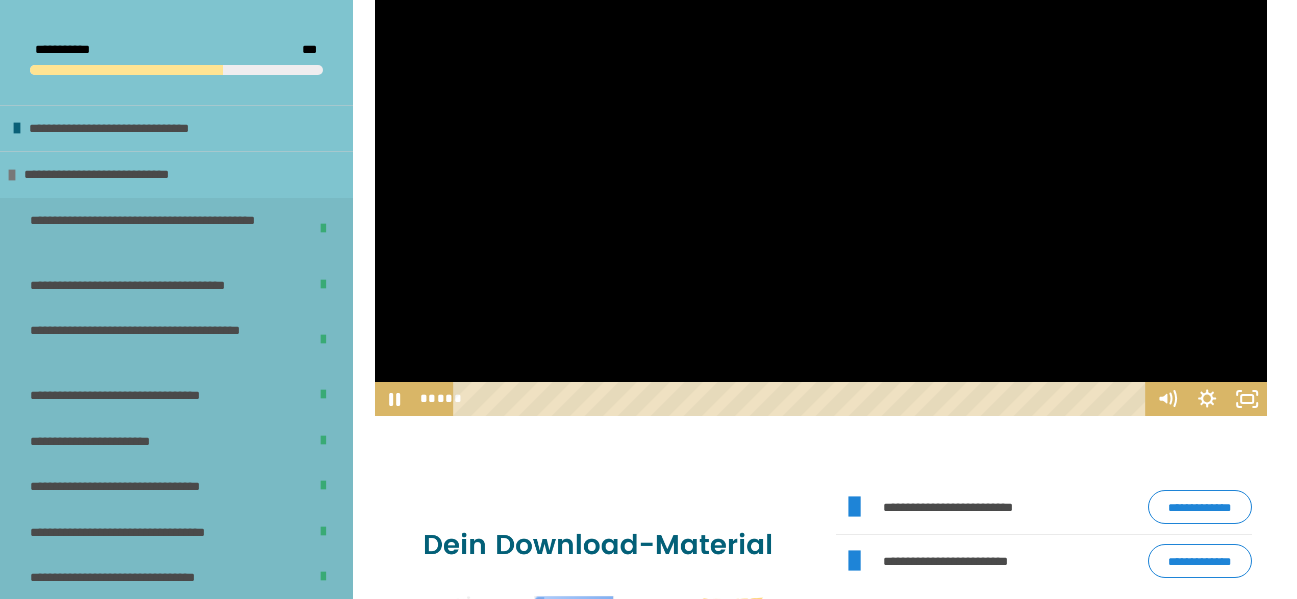 click at bounding box center (821, 165) 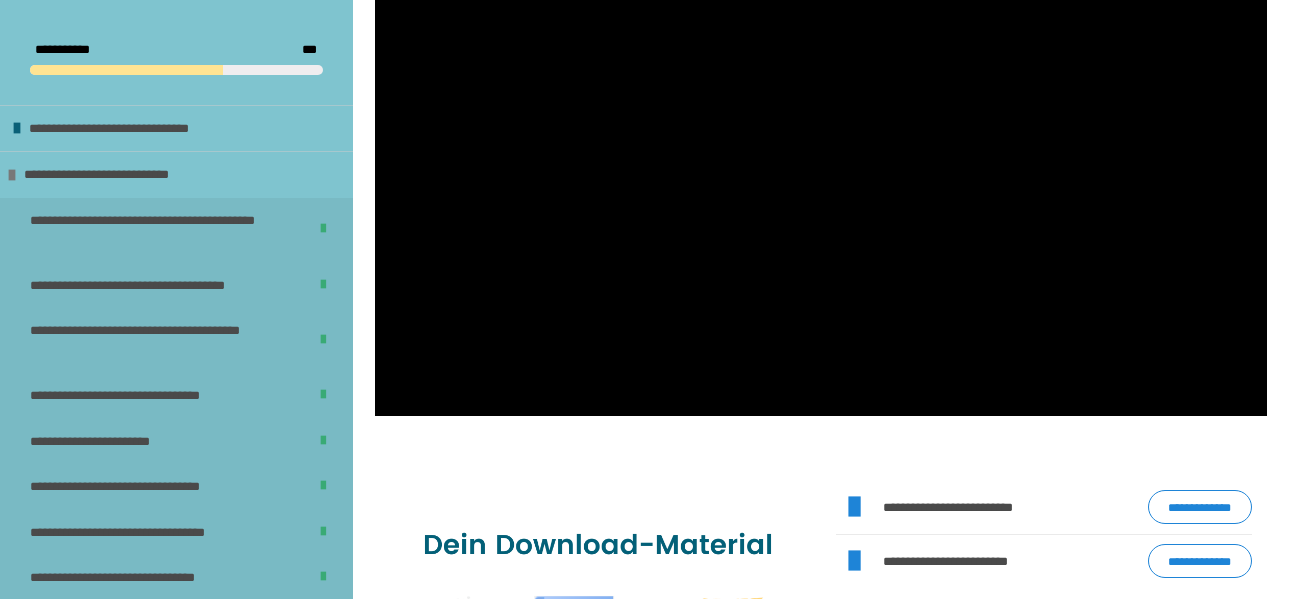 click at bounding box center (821, 165) 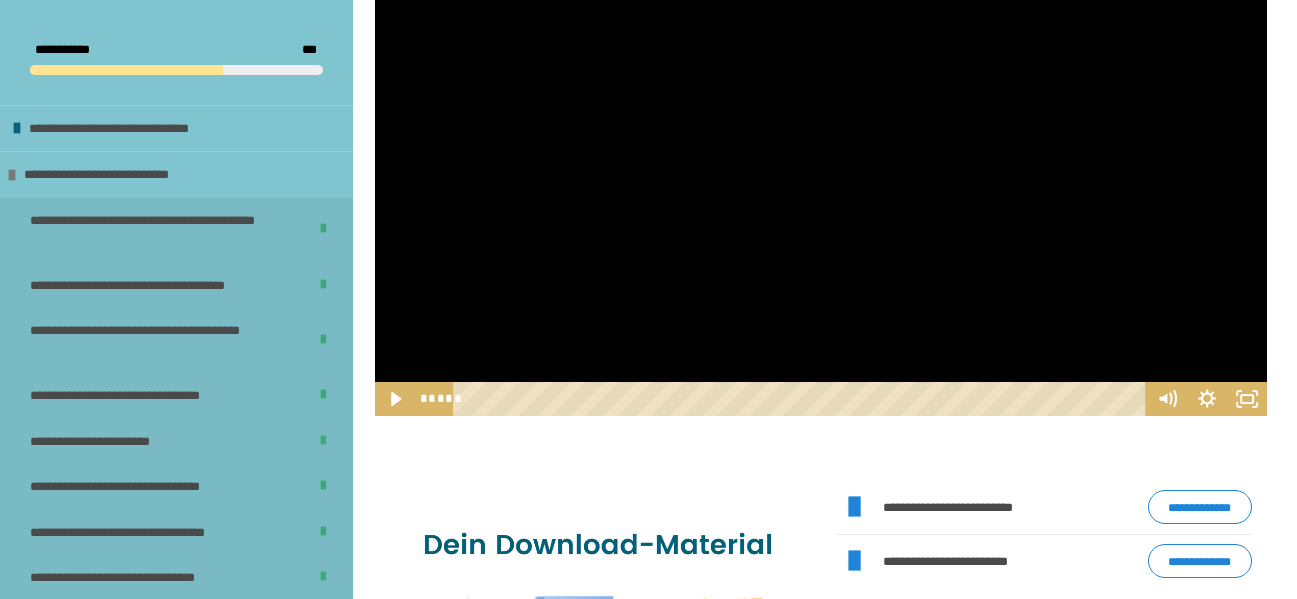 click at bounding box center (821, 165) 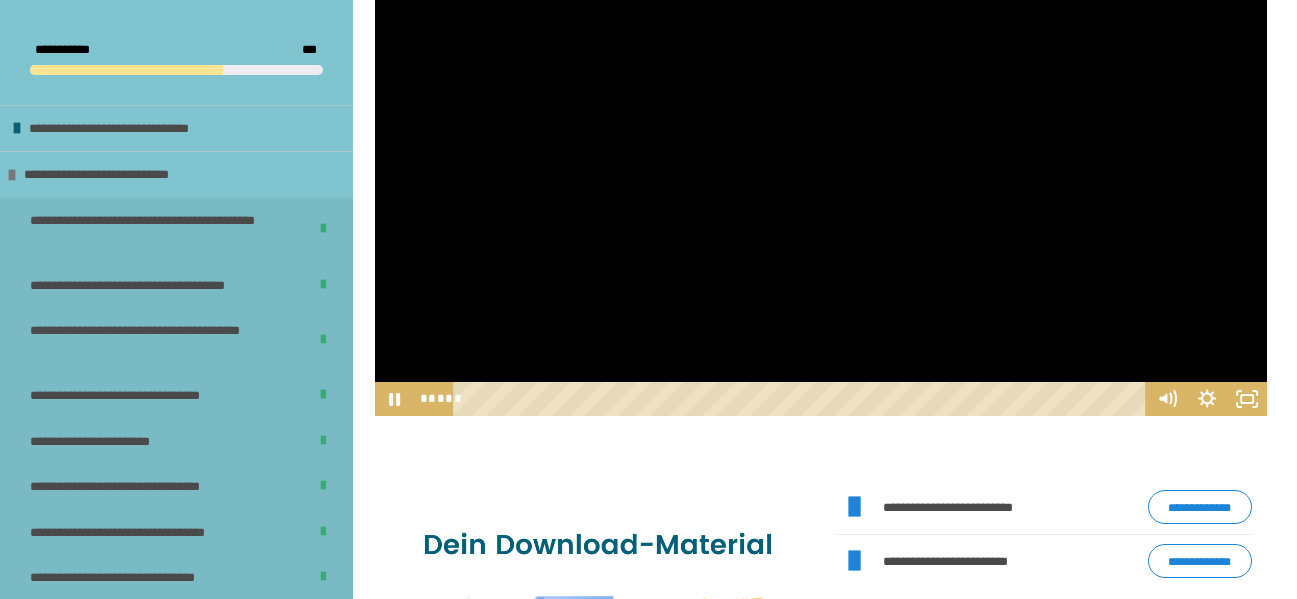 click at bounding box center (821, 165) 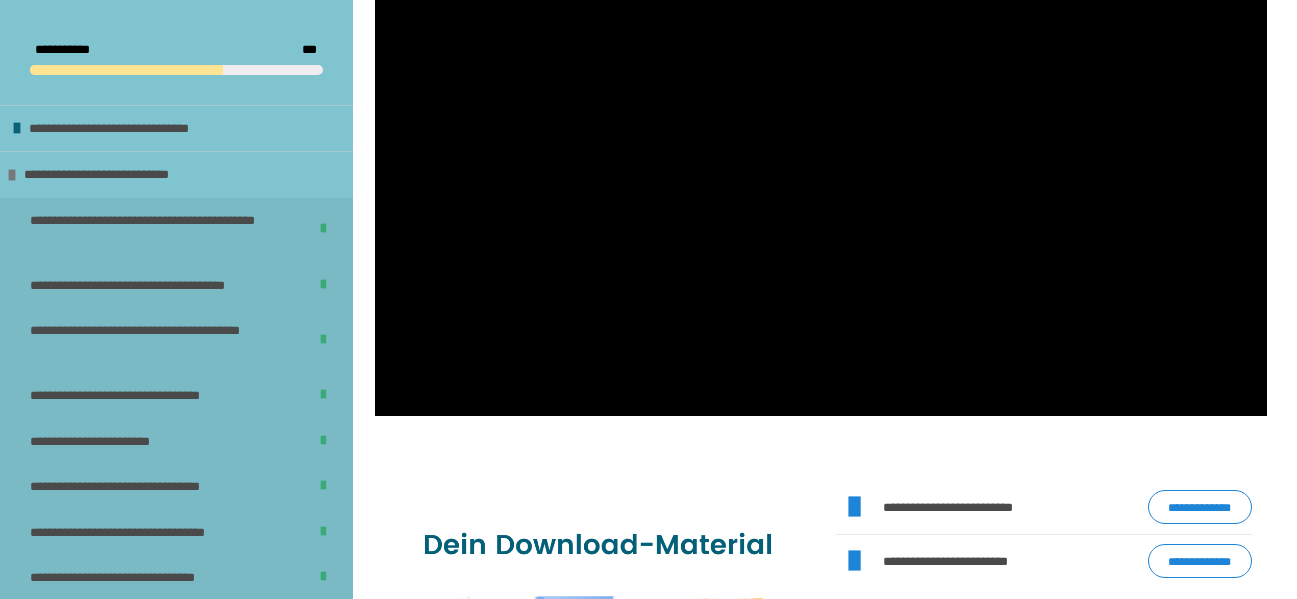 drag, startPoint x: 799, startPoint y: 181, endPoint x: 829, endPoint y: 231, distance: 58.30952 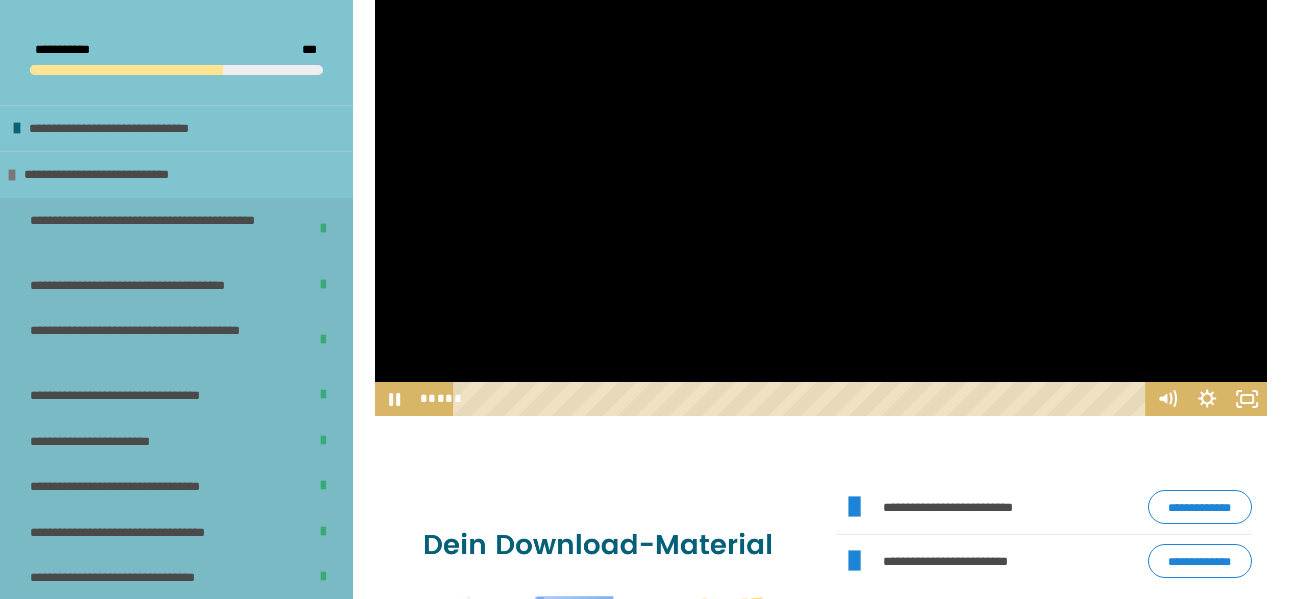 click at bounding box center (821, 165) 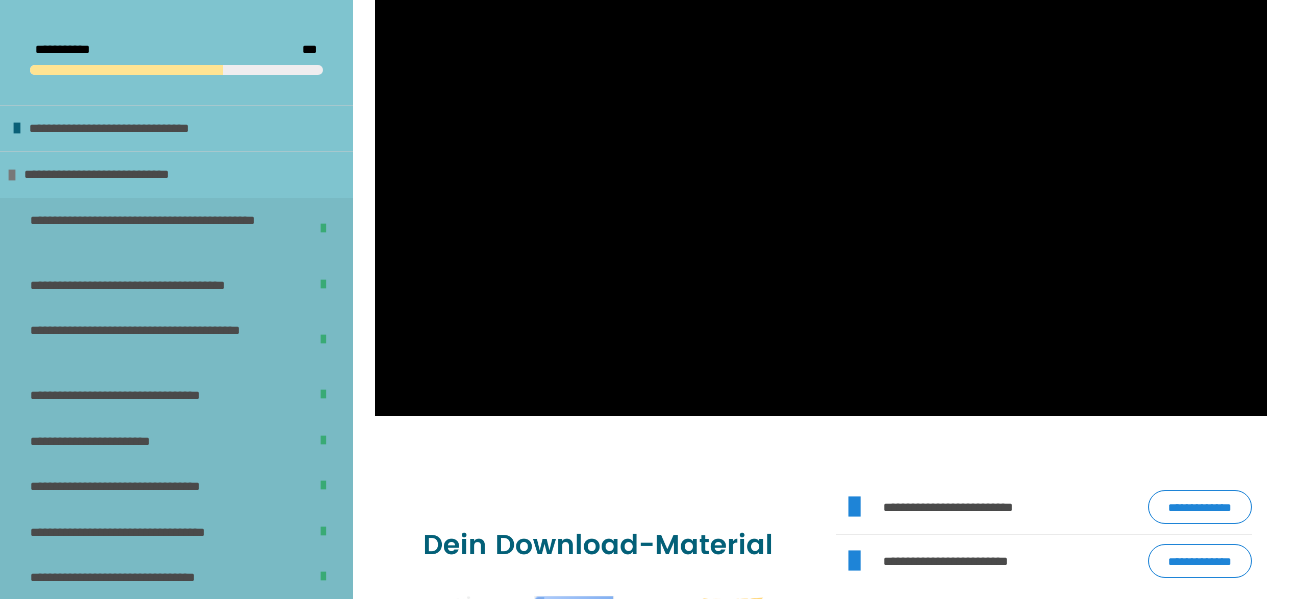 click at bounding box center (821, 165) 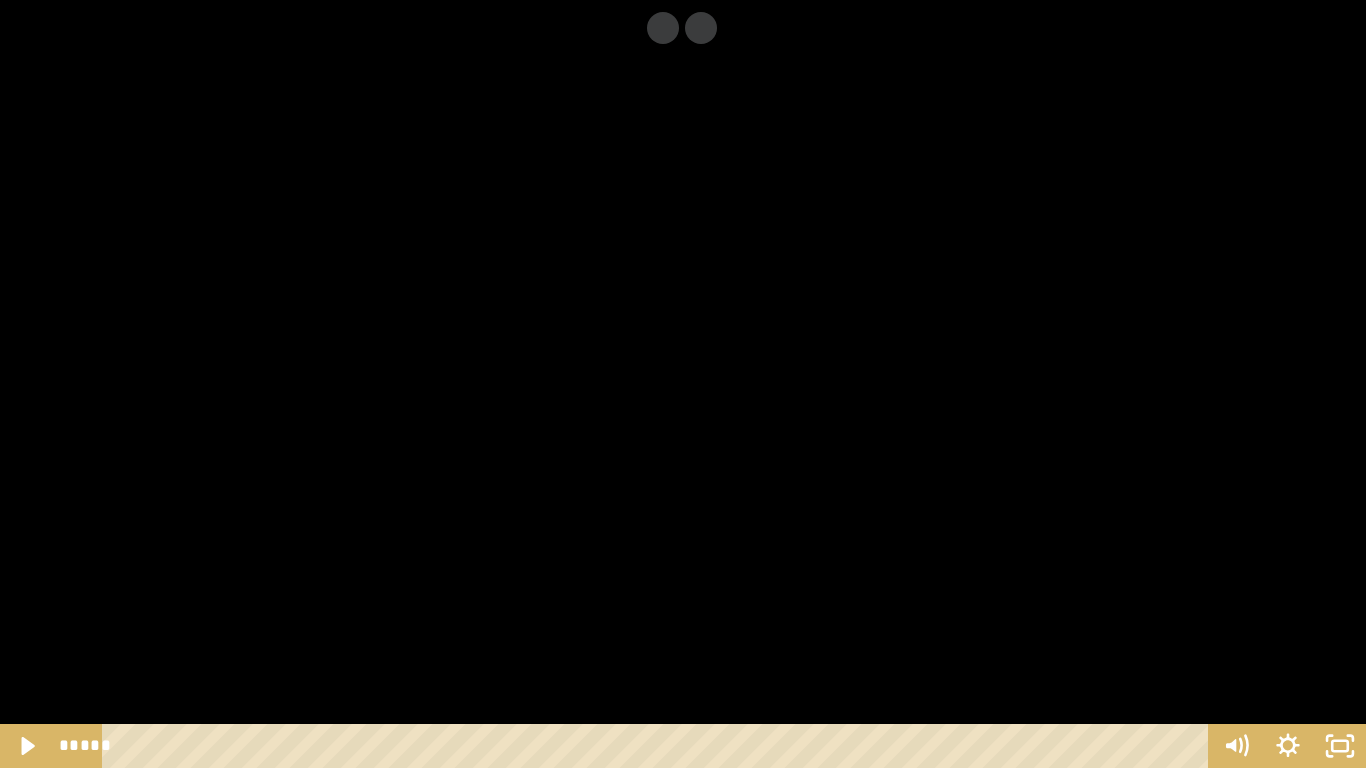 click at bounding box center (683, 384) 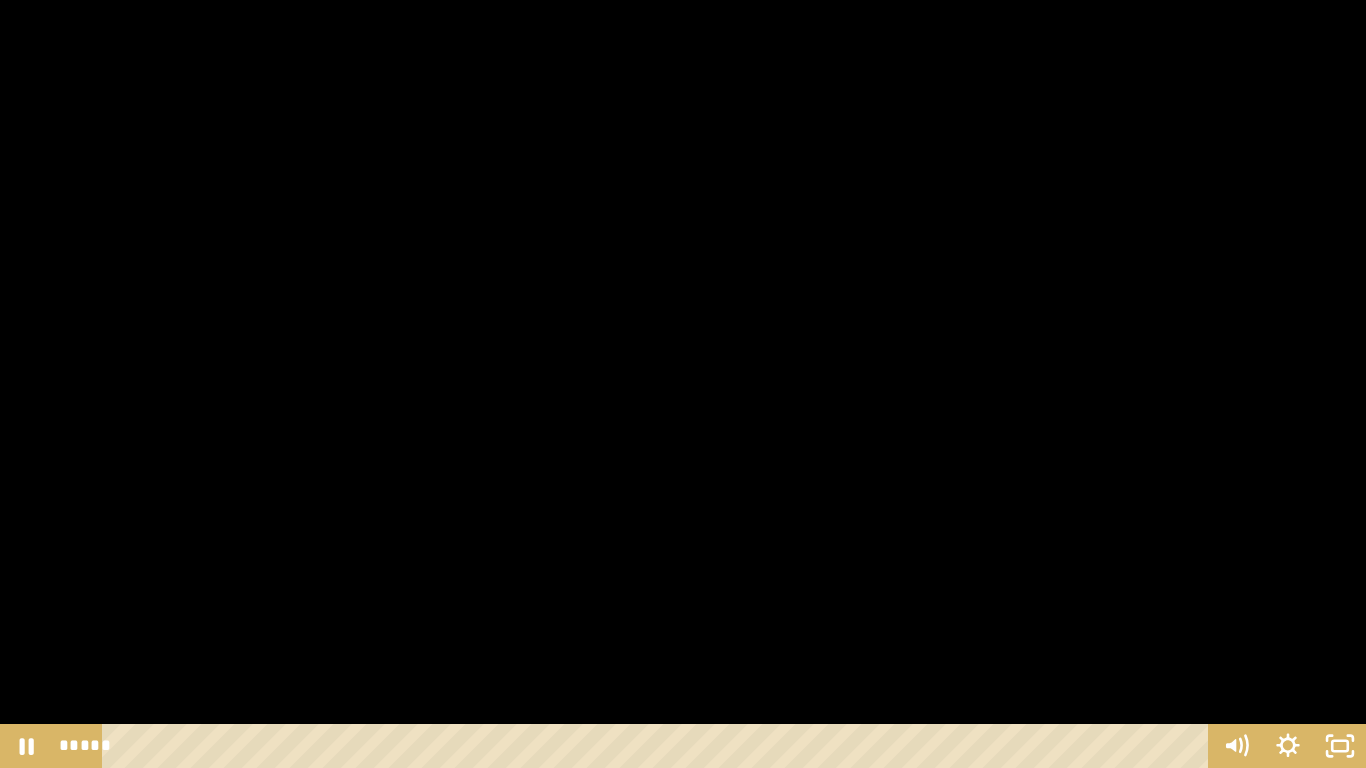 click at bounding box center (683, 384) 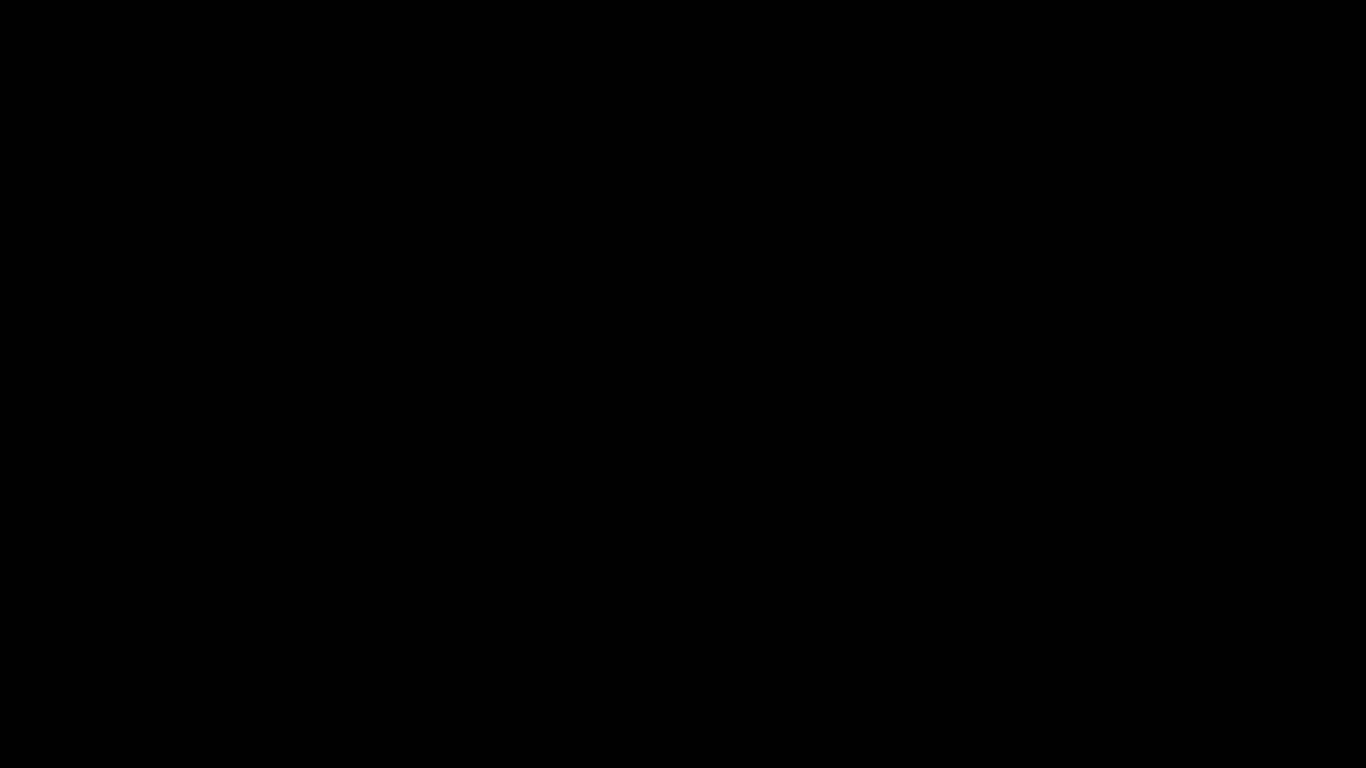 click at bounding box center (683, 384) 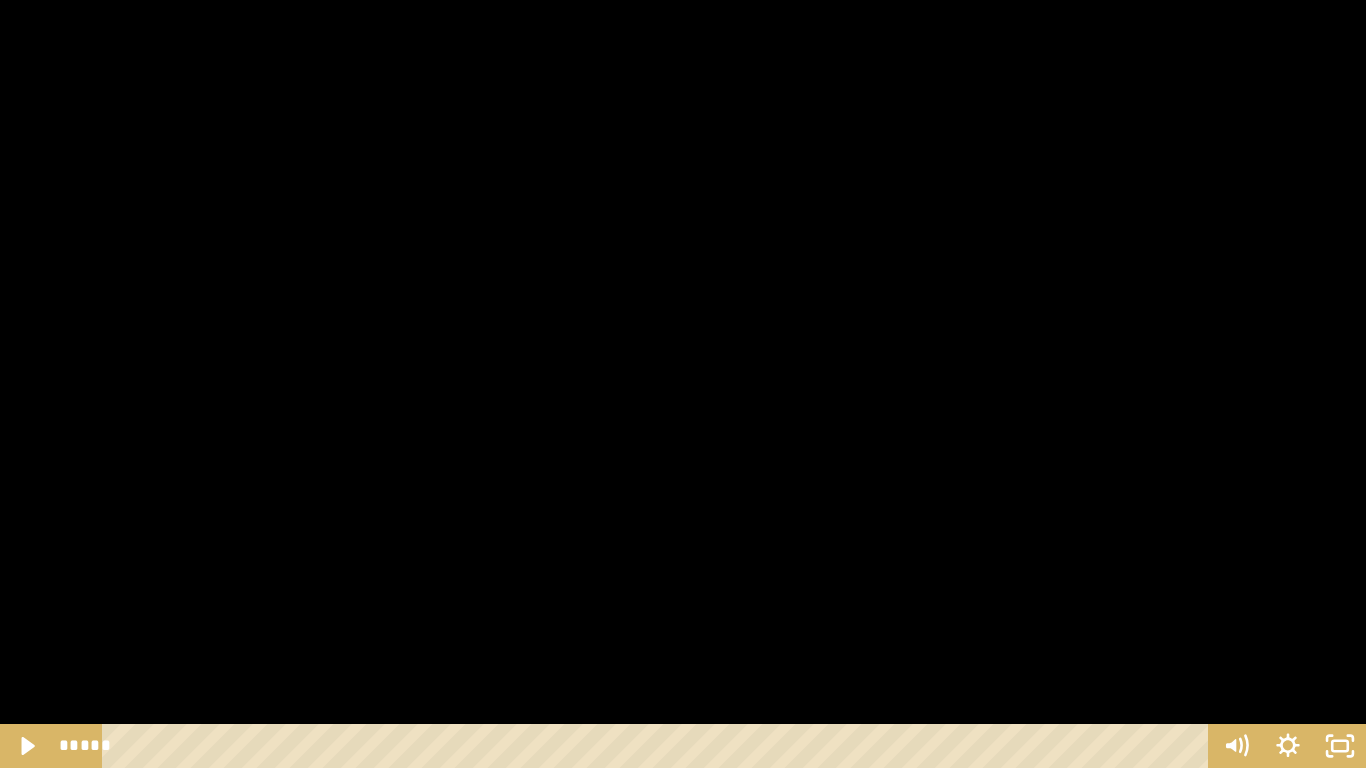 click at bounding box center (683, 384) 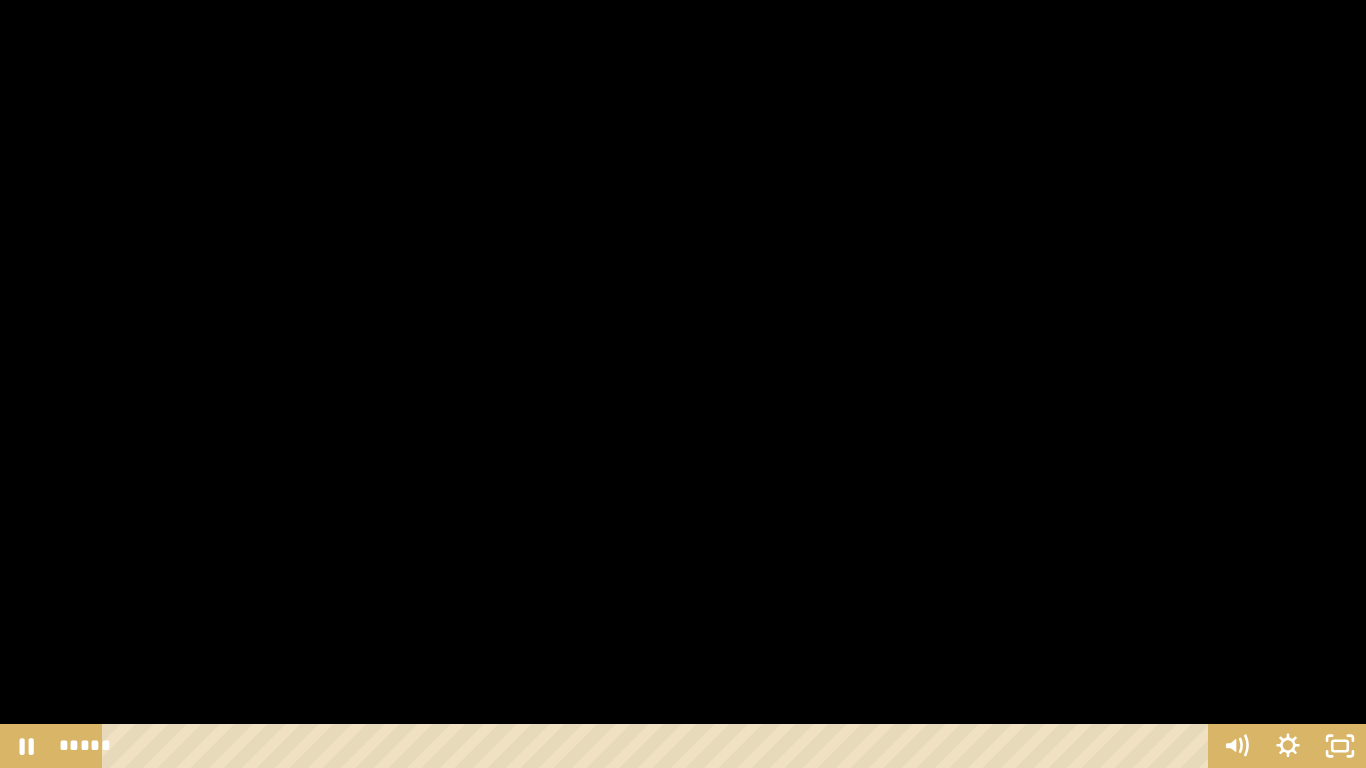 click at bounding box center [683, 384] 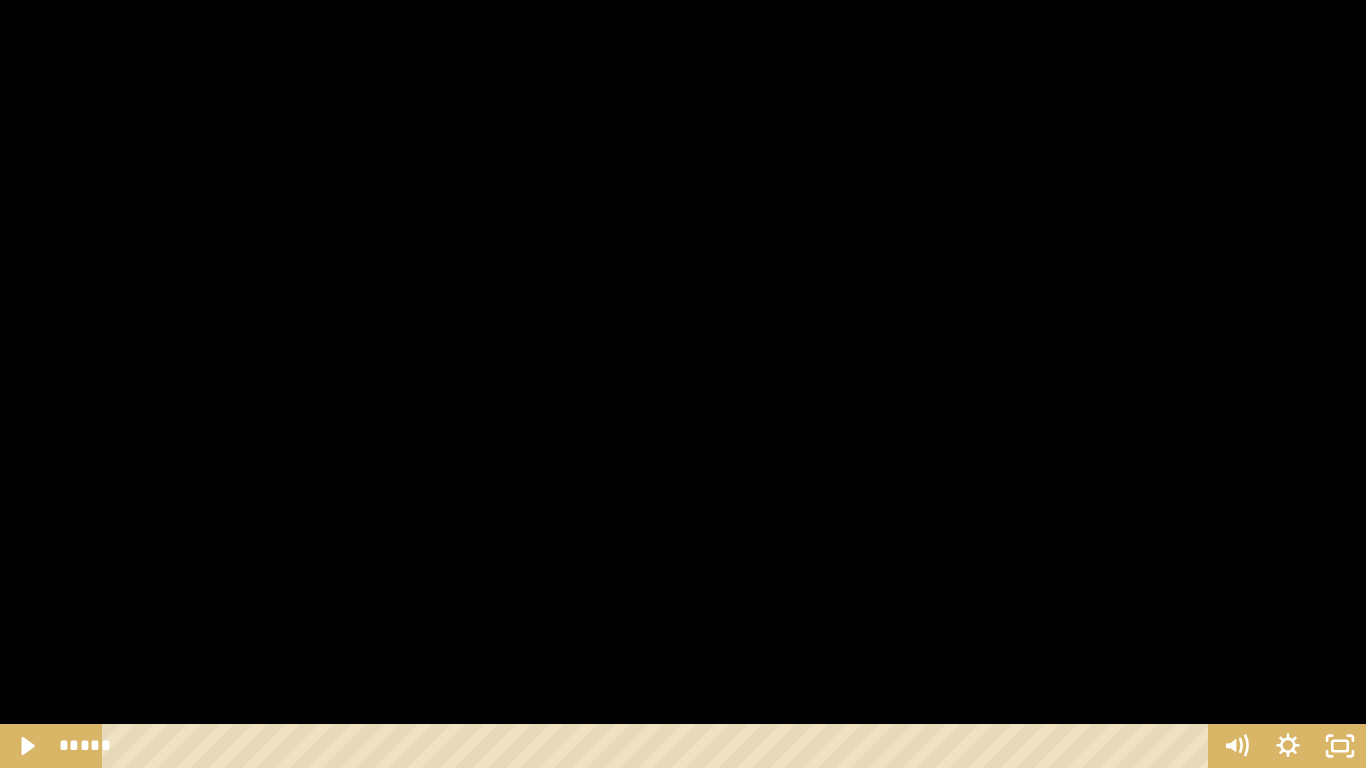 click at bounding box center (683, 384) 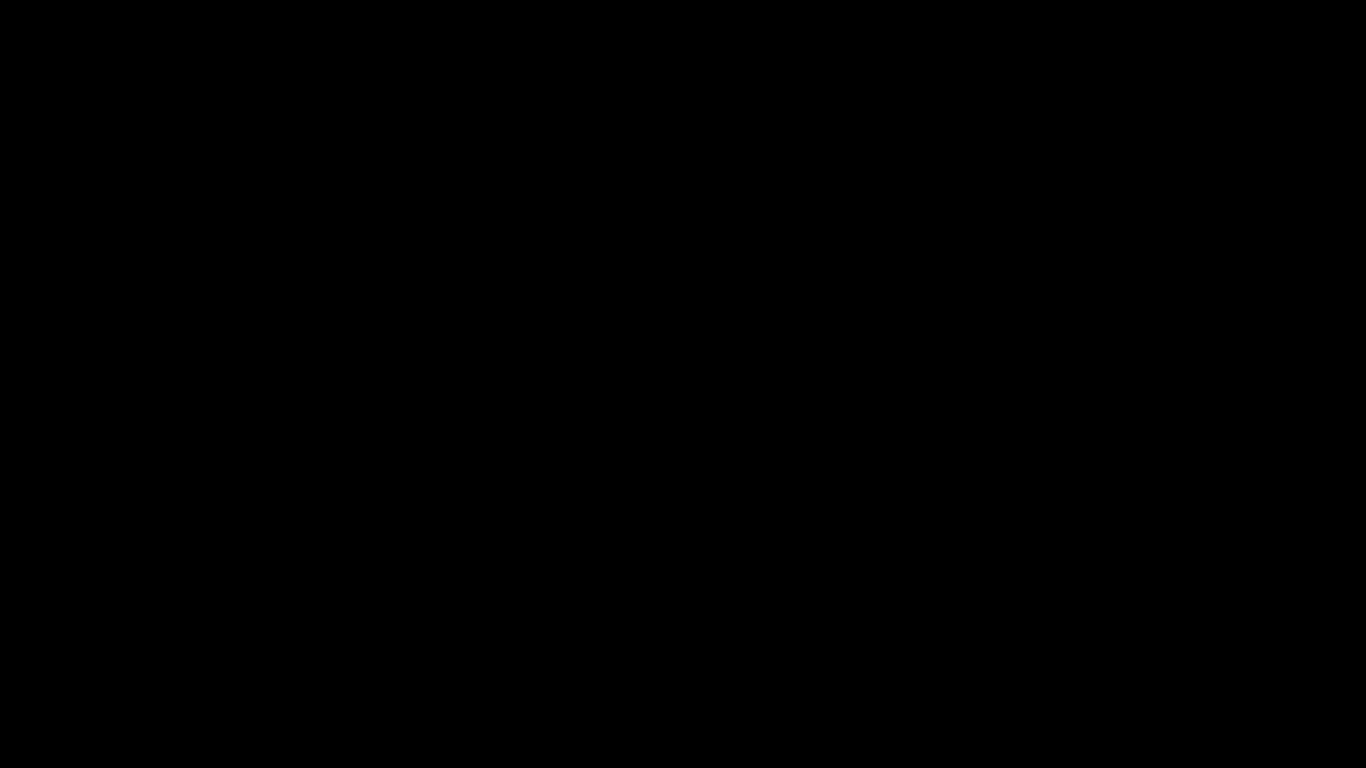click at bounding box center (683, 384) 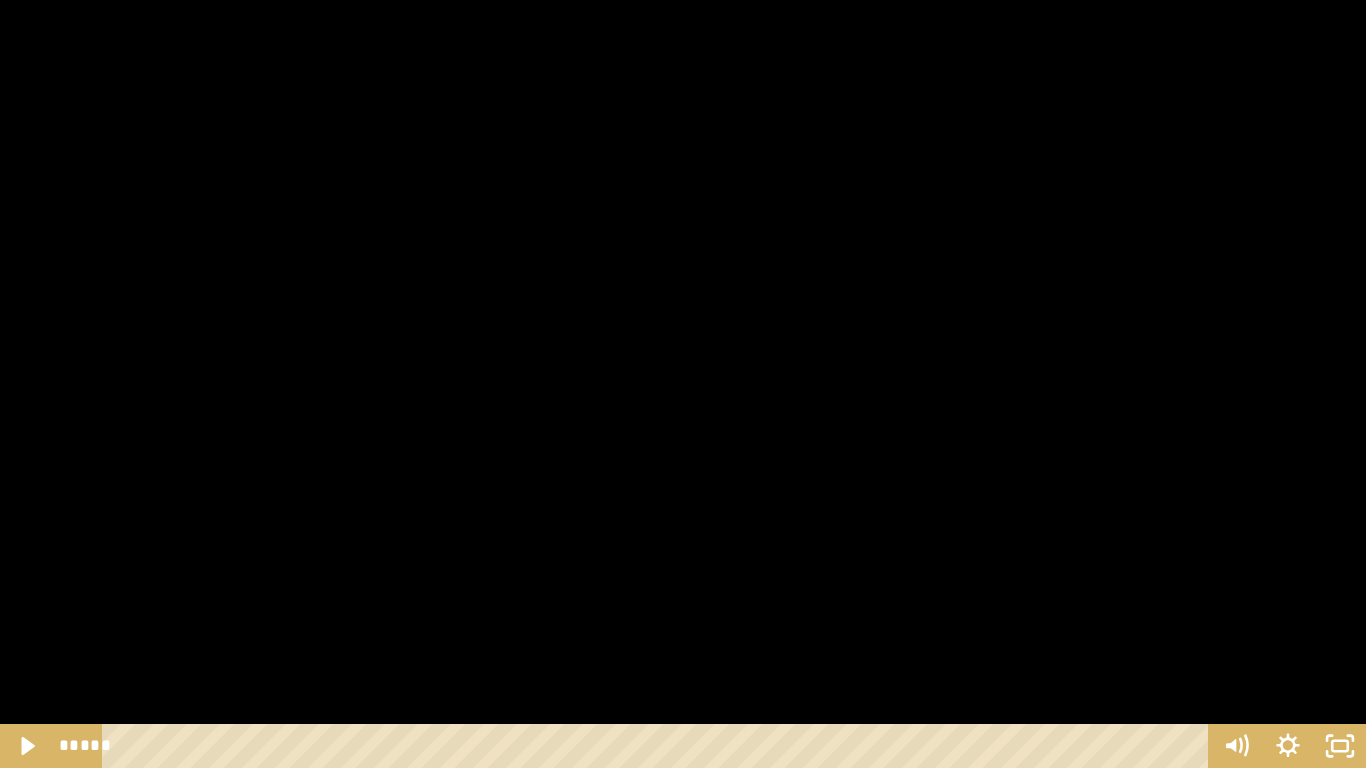 click at bounding box center (683, 384) 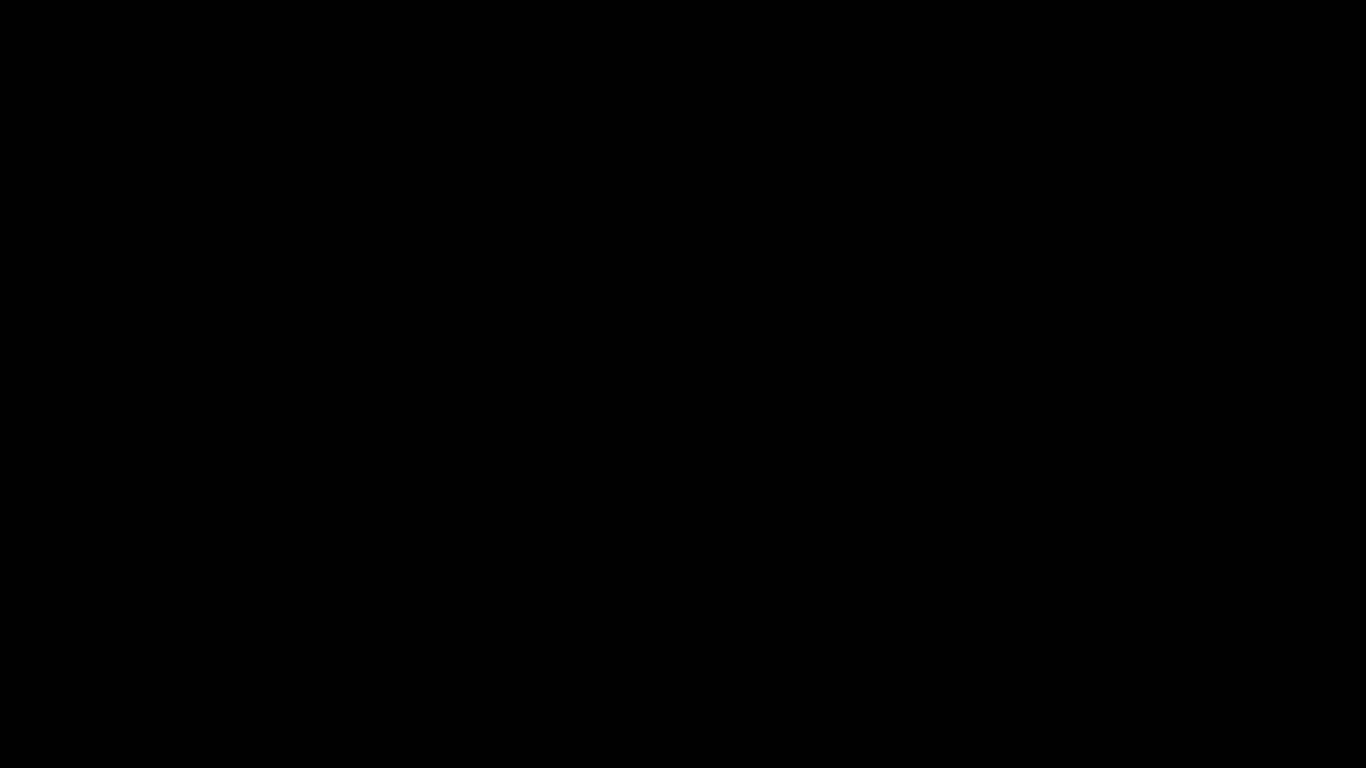 click at bounding box center (683, 384) 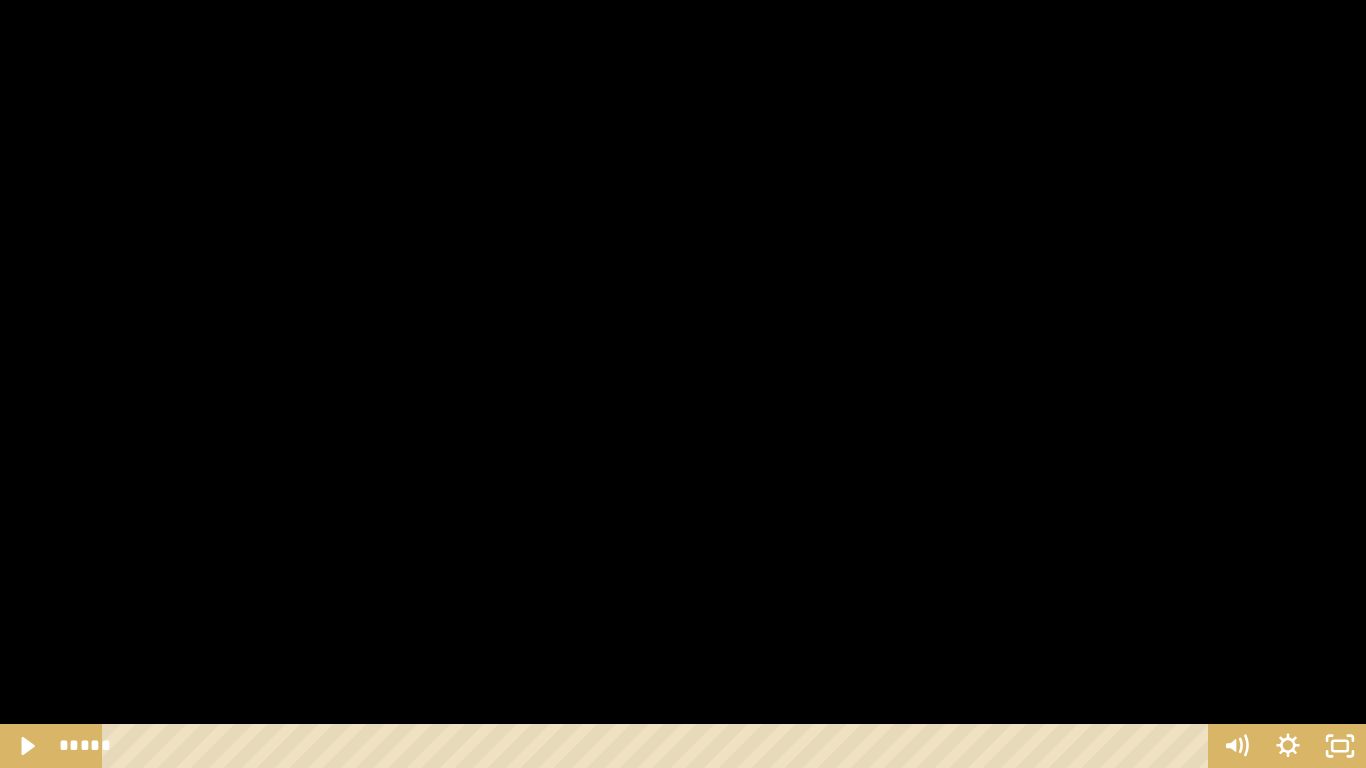 click at bounding box center (683, 384) 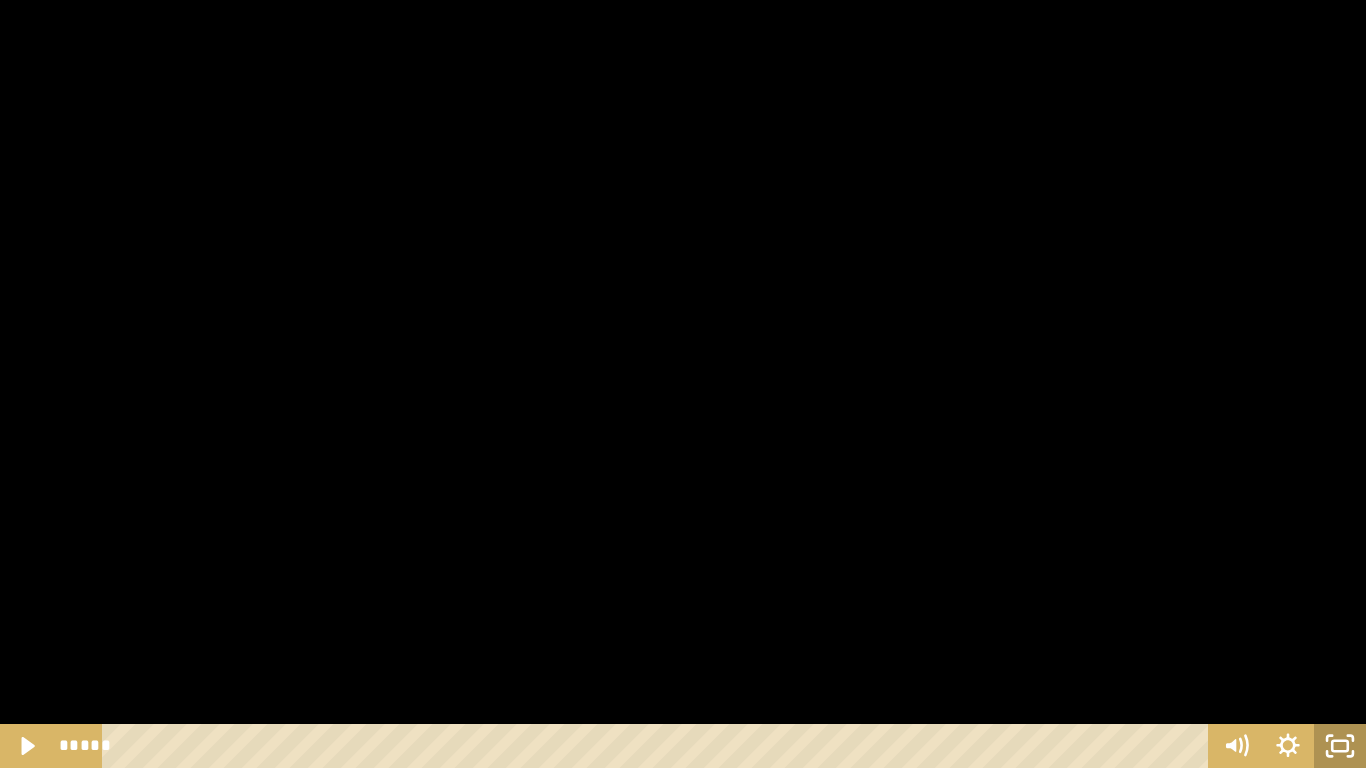 click 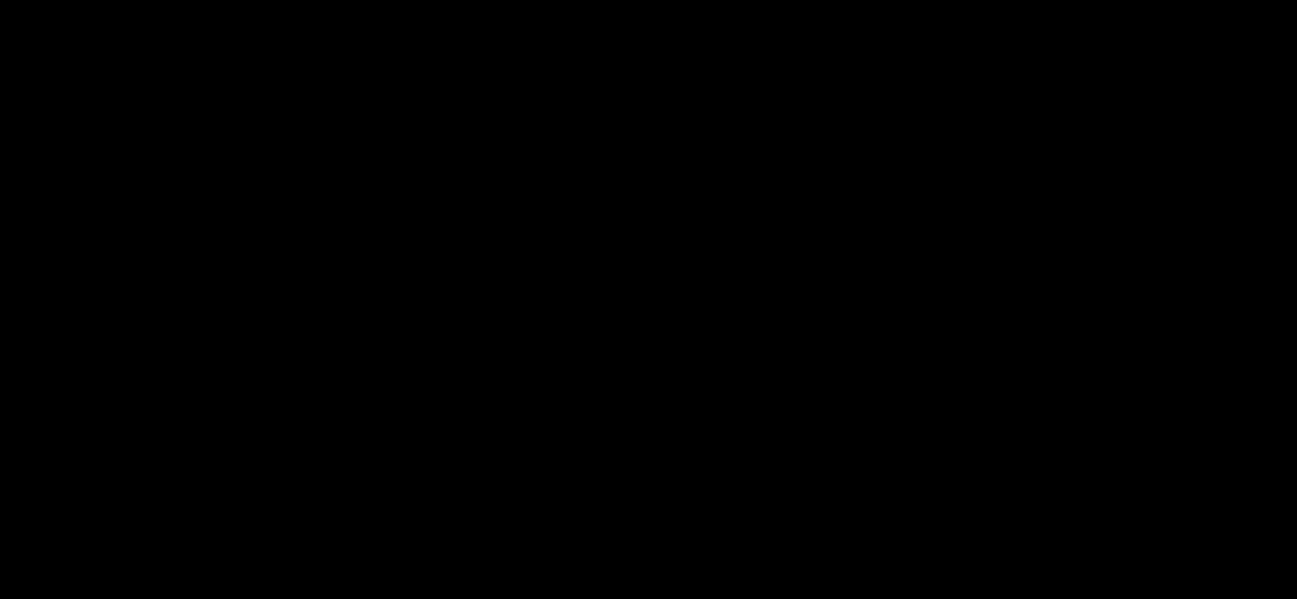 scroll, scrollTop: 1901, scrollLeft: 0, axis: vertical 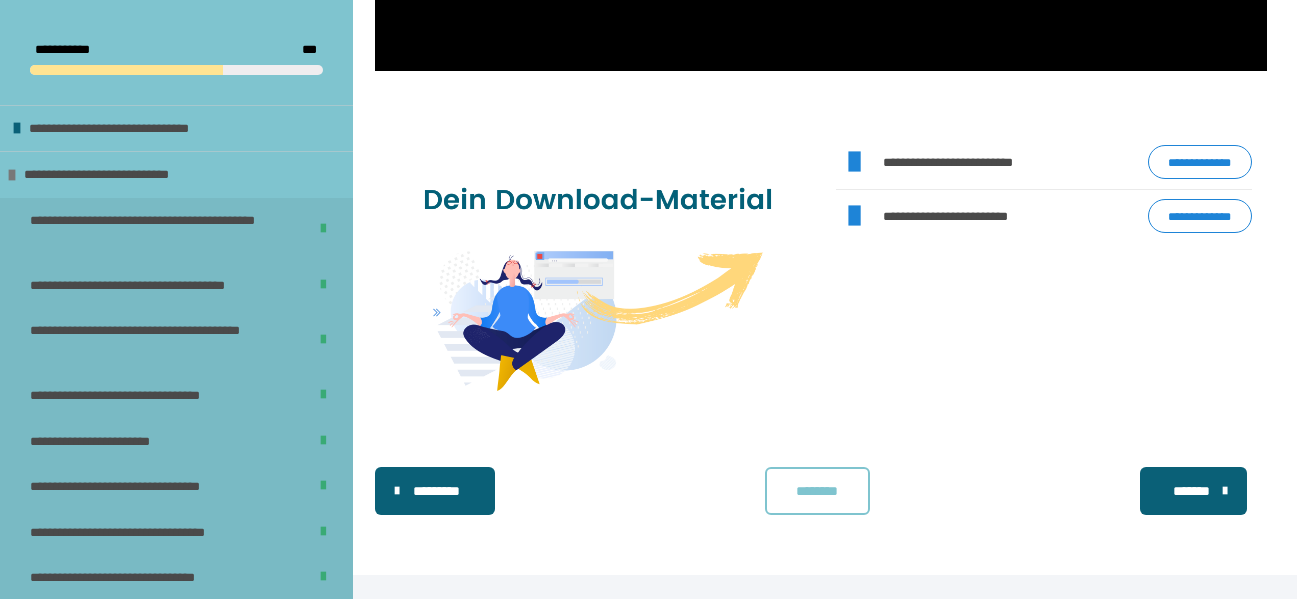 click on "********" at bounding box center [817, 491] 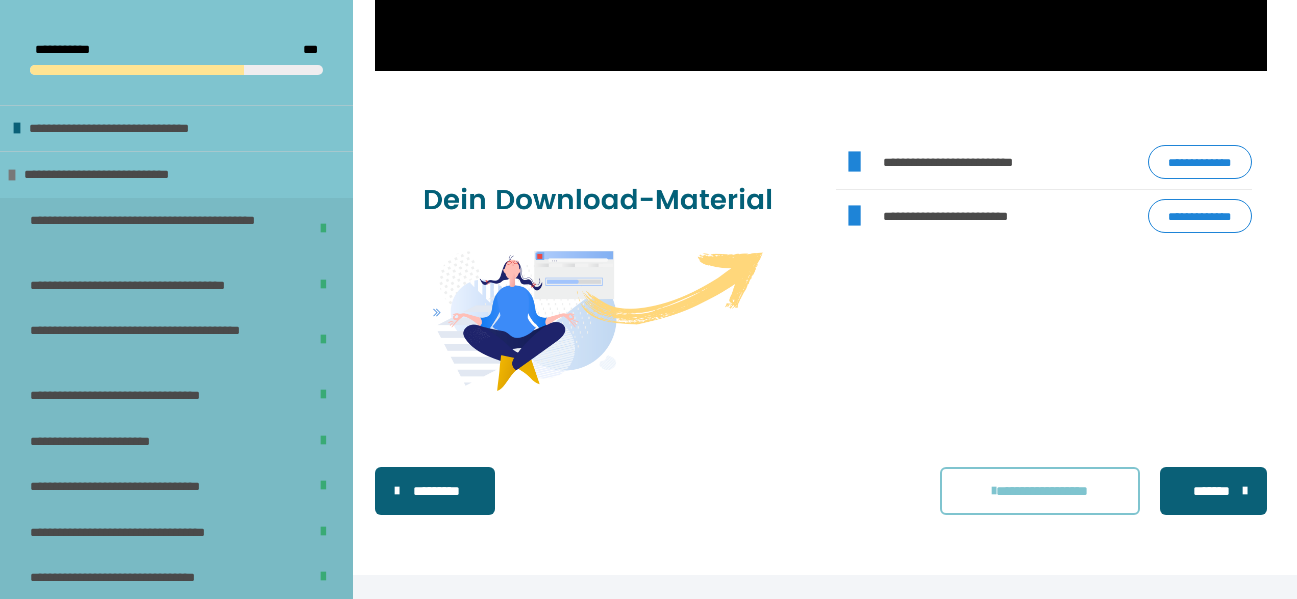 click on "*******" at bounding box center (1211, 491) 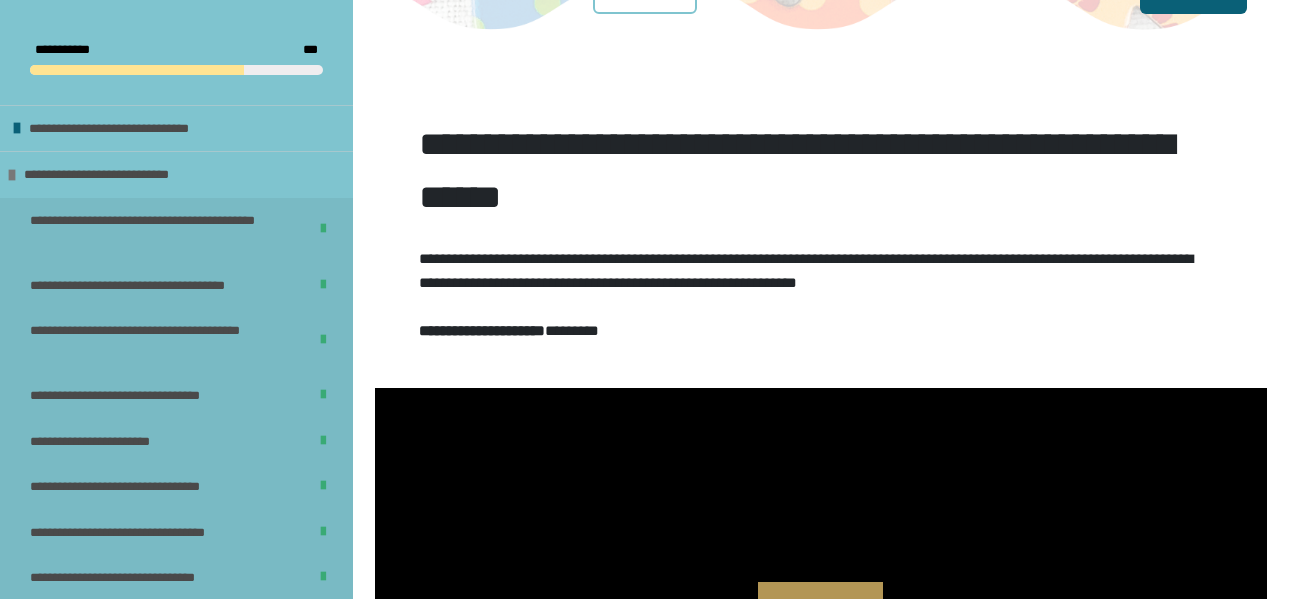 scroll, scrollTop: 549, scrollLeft: 0, axis: vertical 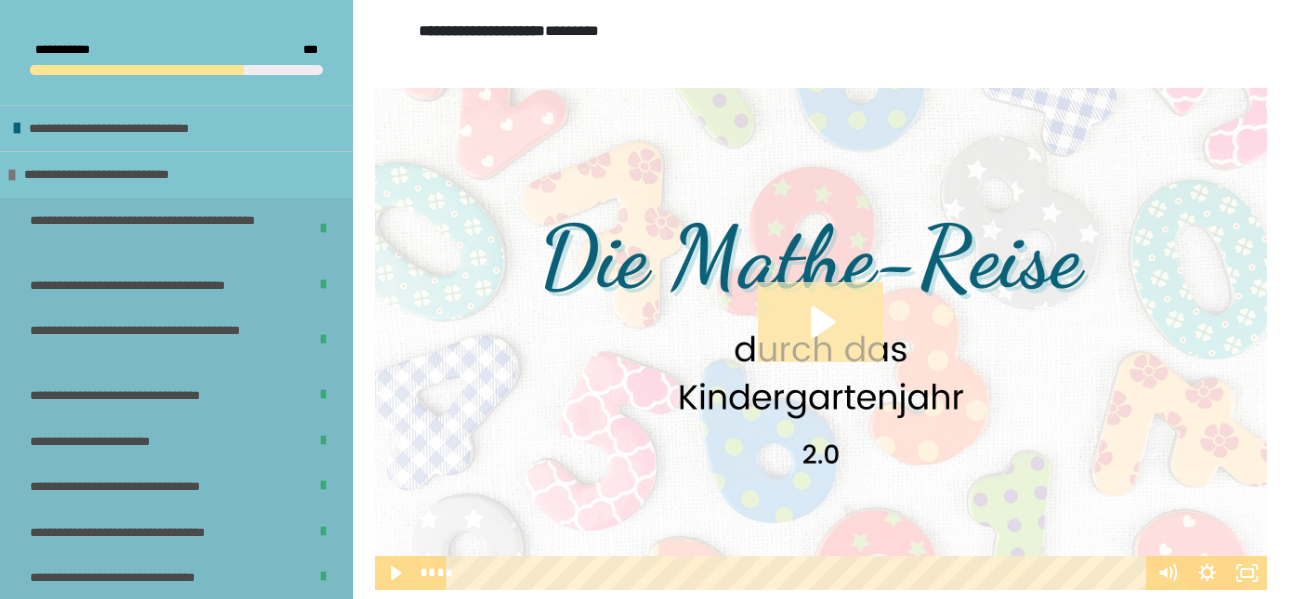 click 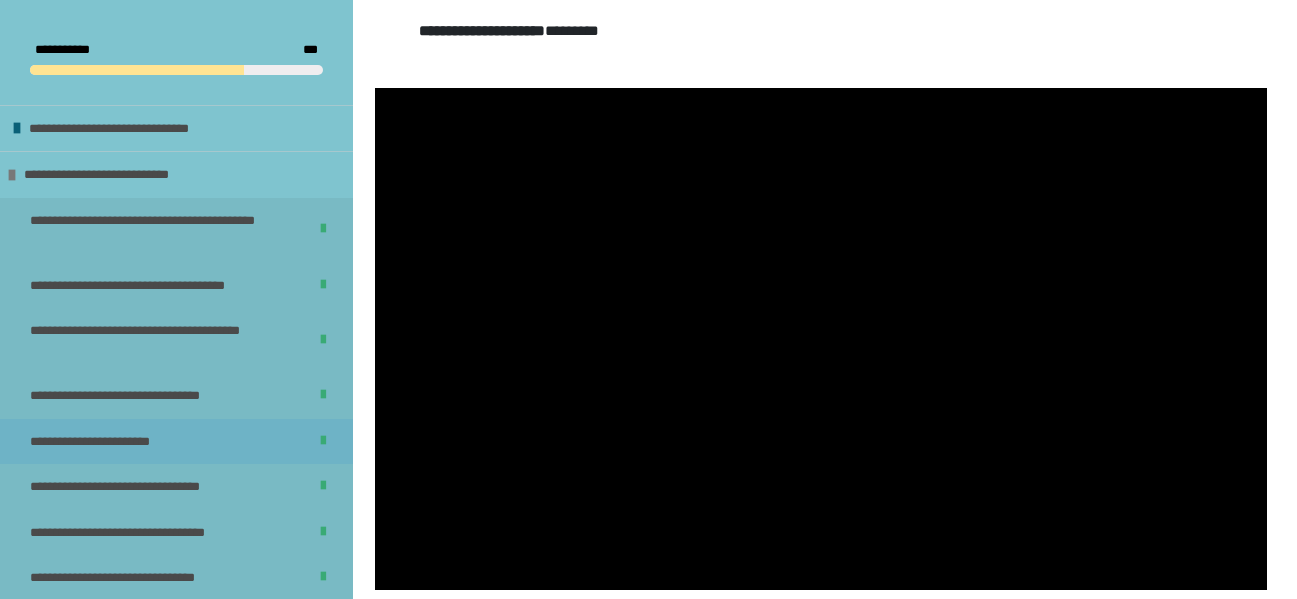 scroll, scrollTop: 292, scrollLeft: 0, axis: vertical 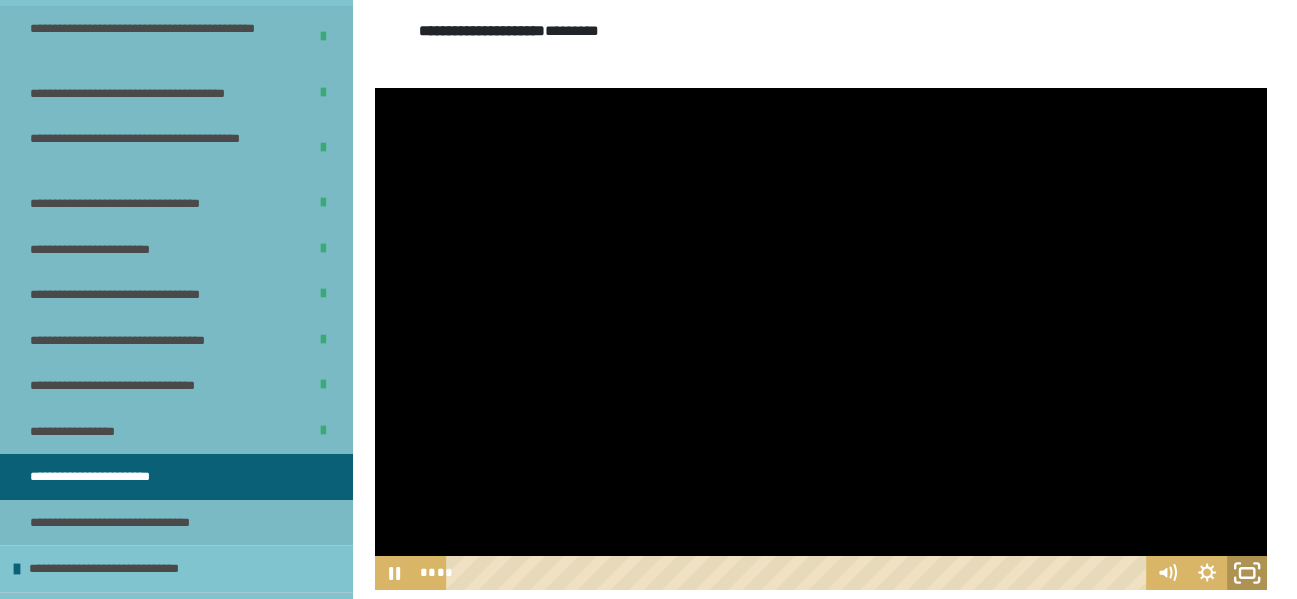 click 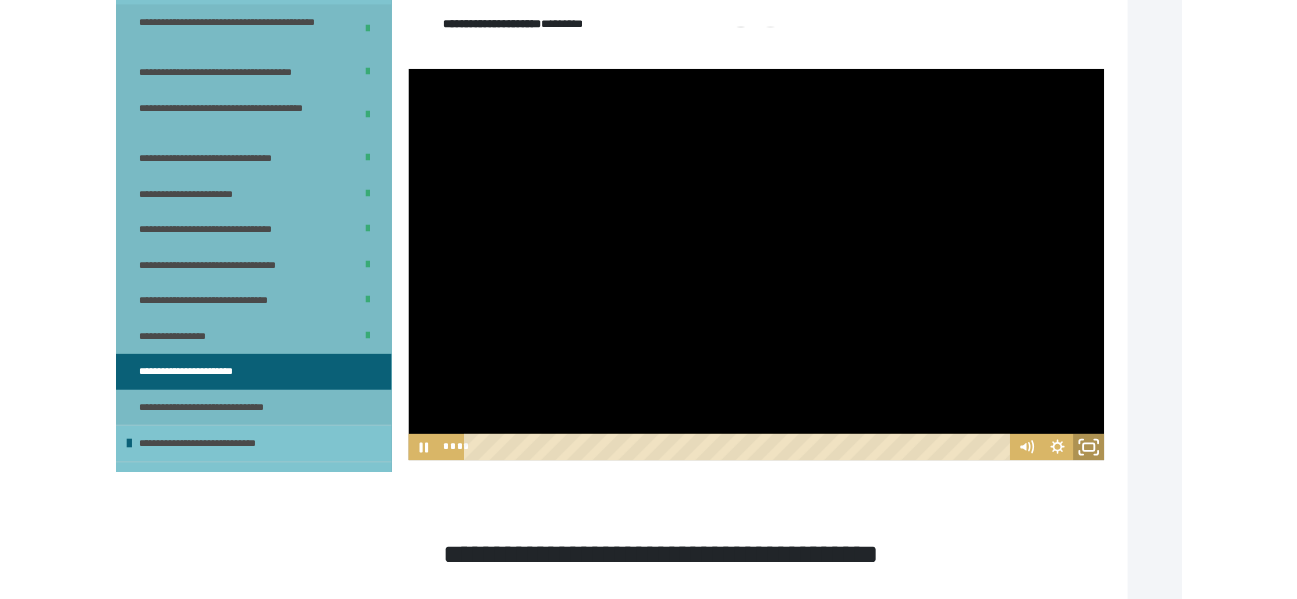 scroll, scrollTop: 123, scrollLeft: 0, axis: vertical 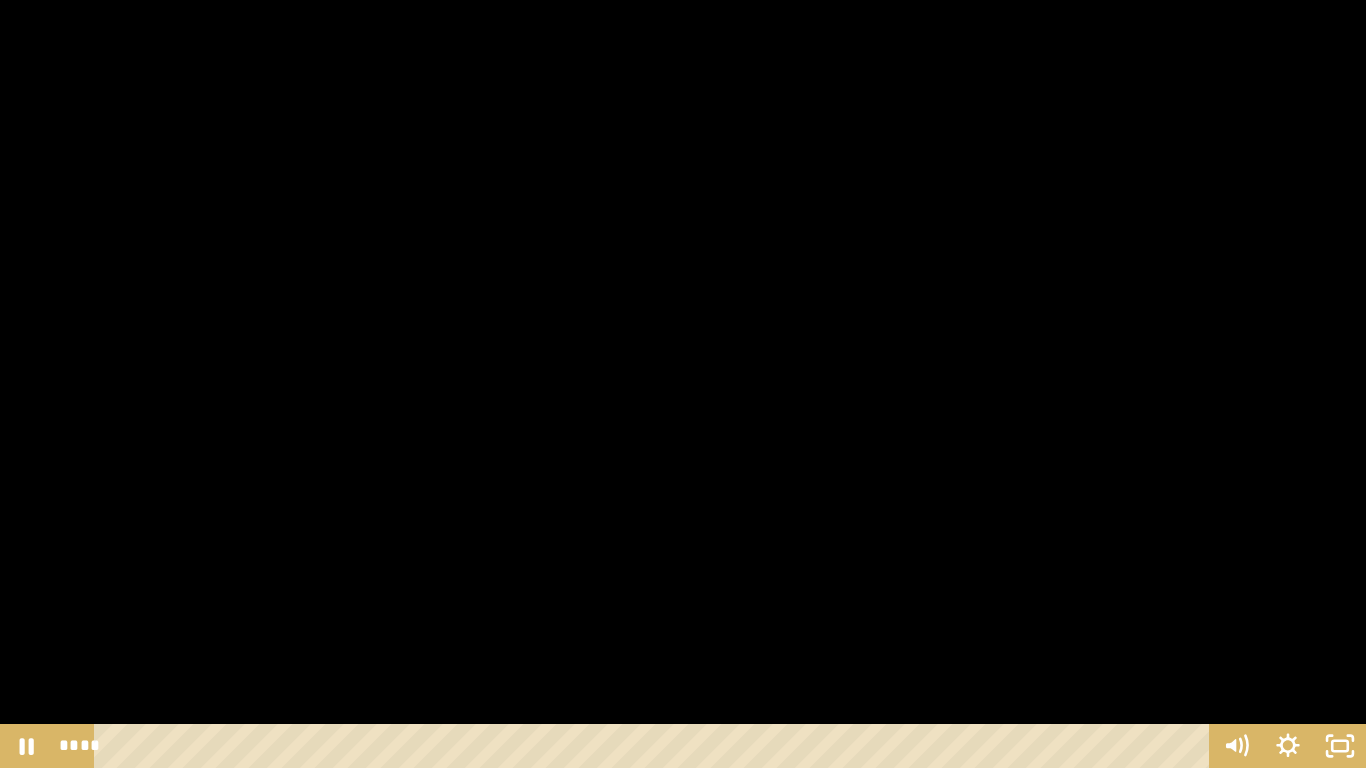 click at bounding box center (683, 384) 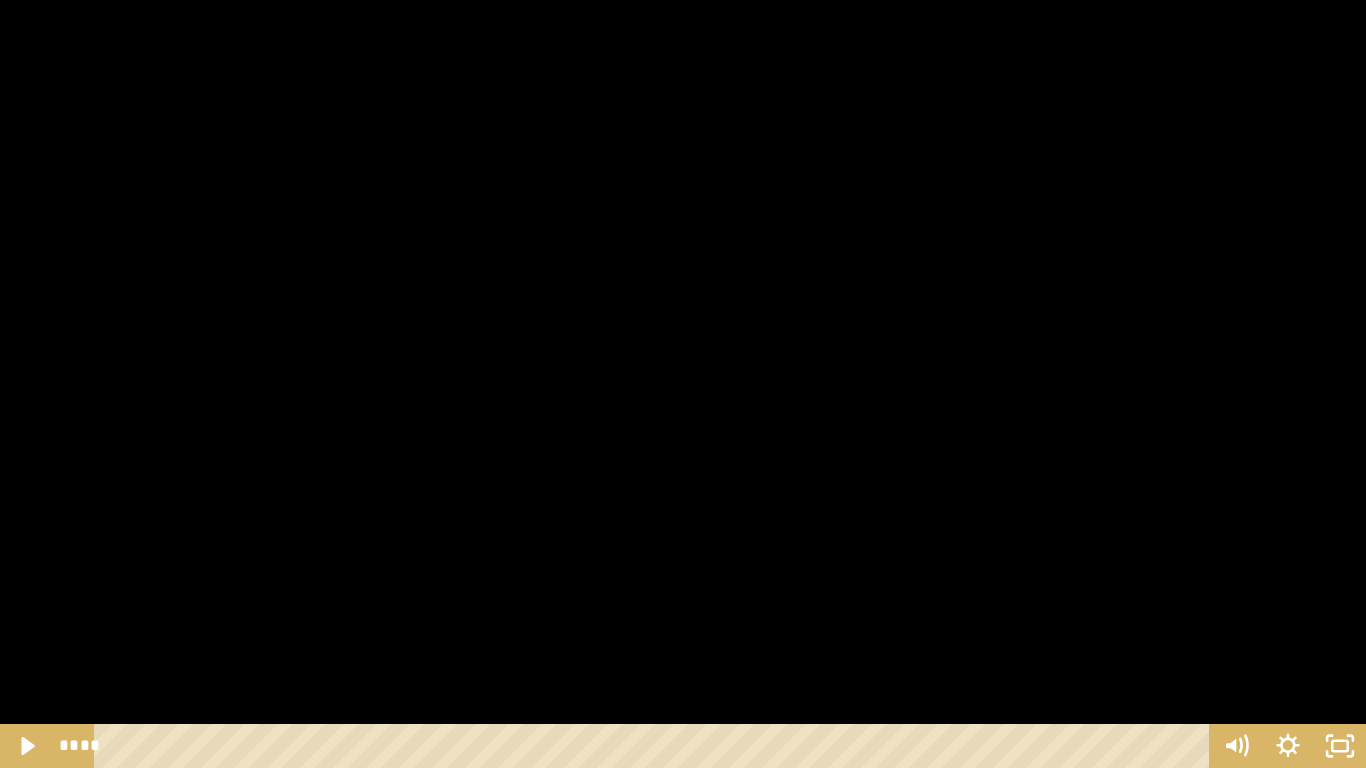 click at bounding box center (683, 384) 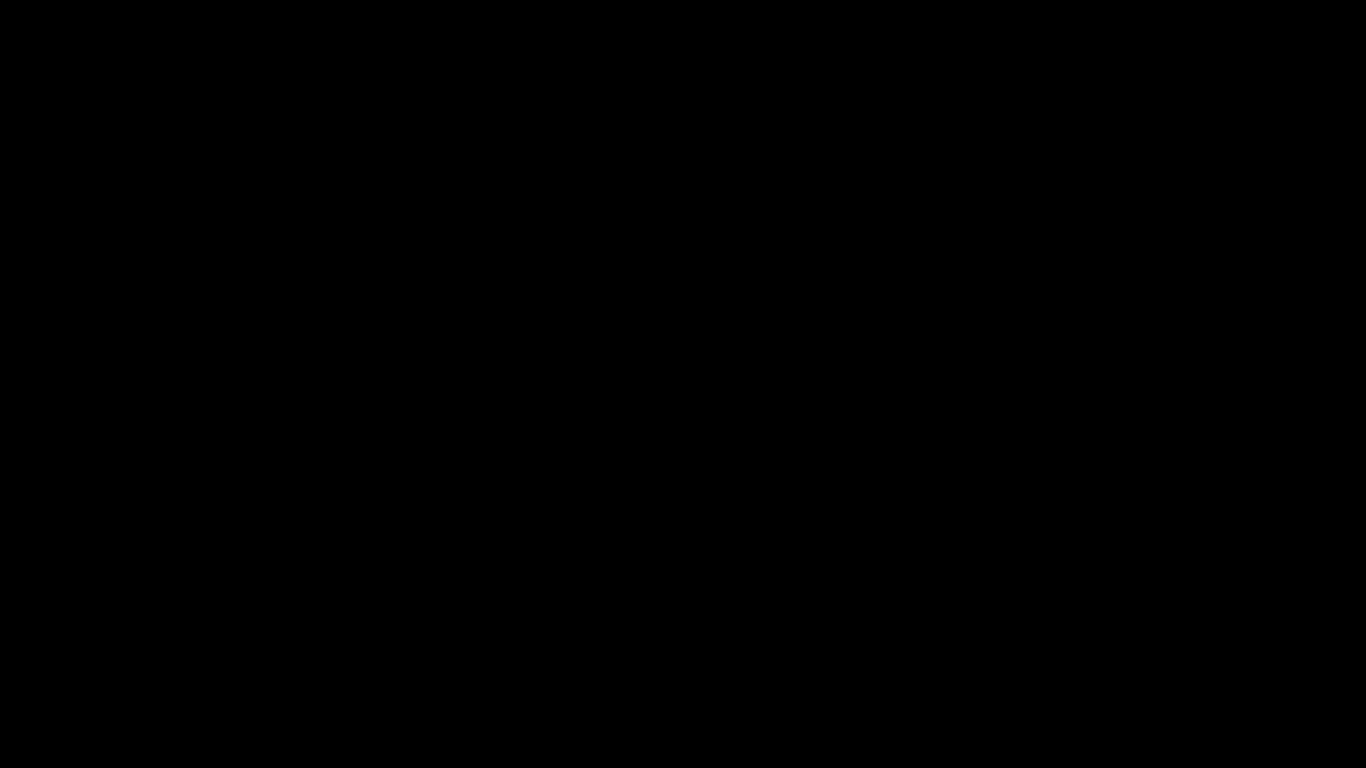 drag, startPoint x: 740, startPoint y: 552, endPoint x: 771, endPoint y: 598, distance: 55.470715 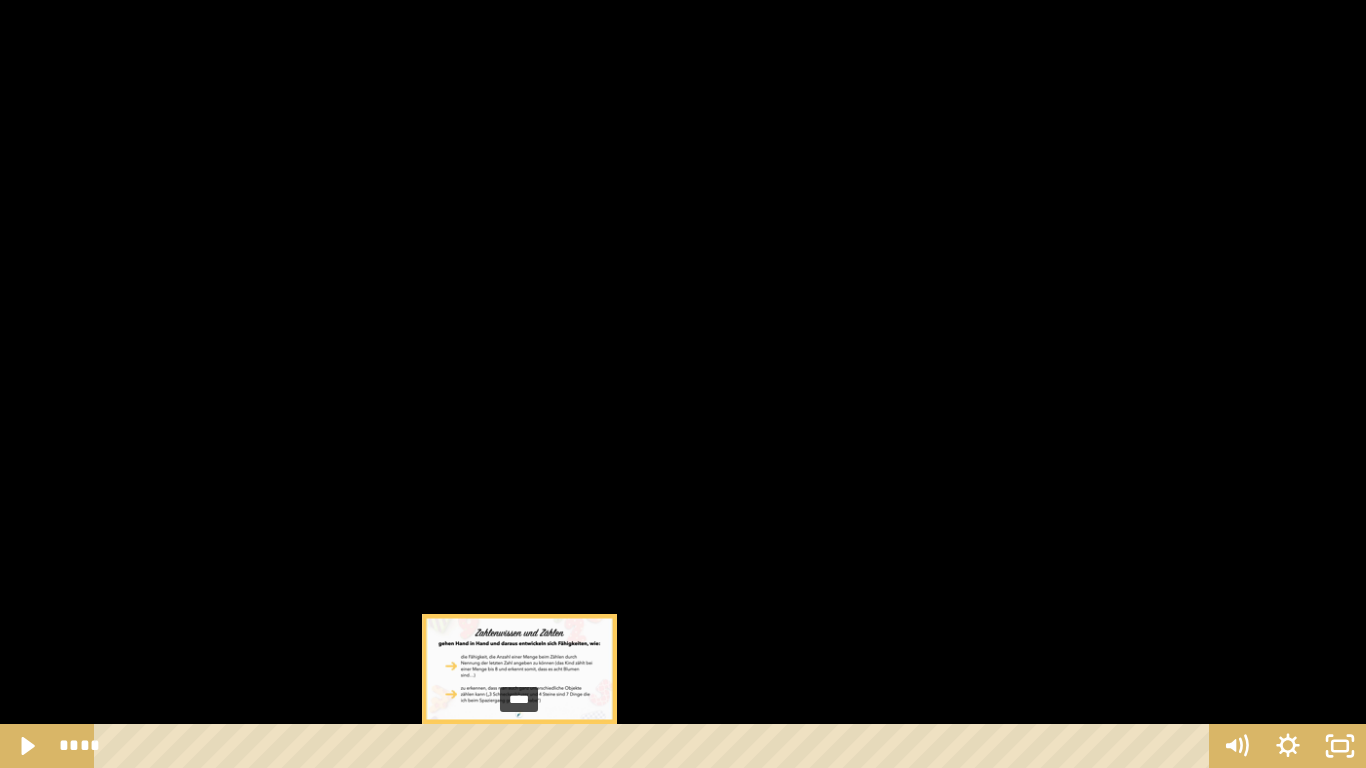 click on "****" at bounding box center [655, 746] 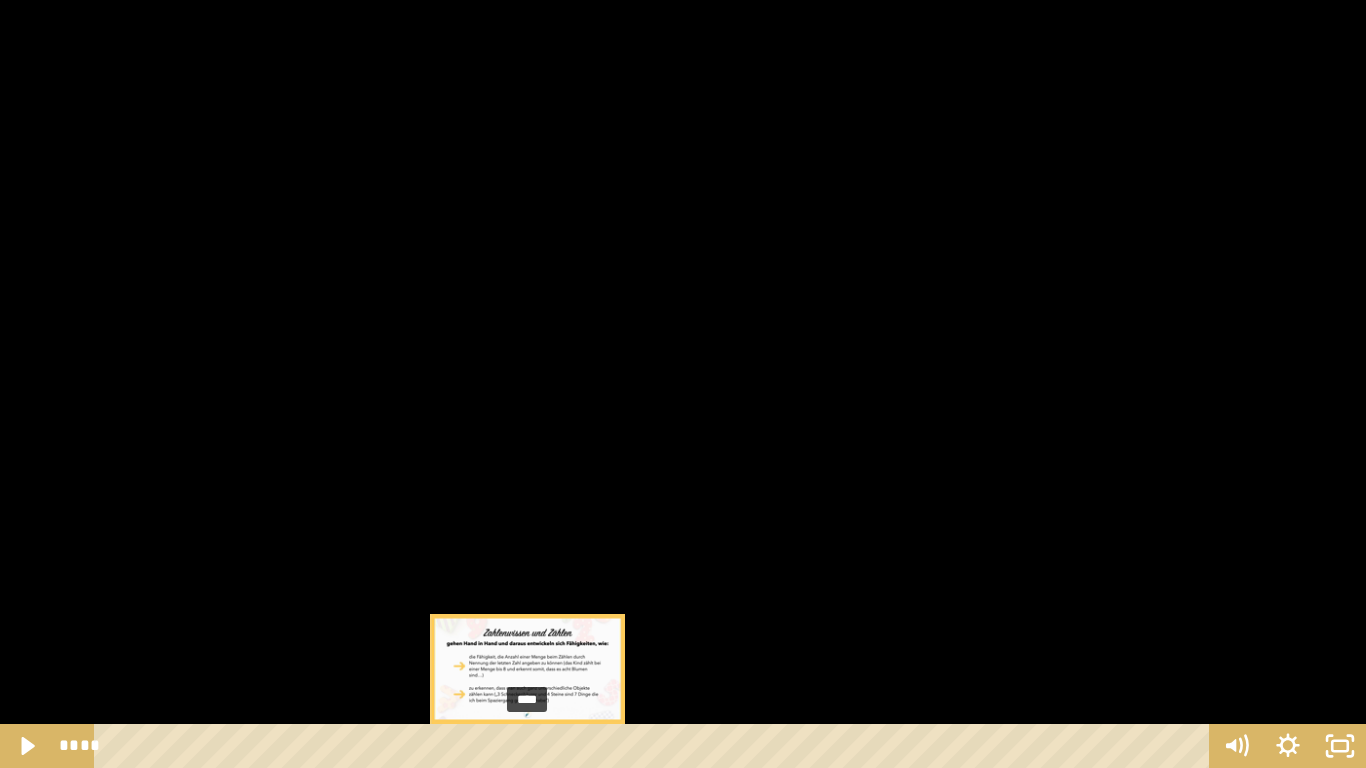 click on "****" at bounding box center [655, 746] 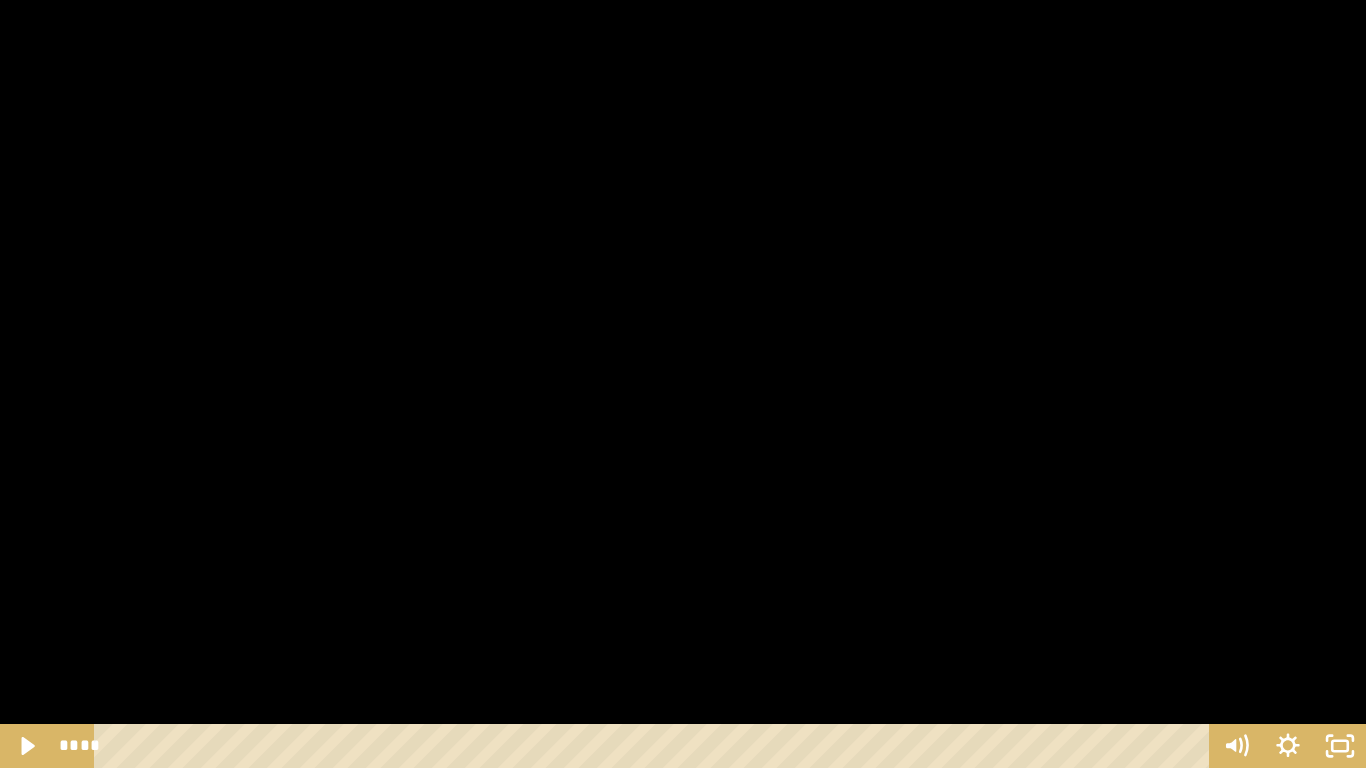 click at bounding box center (683, 384) 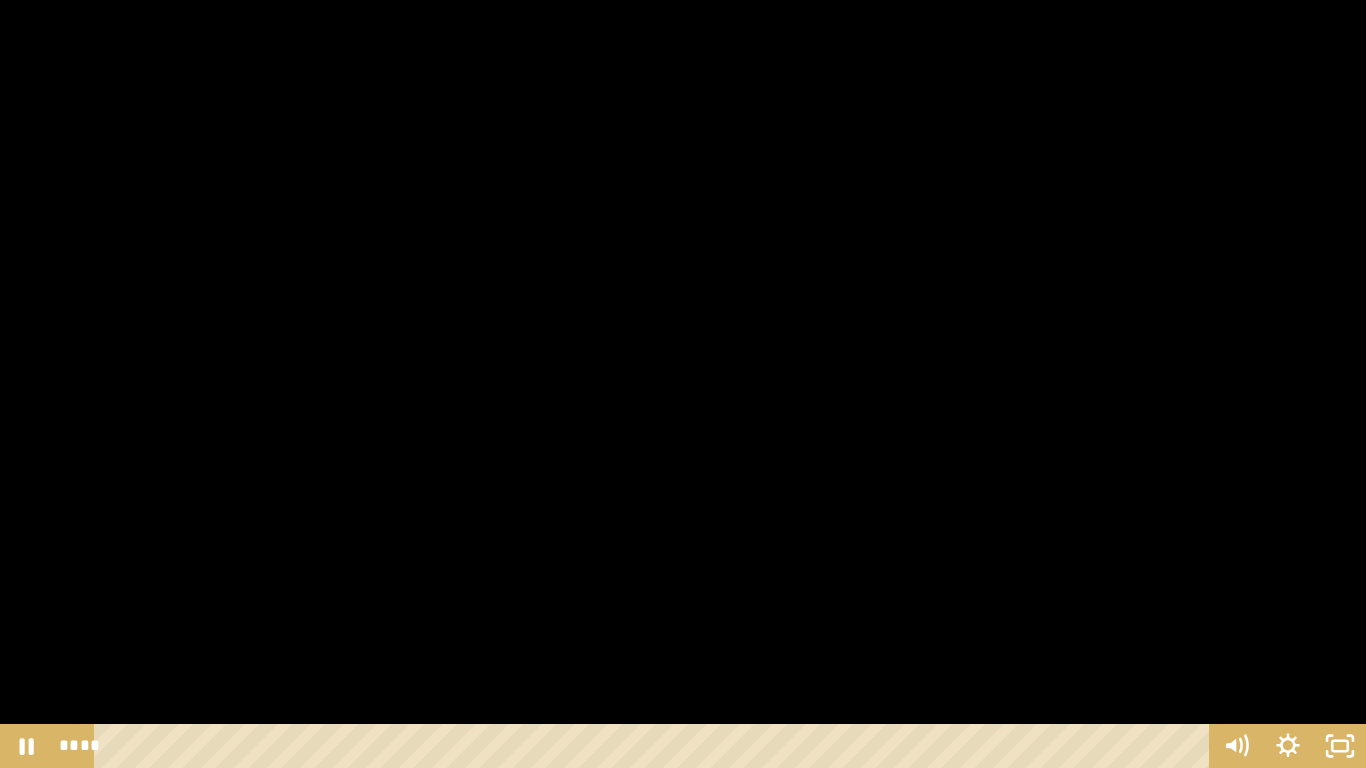 click at bounding box center [683, 384] 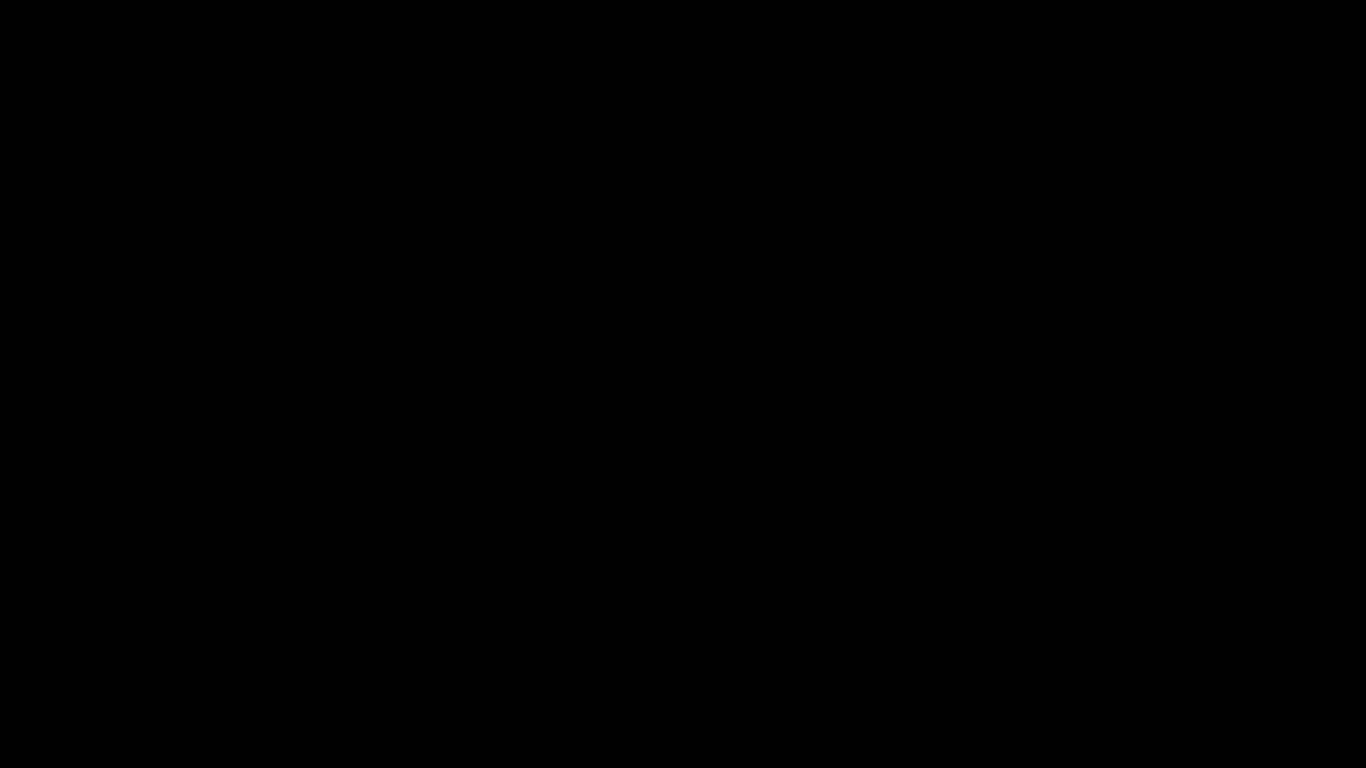 click at bounding box center [683, 384] 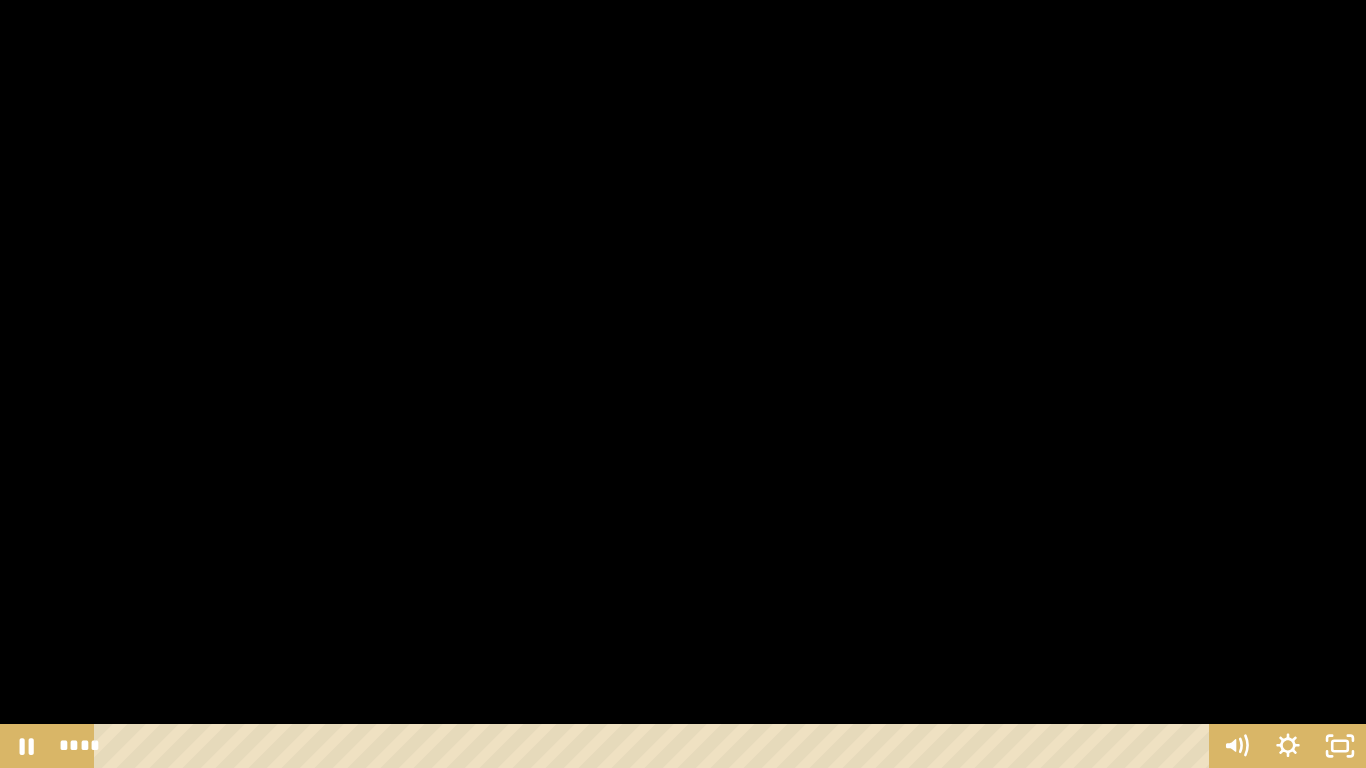 click at bounding box center (683, 384) 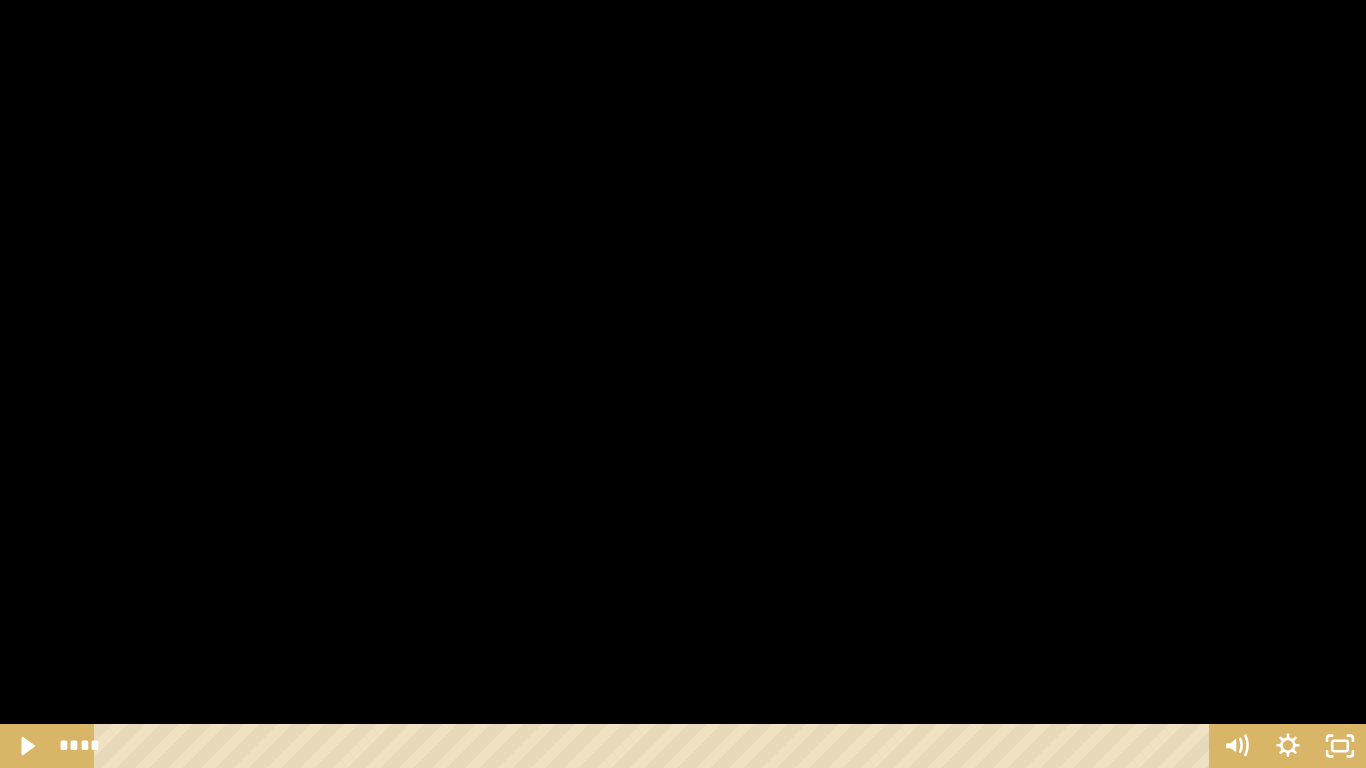 click at bounding box center [683, 384] 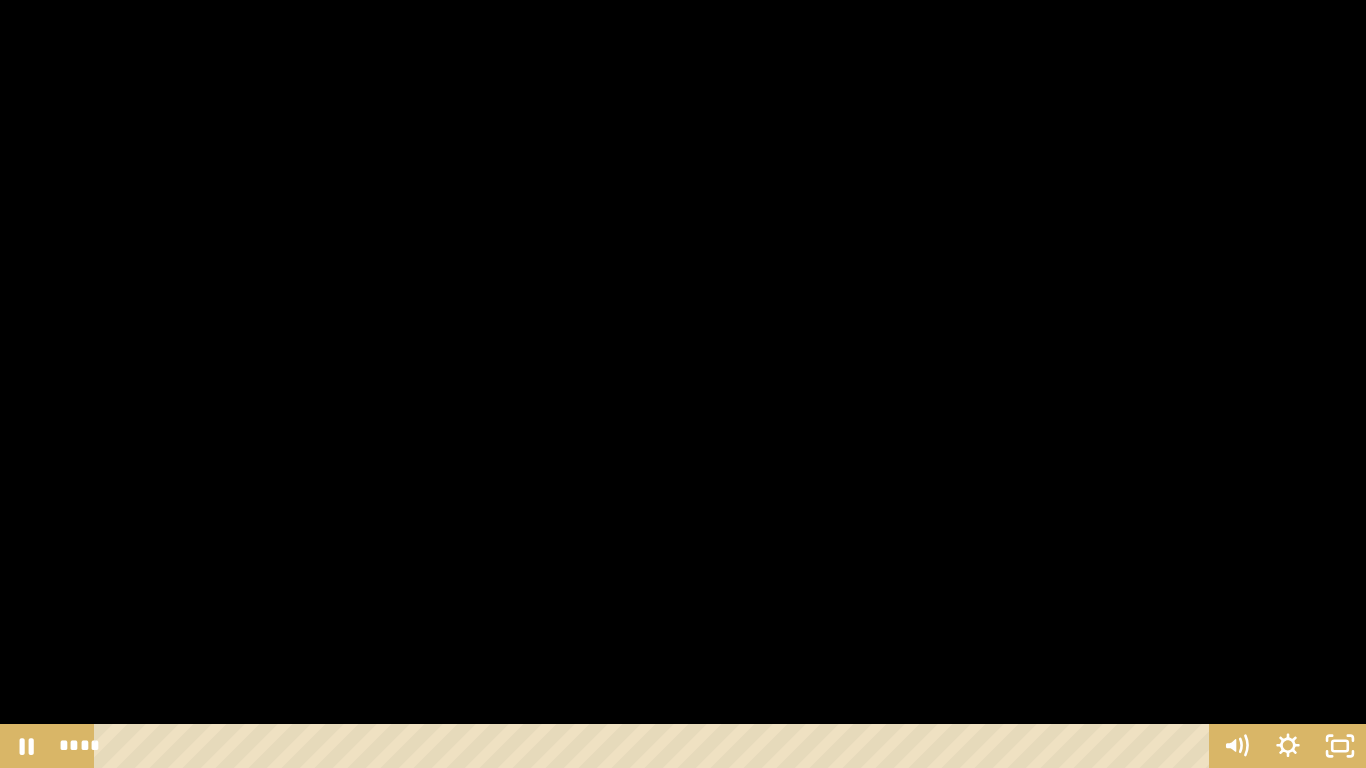 click at bounding box center (683, 384) 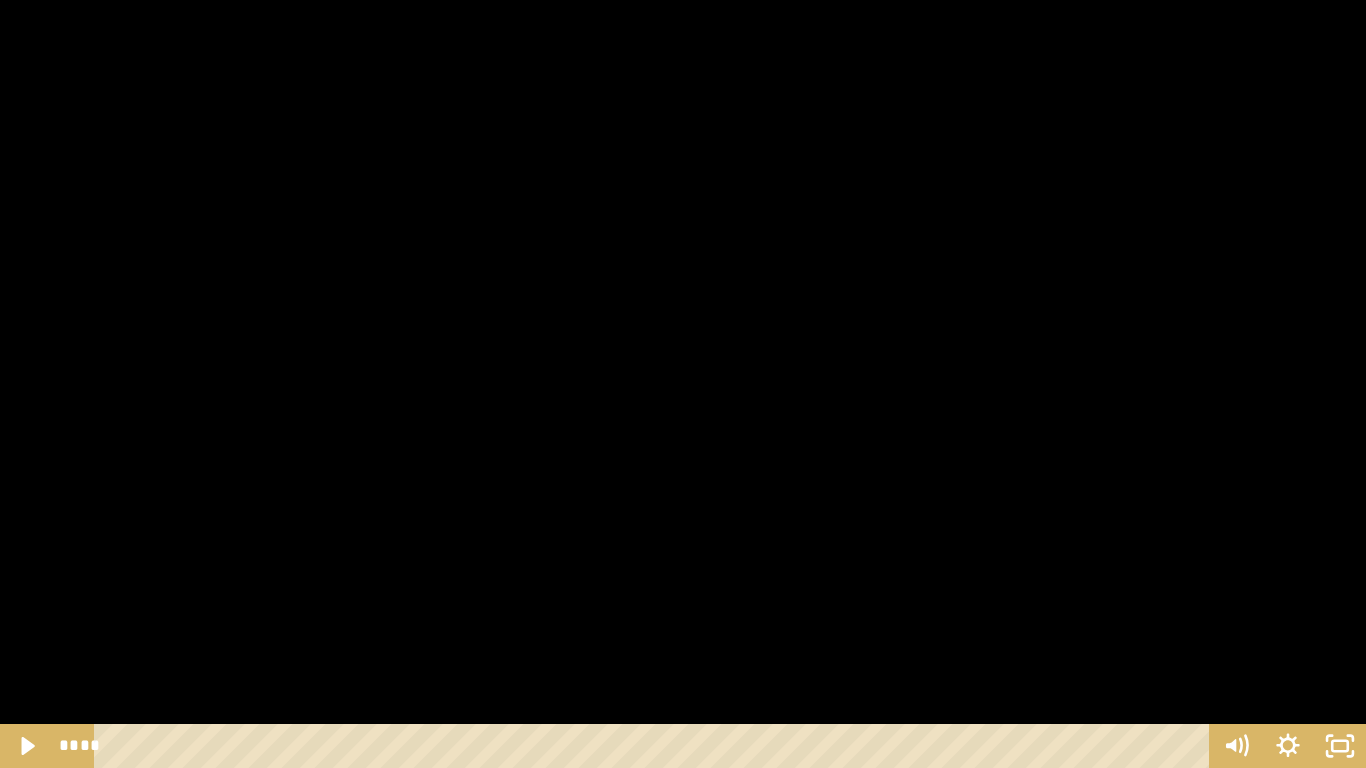 click at bounding box center [683, 384] 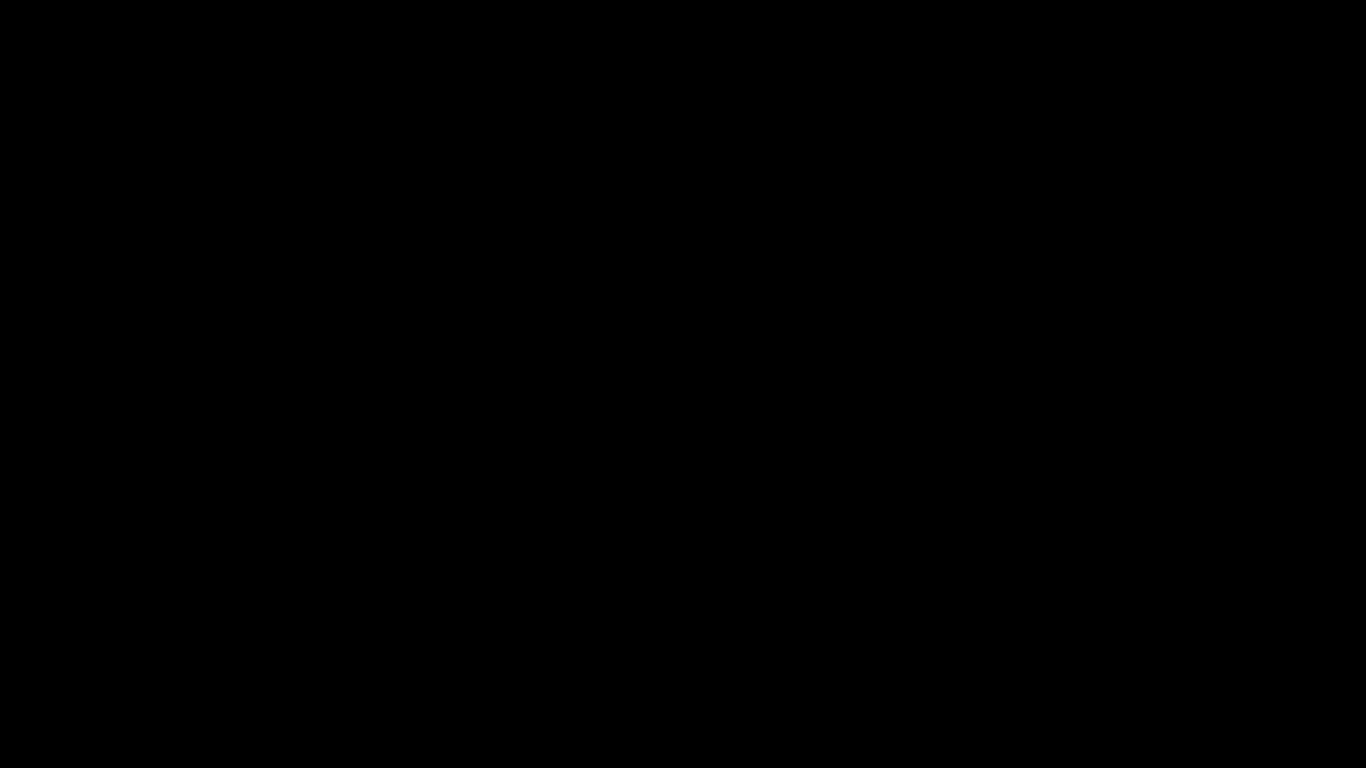 click at bounding box center [683, 384] 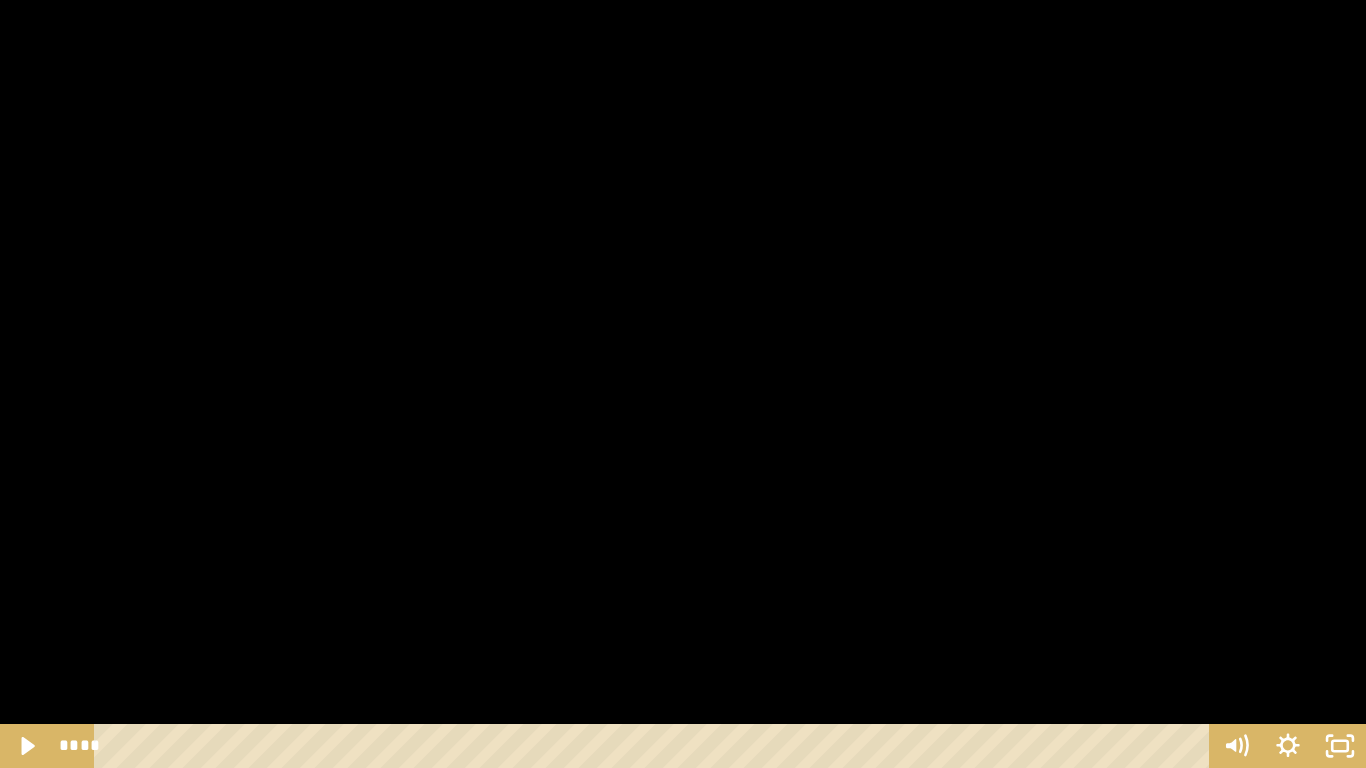 drag, startPoint x: 861, startPoint y: 664, endPoint x: 865, endPoint y: 654, distance: 10.770329 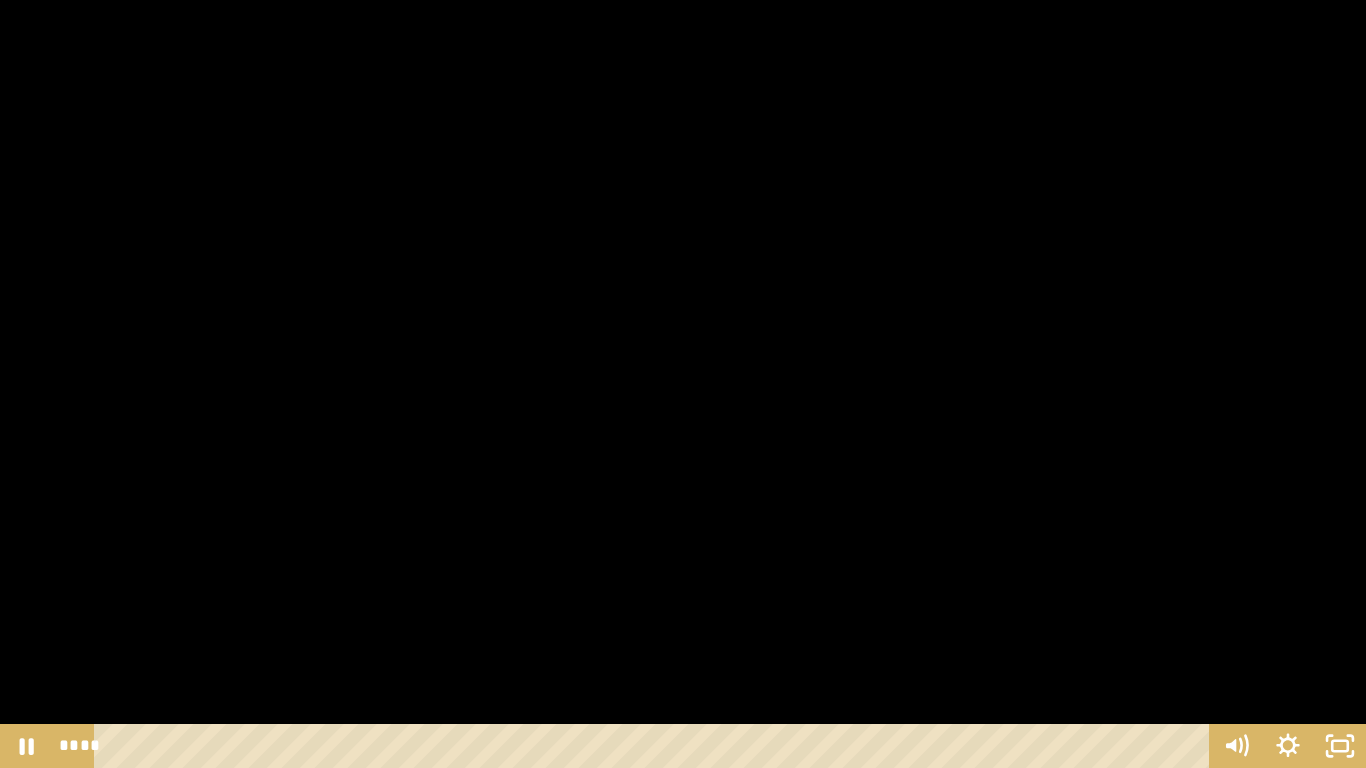 click at bounding box center (683, 384) 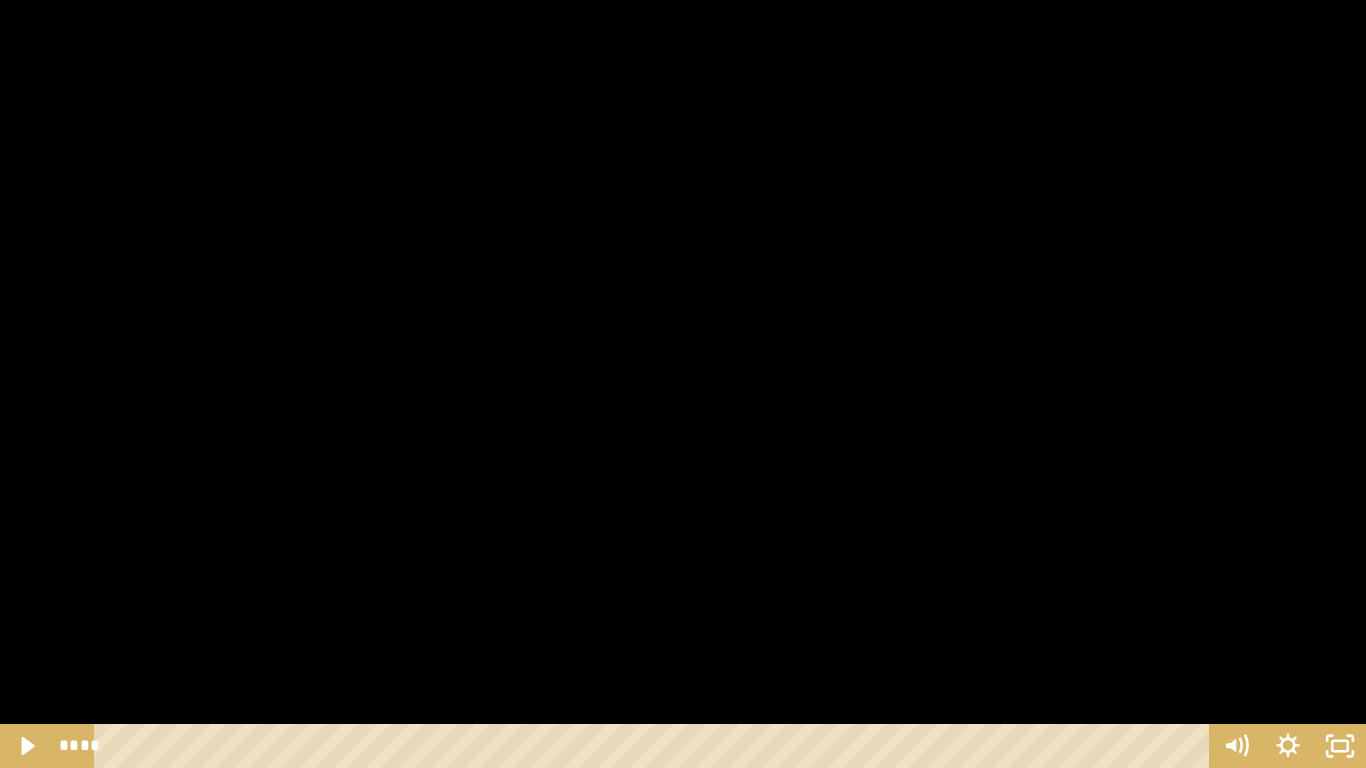 click at bounding box center (683, 384) 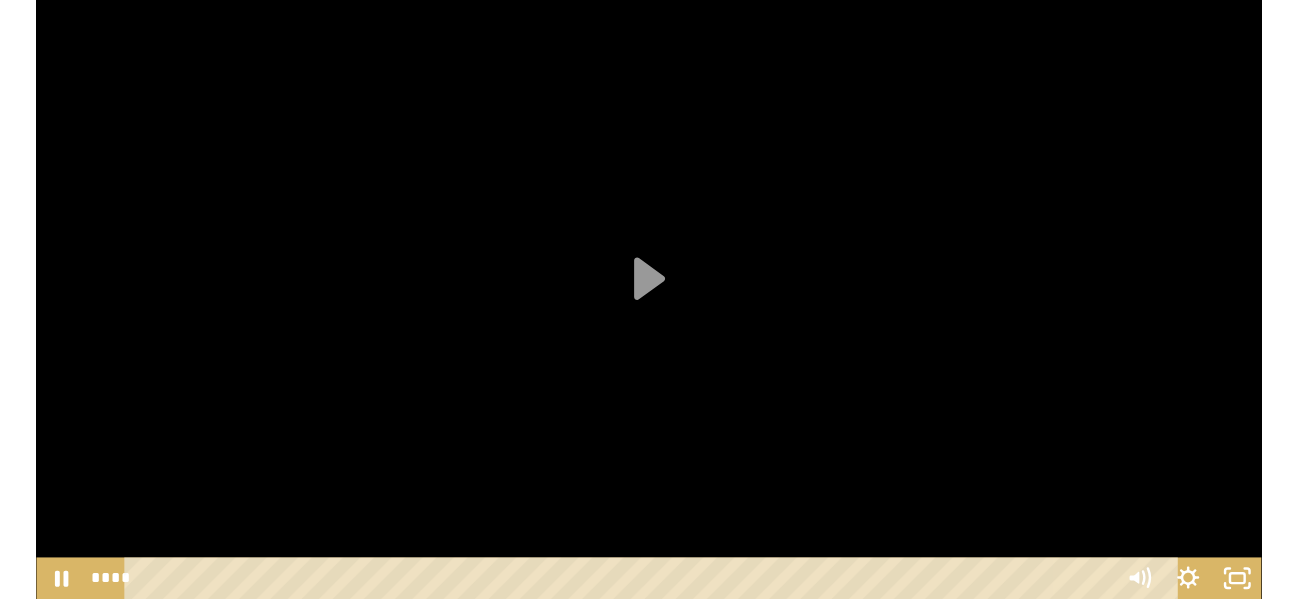 scroll, scrollTop: 192, scrollLeft: 0, axis: vertical 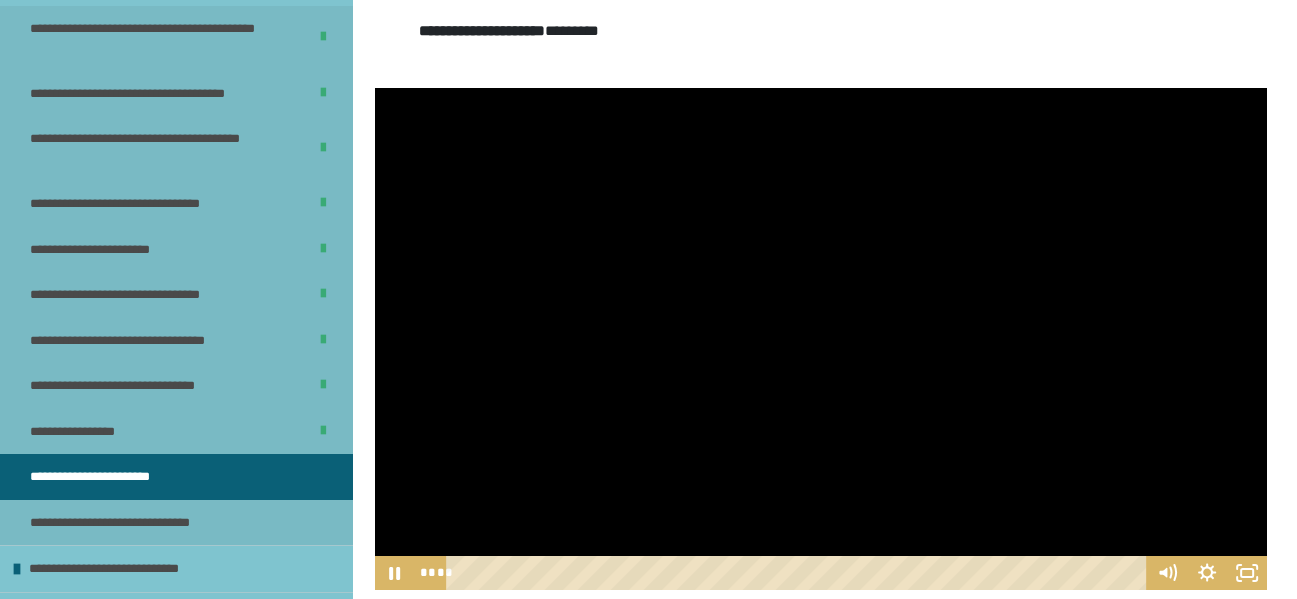click at bounding box center (821, 339) 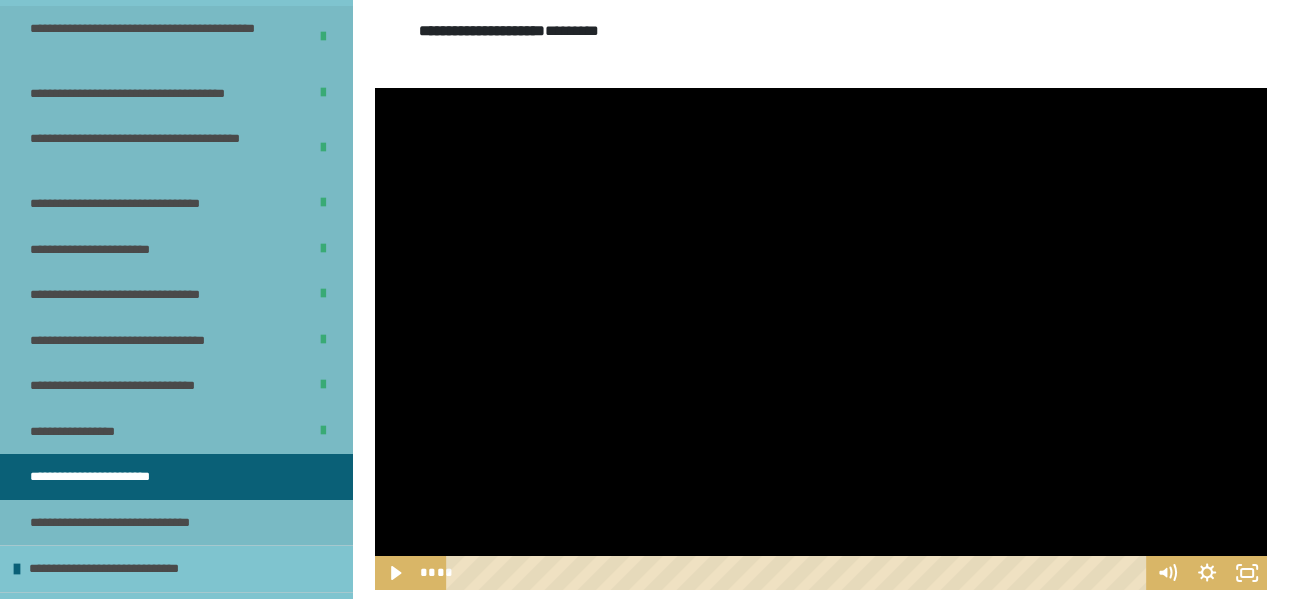 click at bounding box center [821, 339] 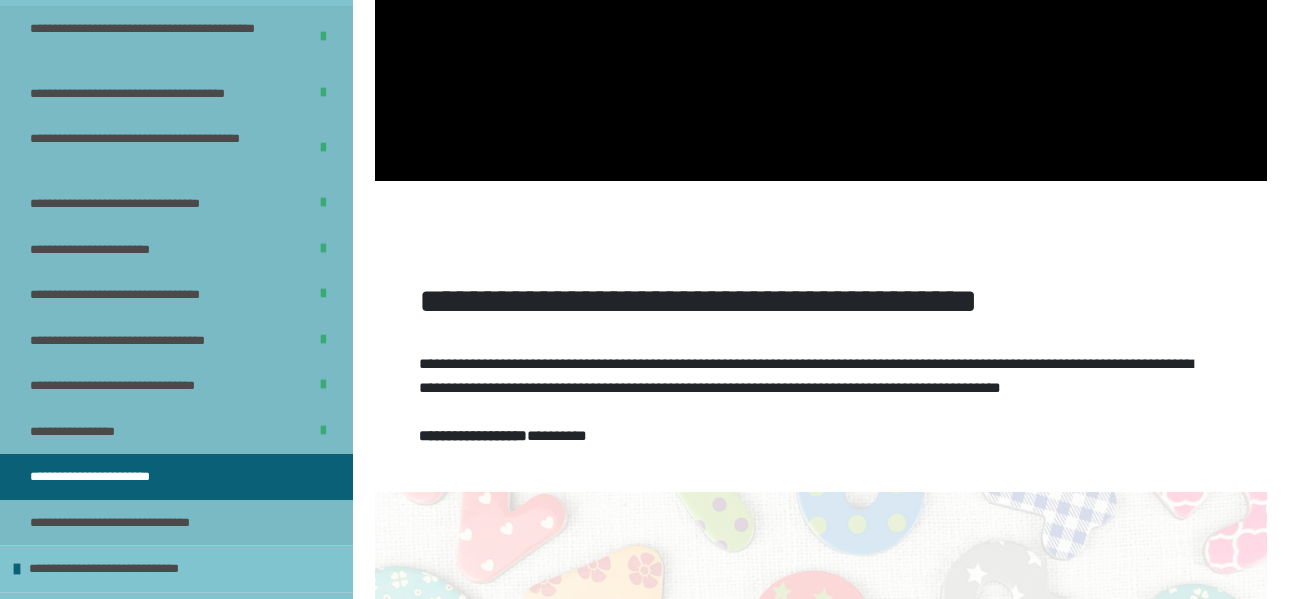 scroll, scrollTop: 1149, scrollLeft: 0, axis: vertical 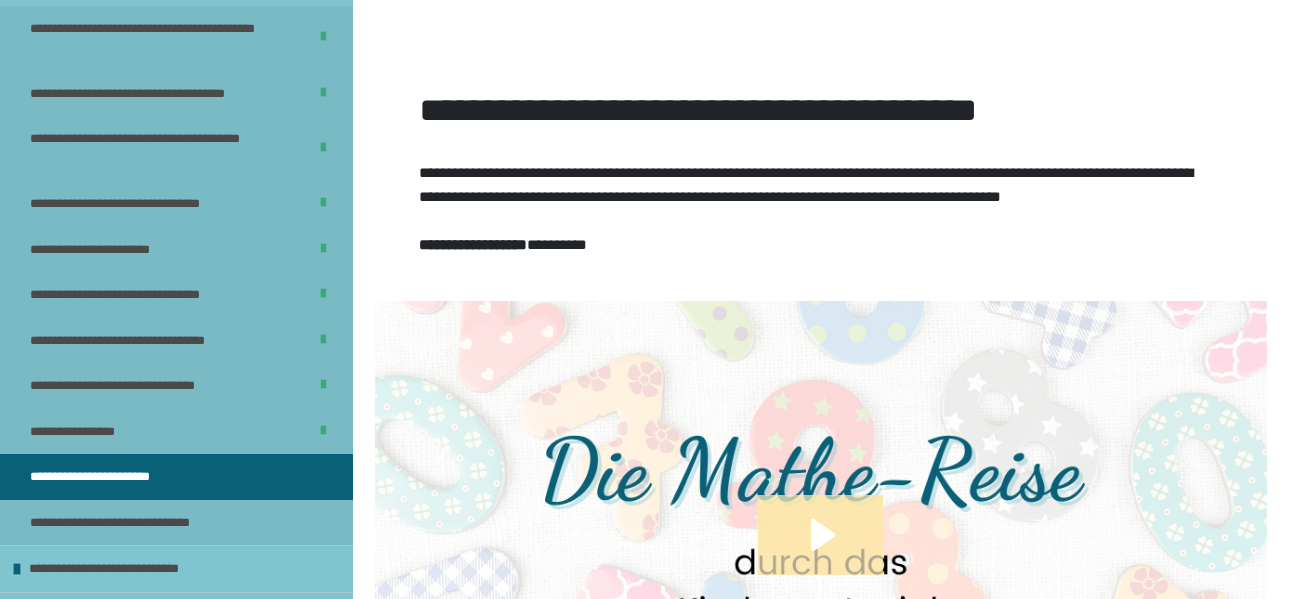 click 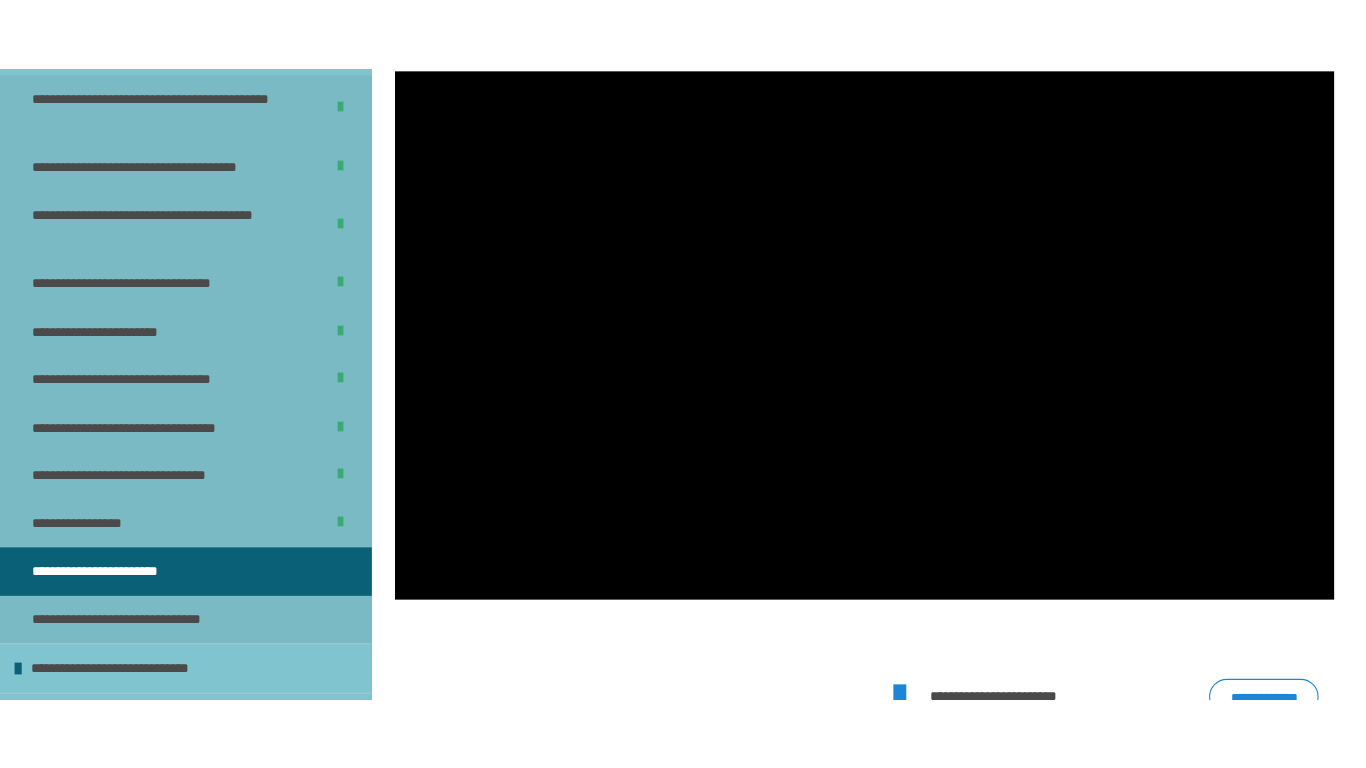 scroll, scrollTop: 1449, scrollLeft: 0, axis: vertical 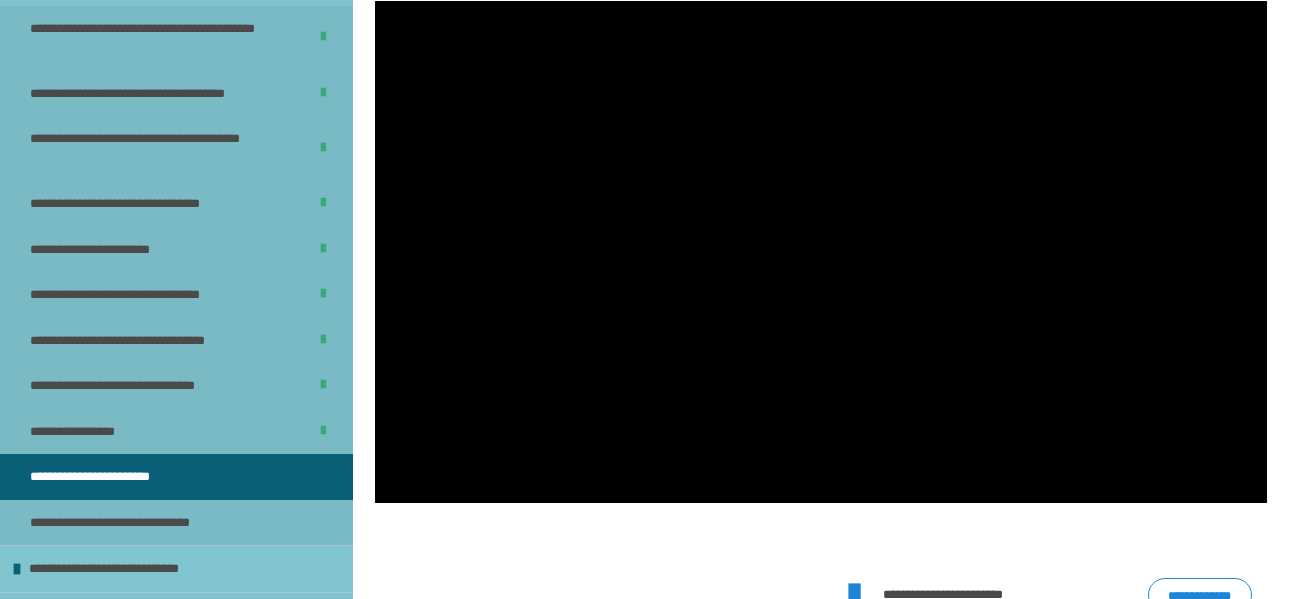 click at bounding box center (821, 528) 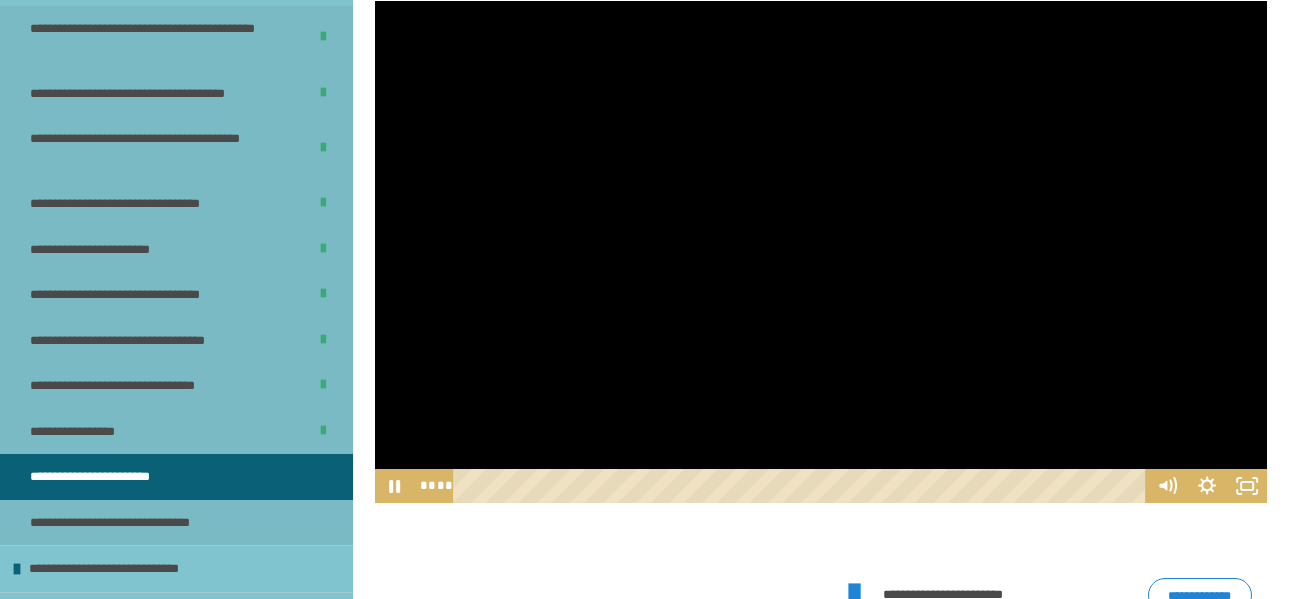 click at bounding box center (821, 252) 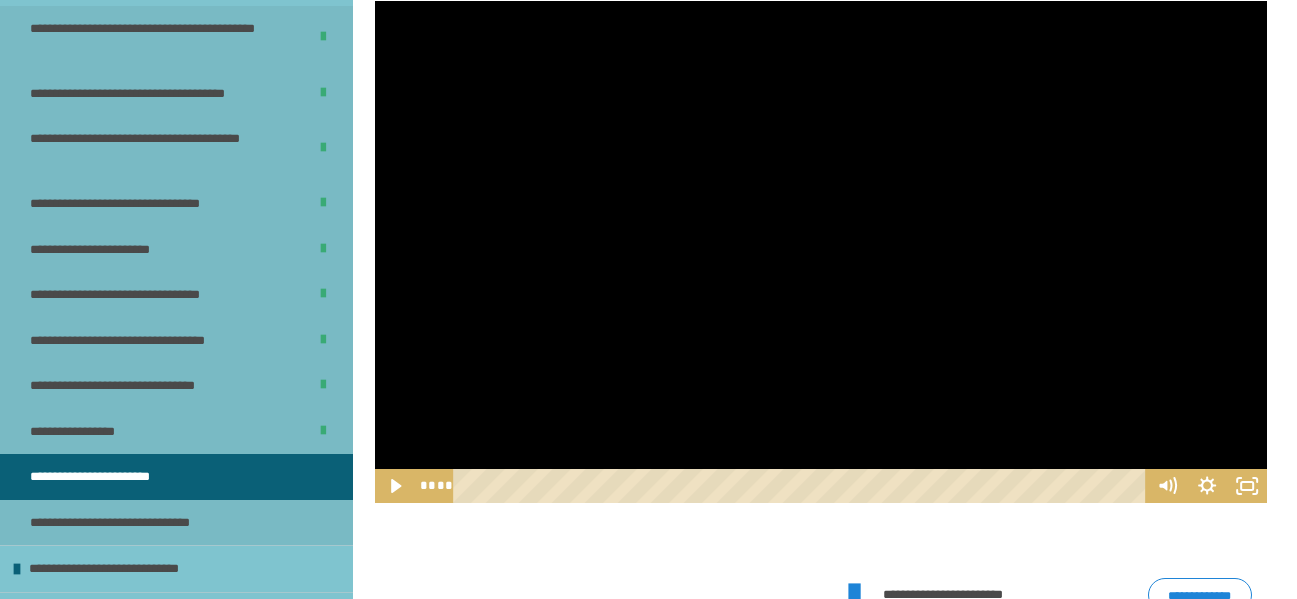 click at bounding box center [821, 252] 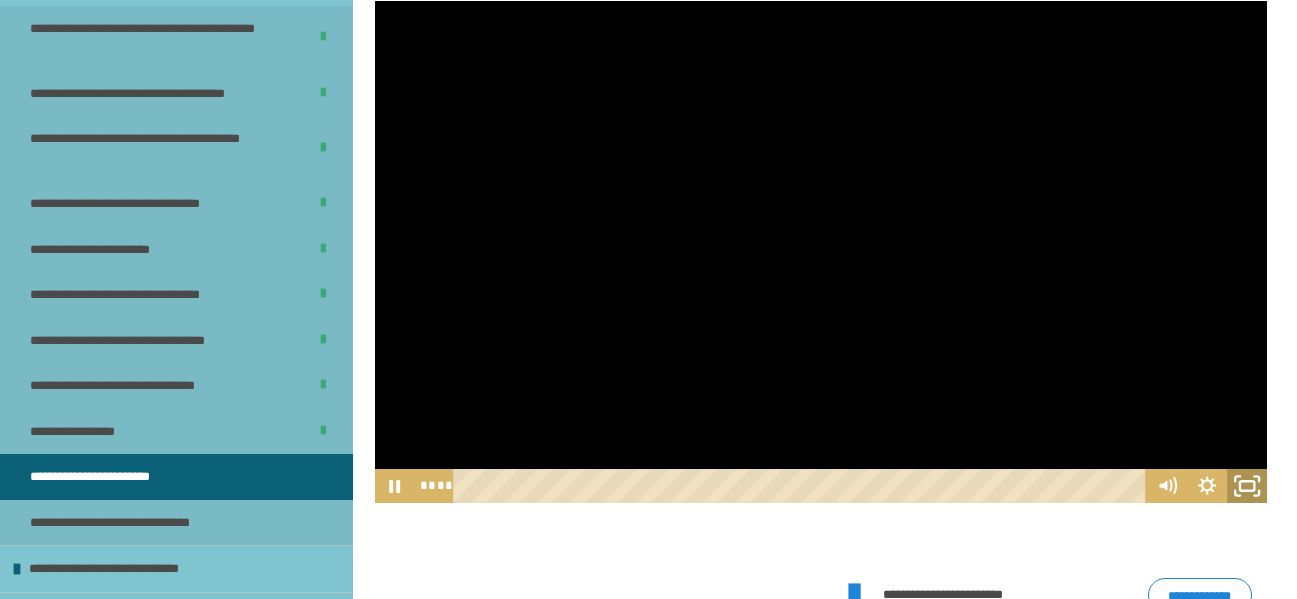 click 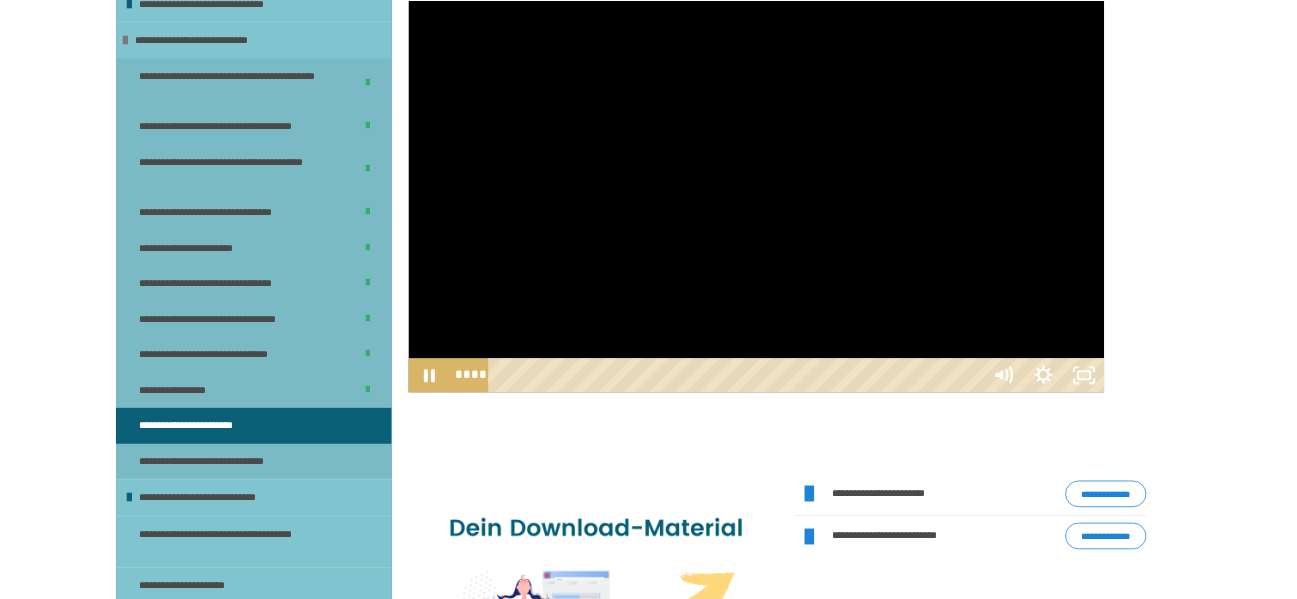 scroll, scrollTop: 123, scrollLeft: 0, axis: vertical 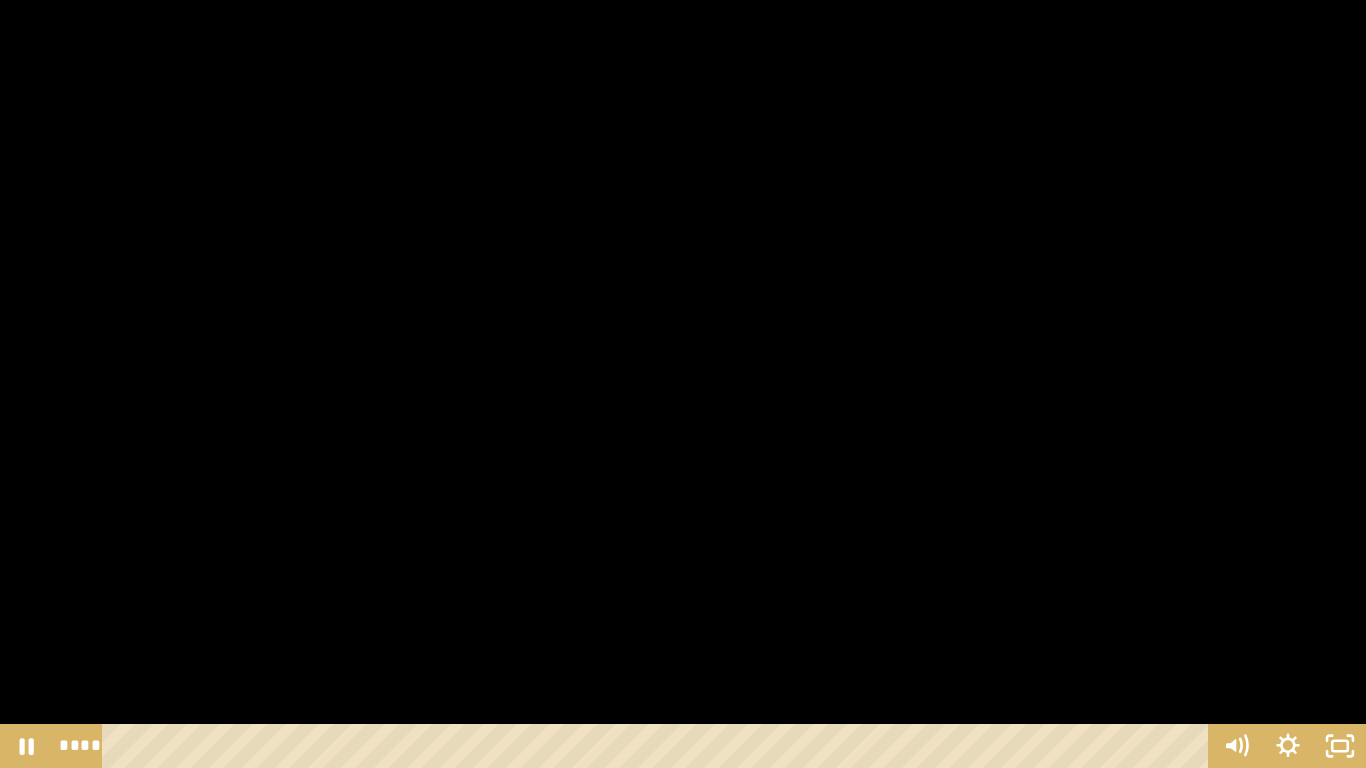 click at bounding box center (683, 384) 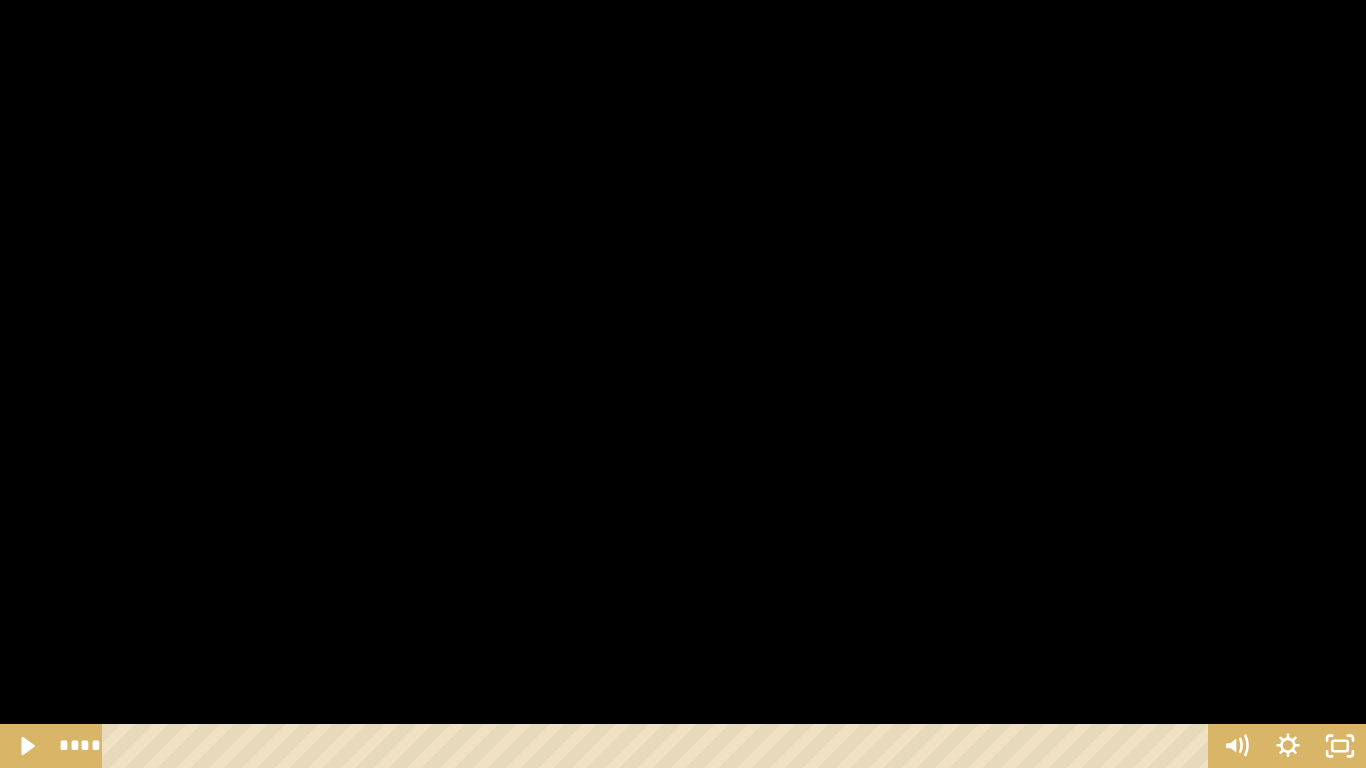 click at bounding box center [683, 384] 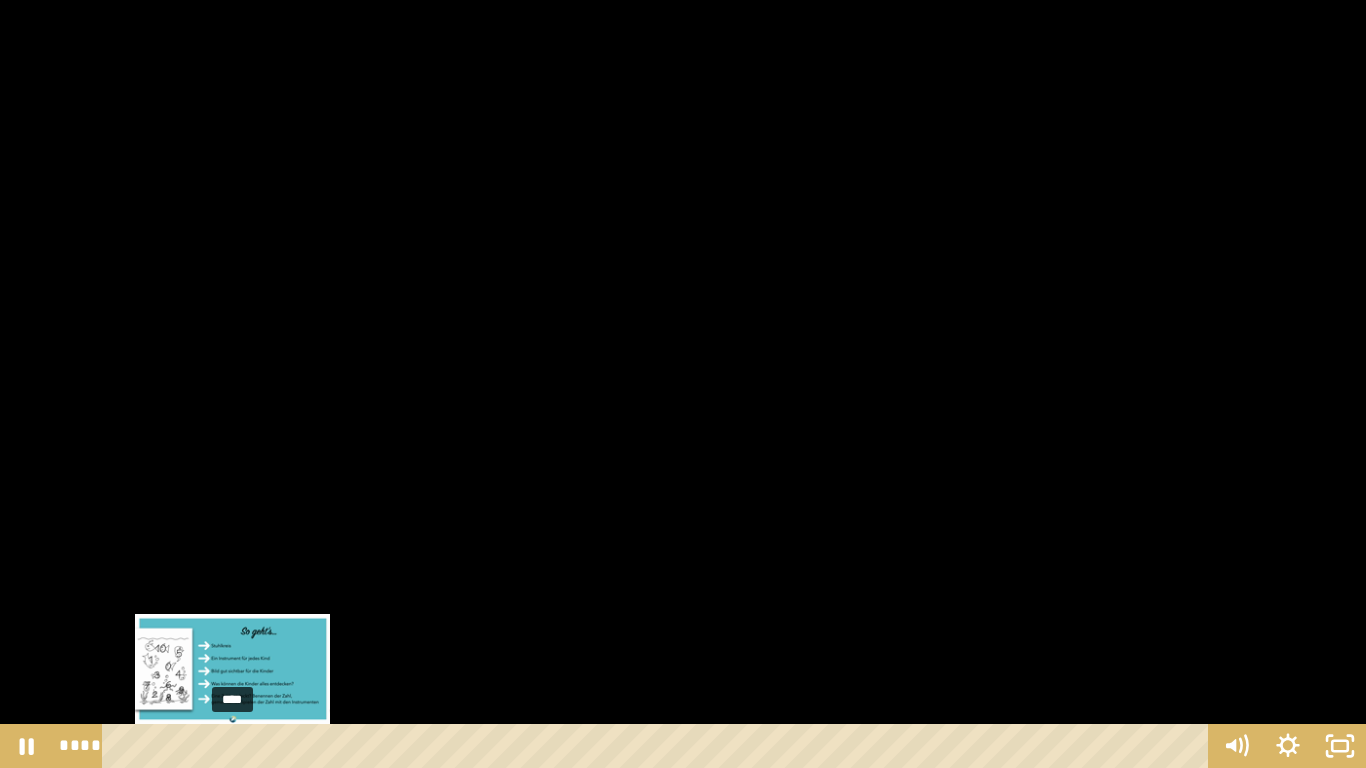 click on "****" at bounding box center (659, 746) 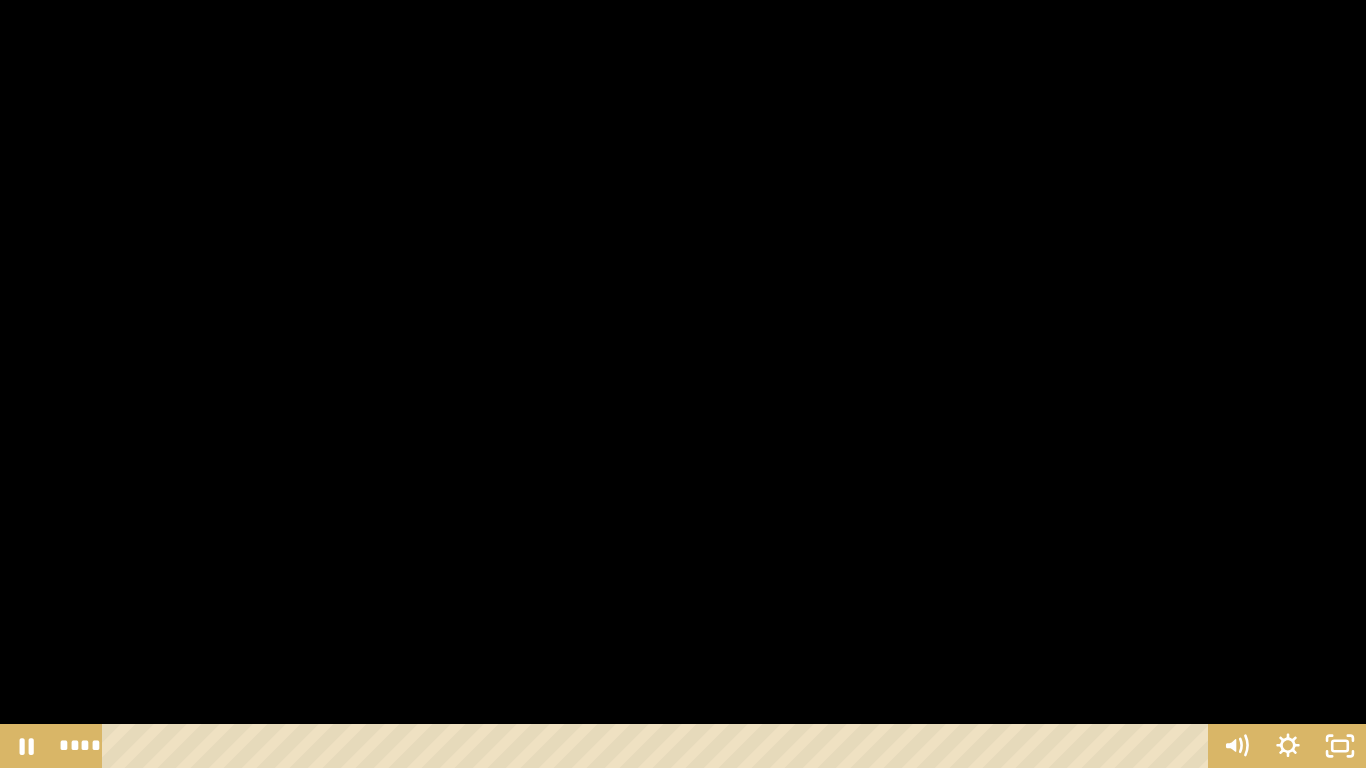 click at bounding box center (683, 384) 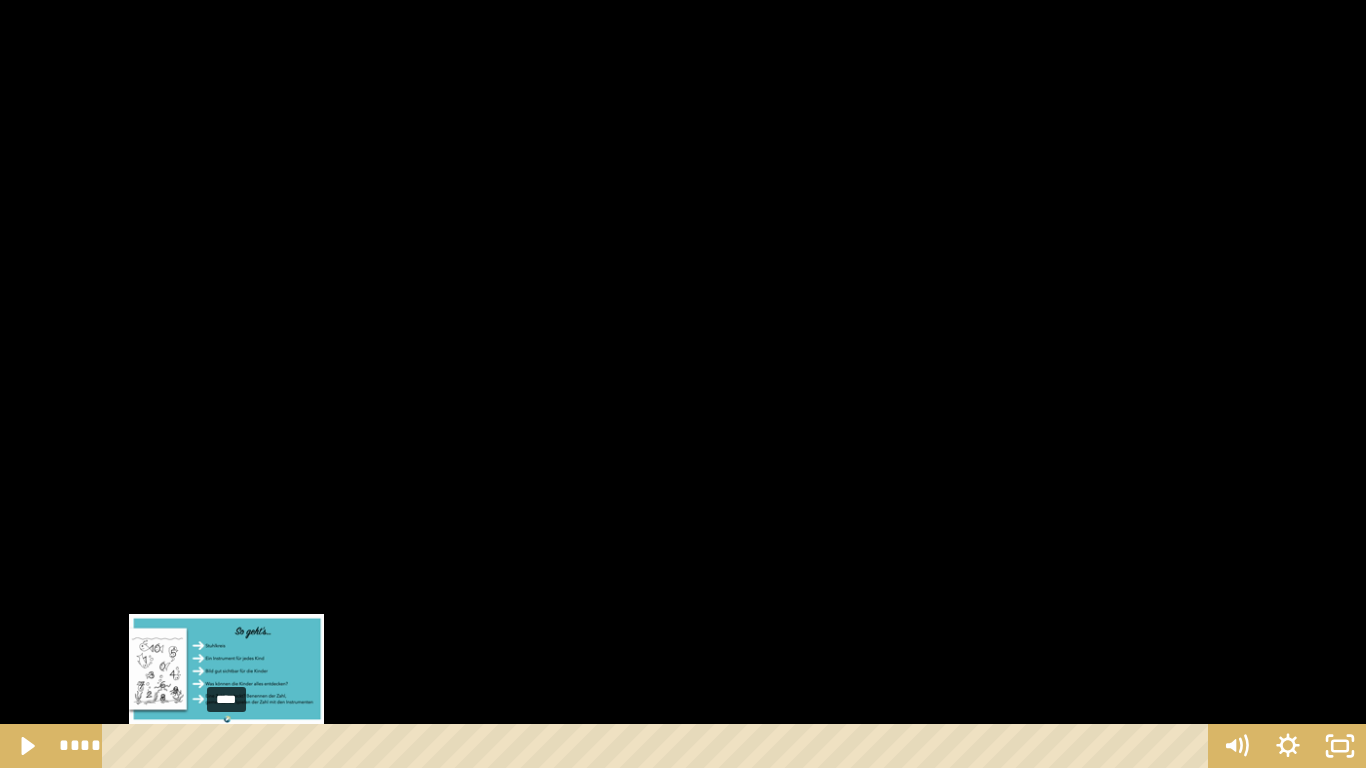 click on "****" at bounding box center [659, 746] 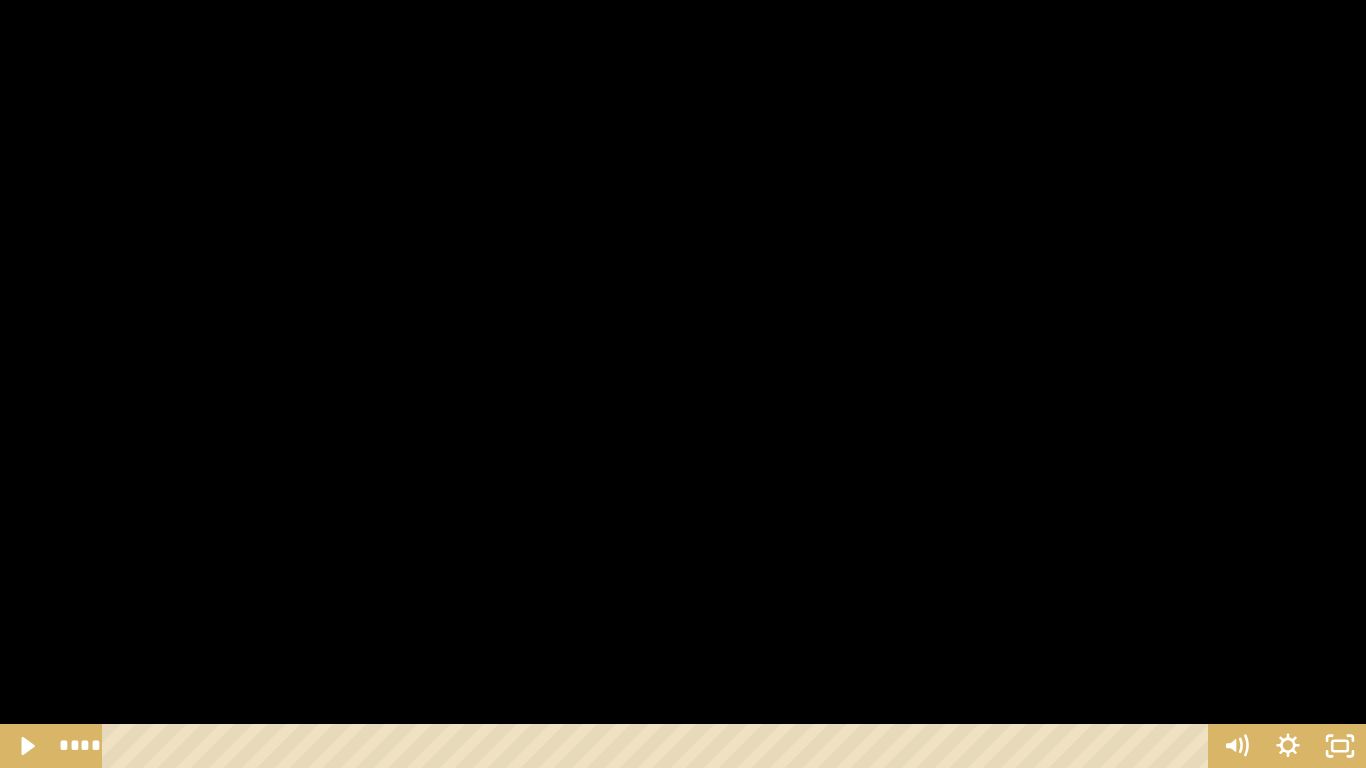 click at bounding box center [683, 384] 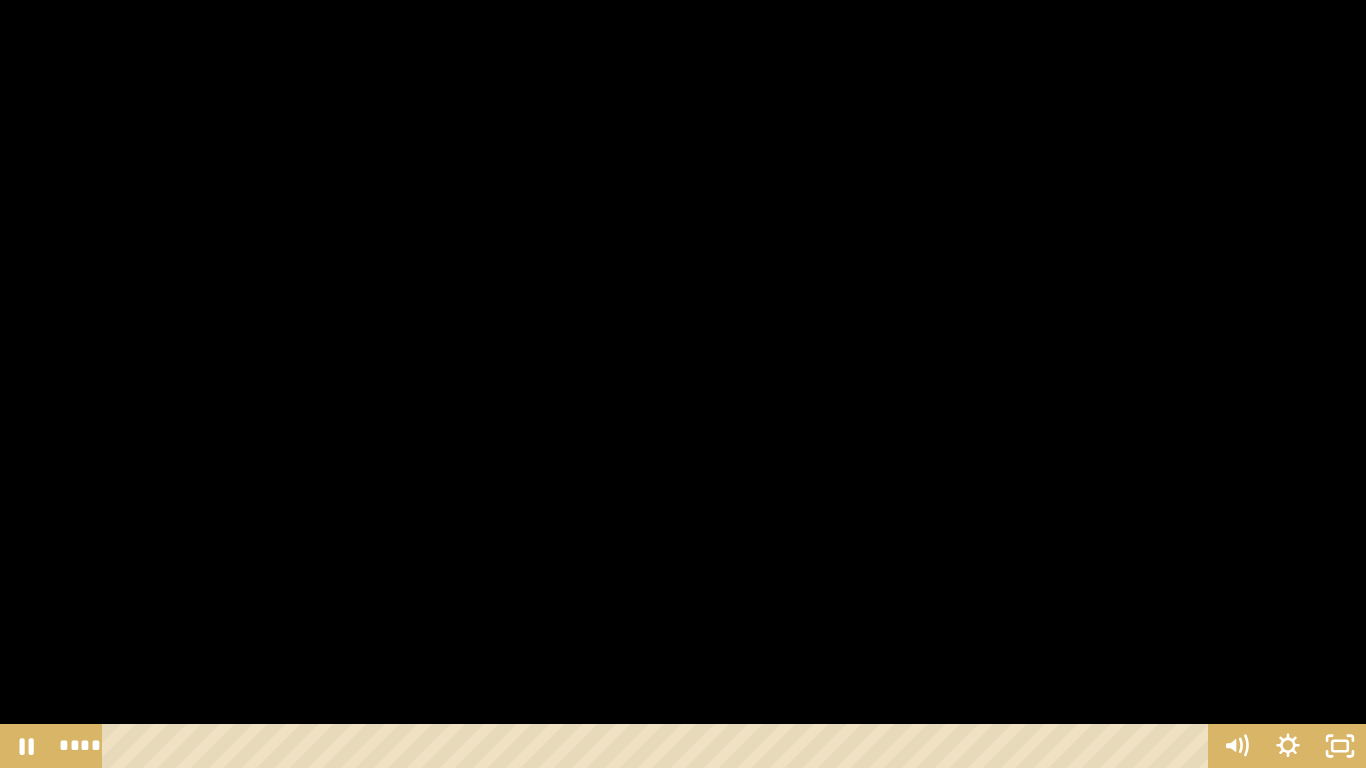 click at bounding box center (683, 384) 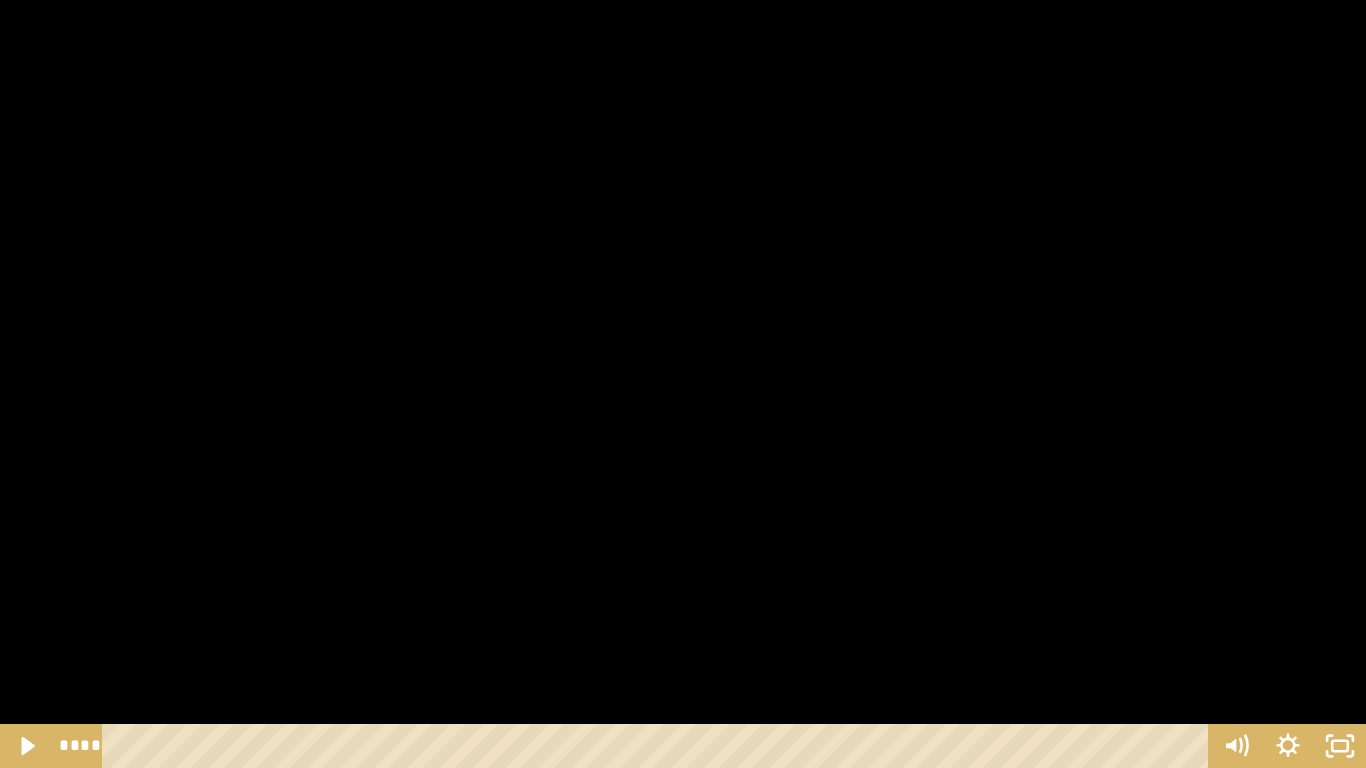 click at bounding box center [683, 384] 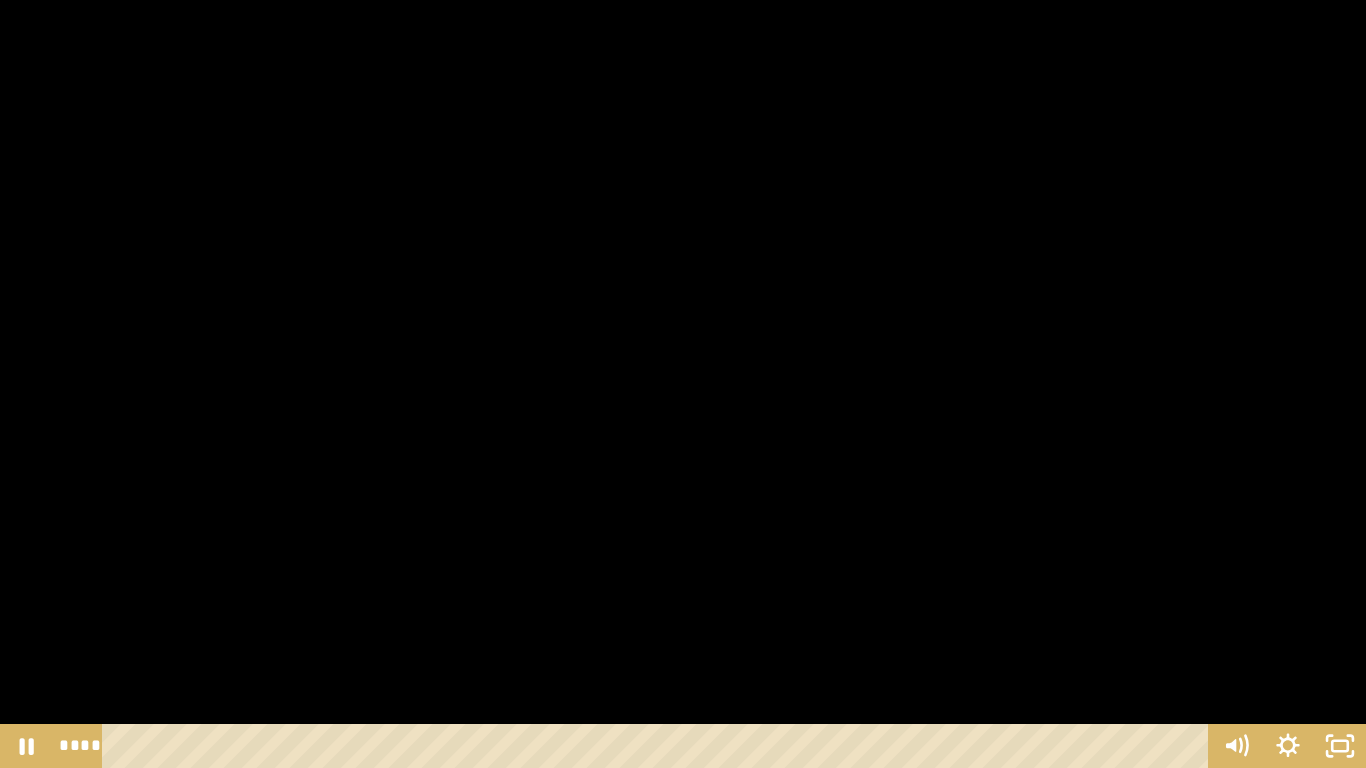 click at bounding box center (683, 384) 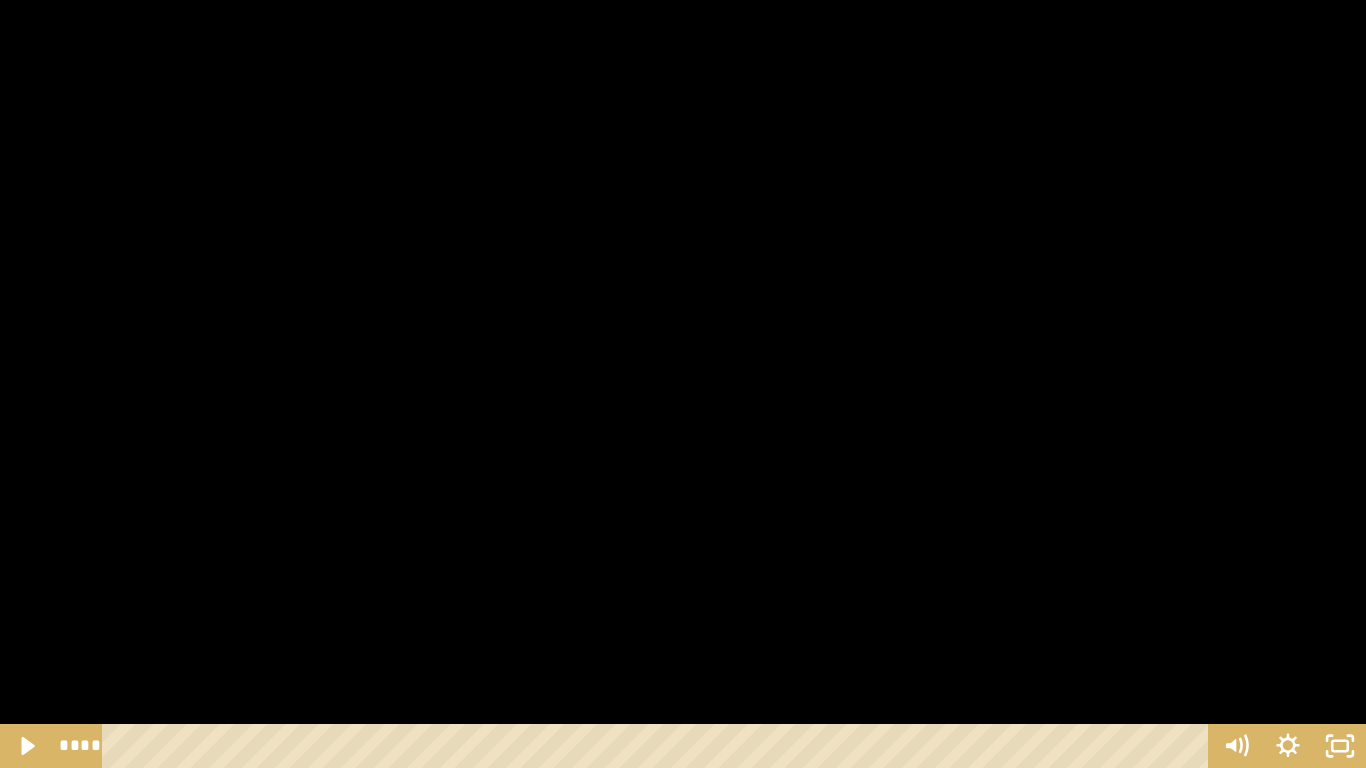 click at bounding box center (683, 384) 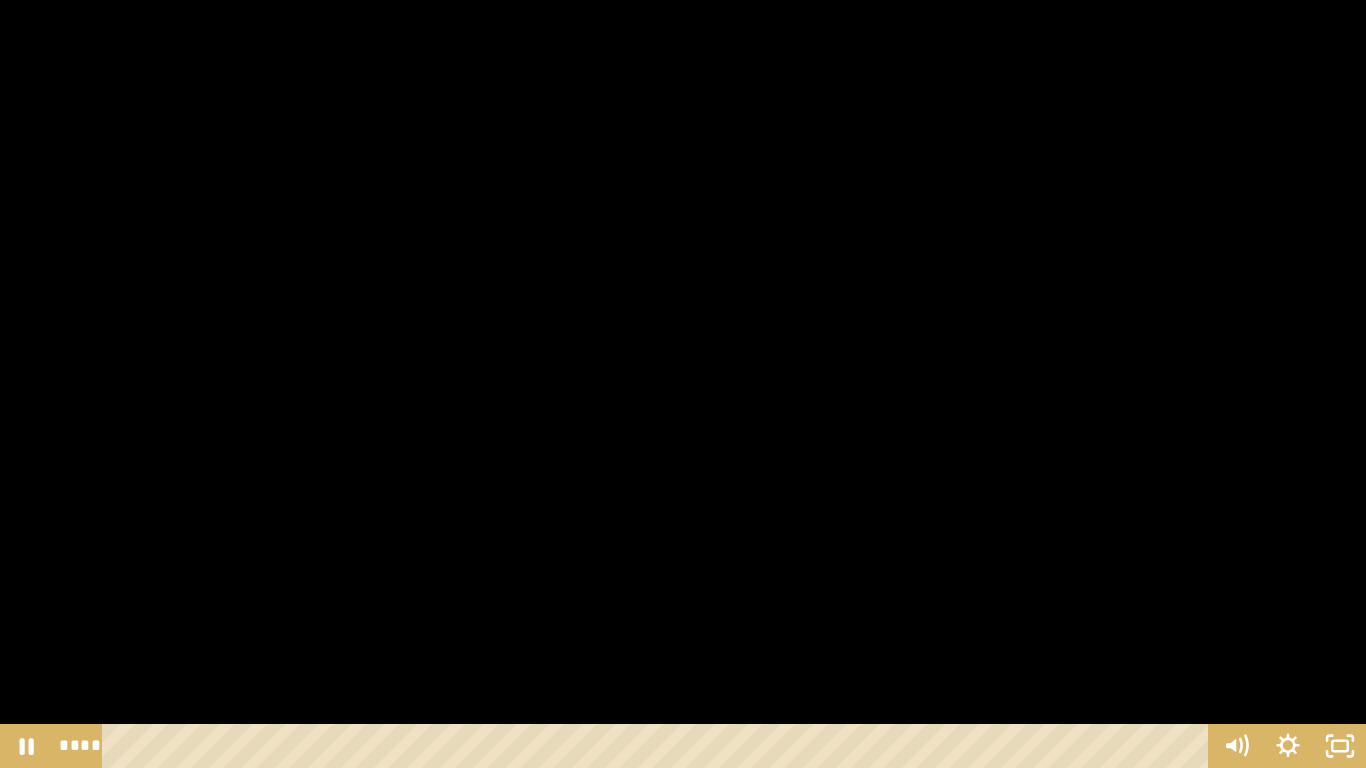click at bounding box center [683, 384] 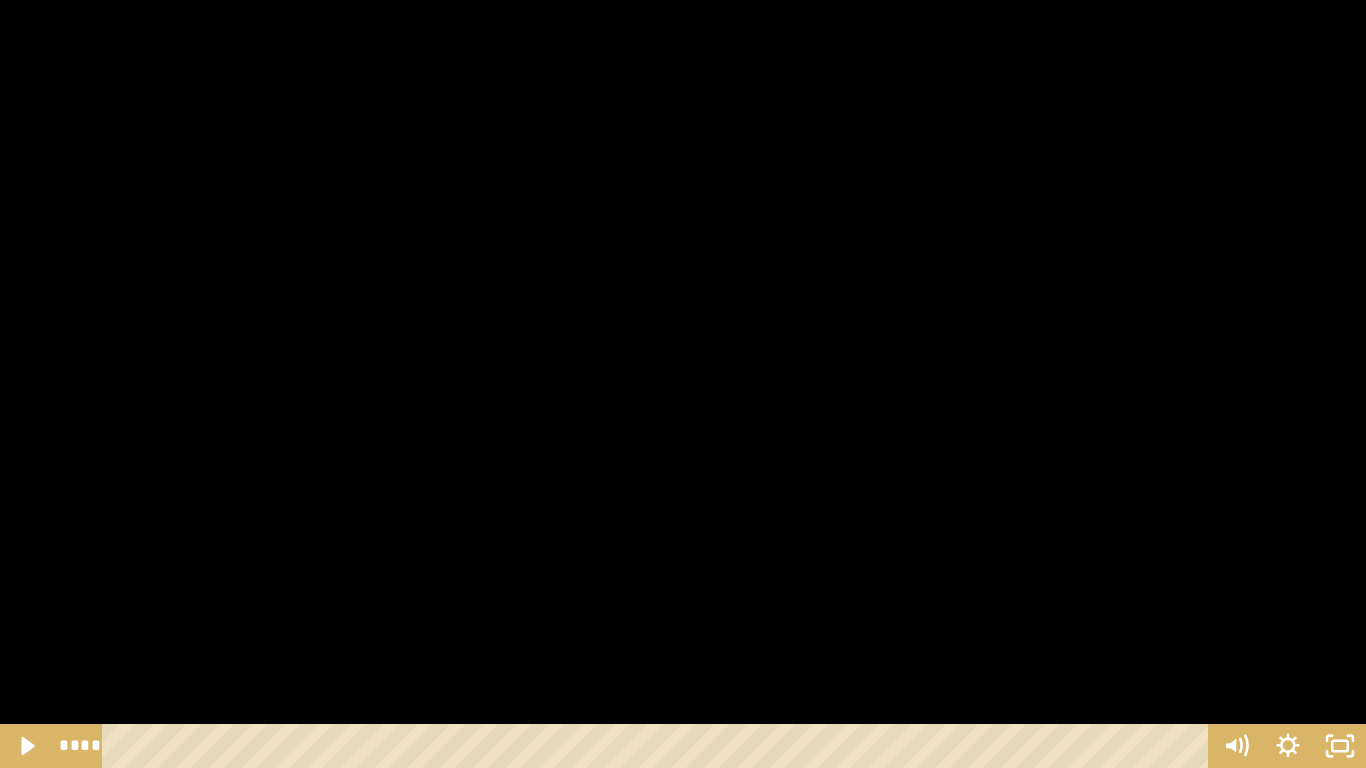 click at bounding box center (683, 384) 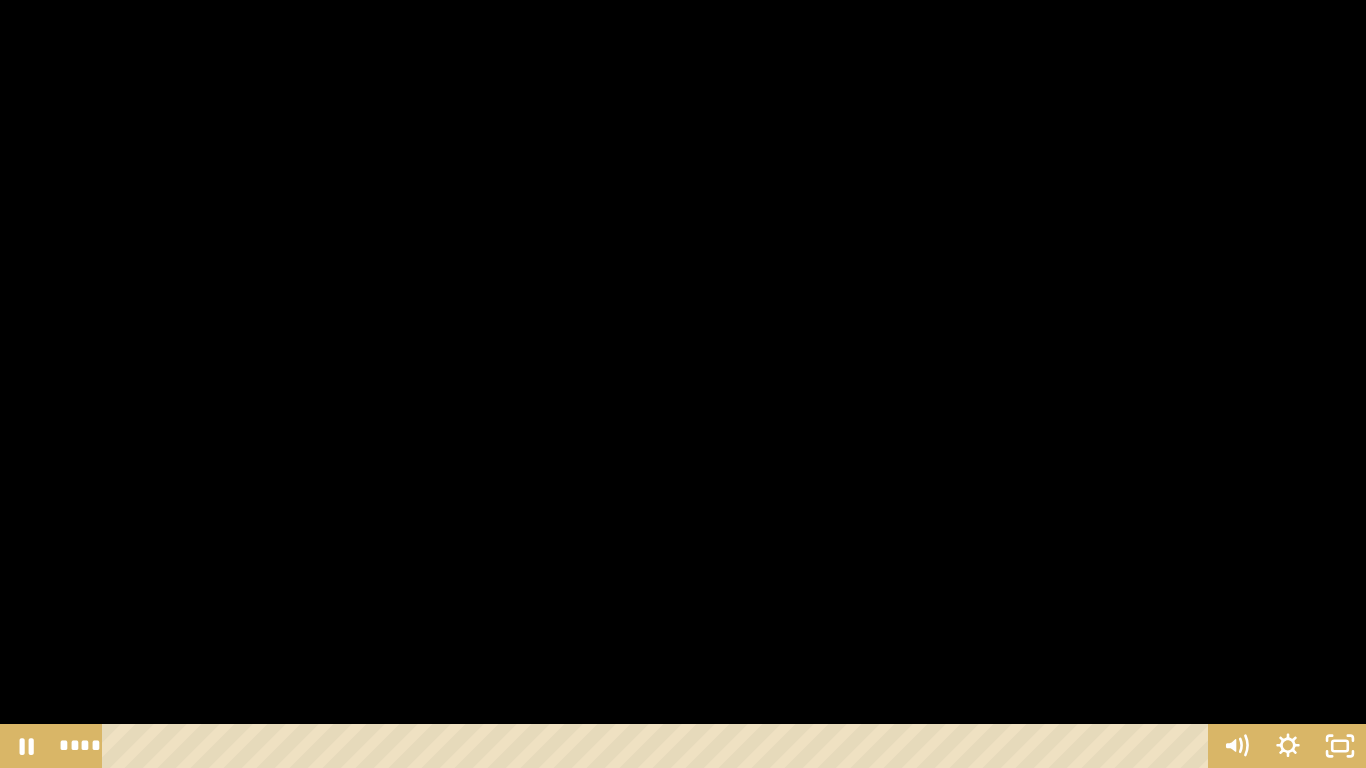 click at bounding box center (683, 384) 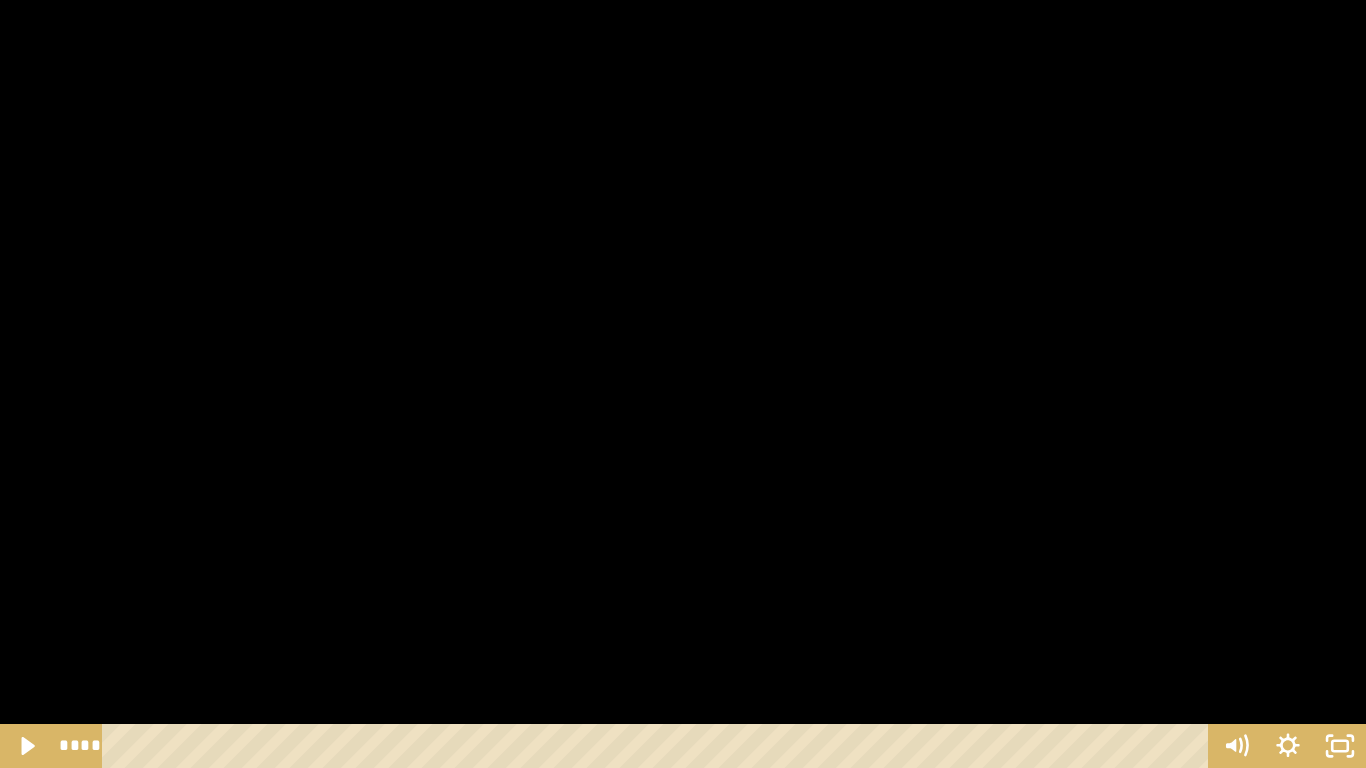click at bounding box center (683, 384) 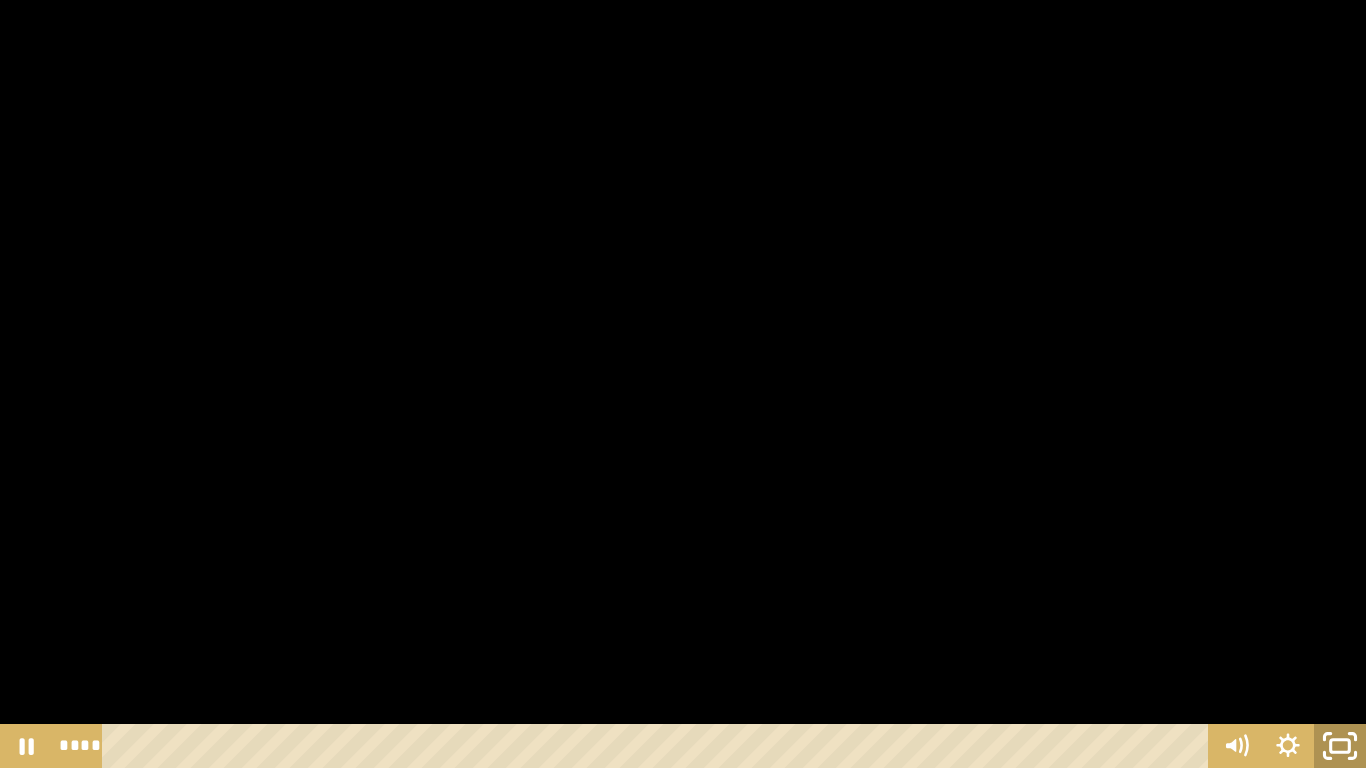 click 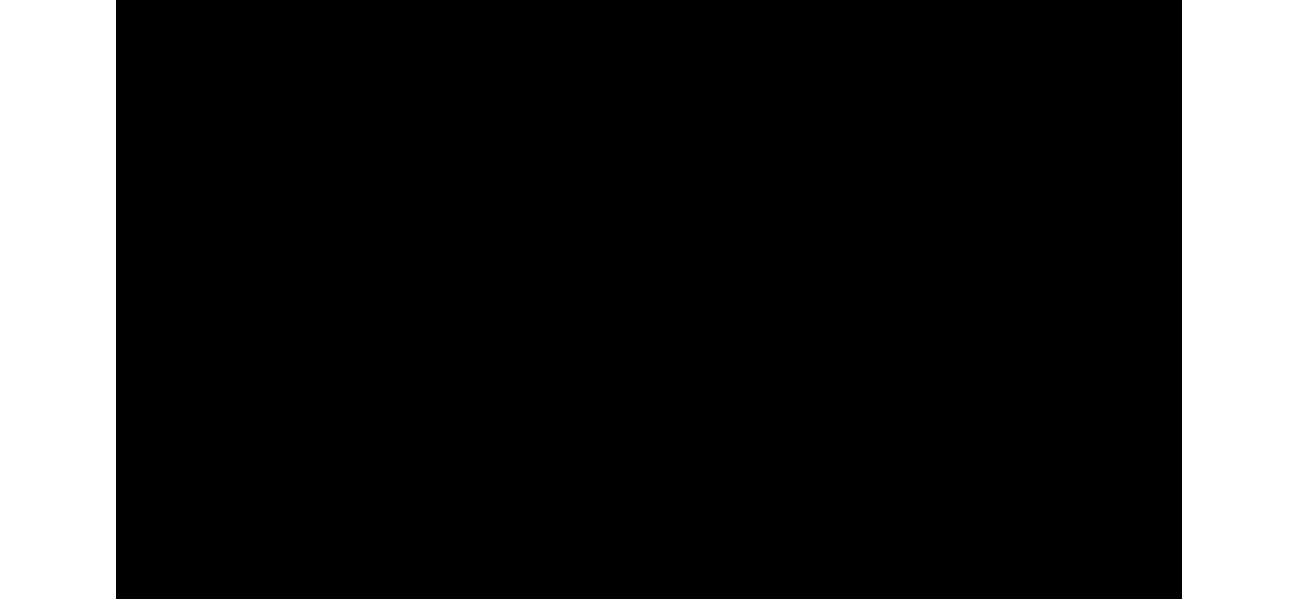 scroll, scrollTop: 192, scrollLeft: 0, axis: vertical 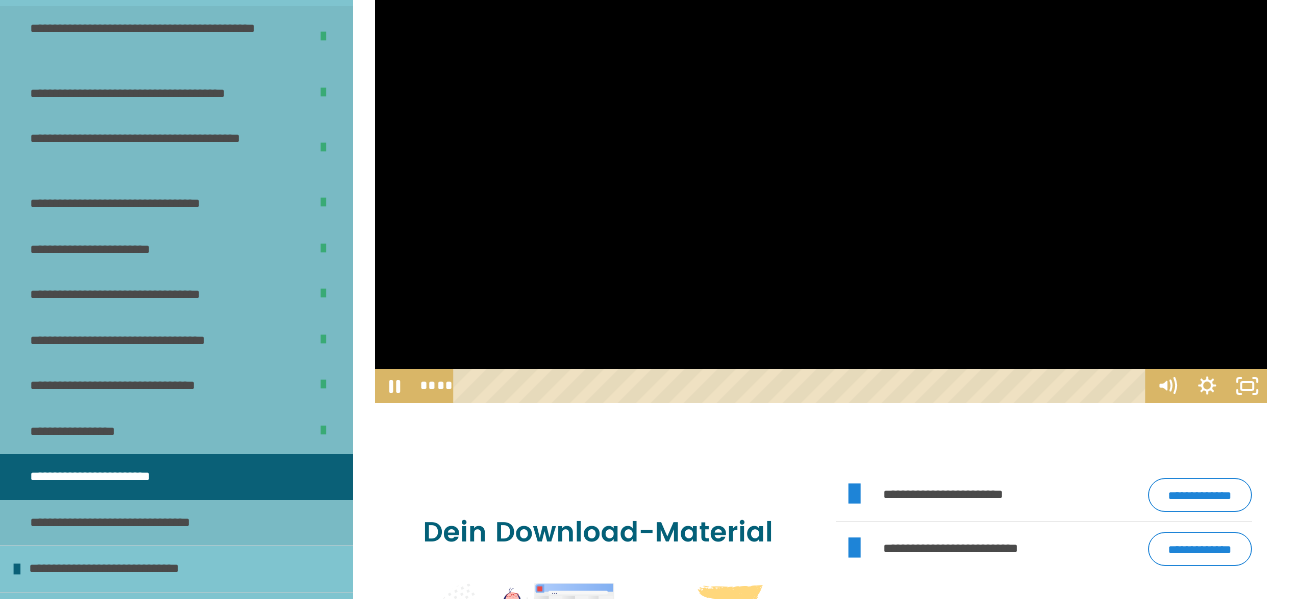 click at bounding box center [821, 152] 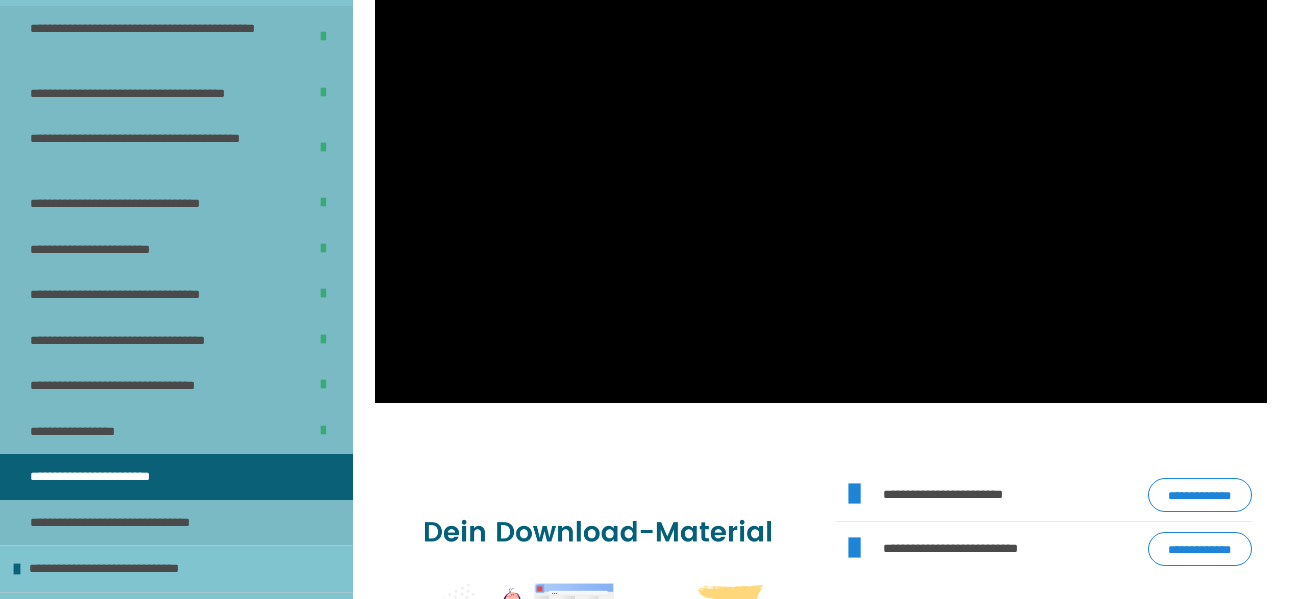click on "**********" at bounding box center [1200, 495] 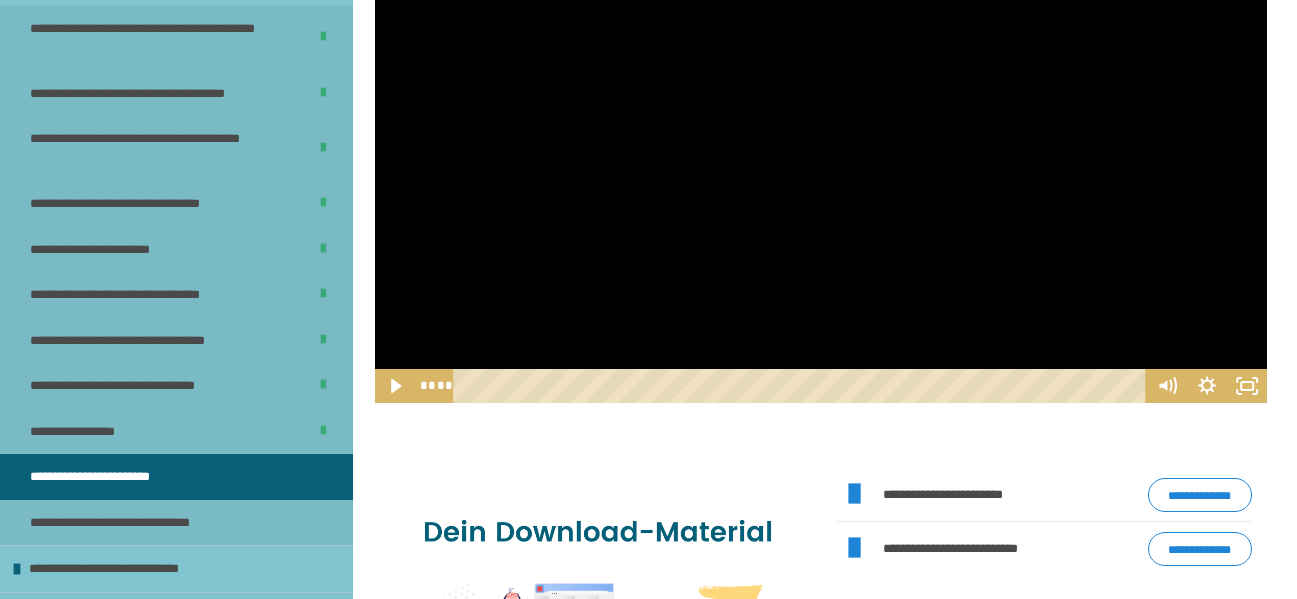click at bounding box center [821, 152] 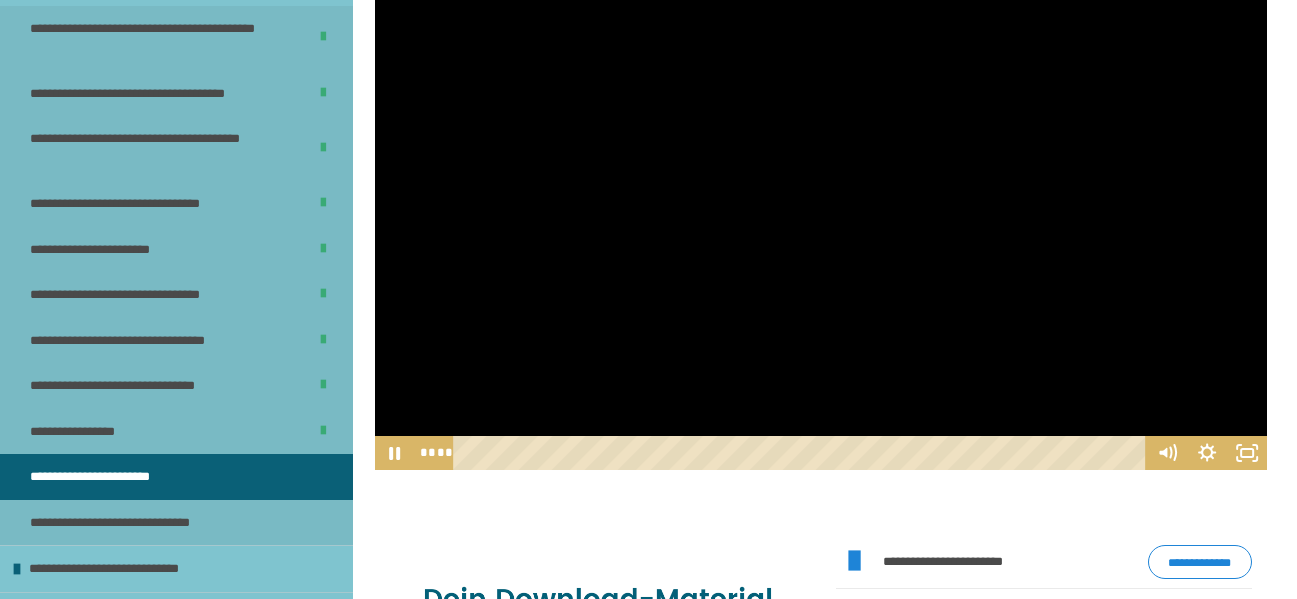 scroll, scrollTop: 1349, scrollLeft: 0, axis: vertical 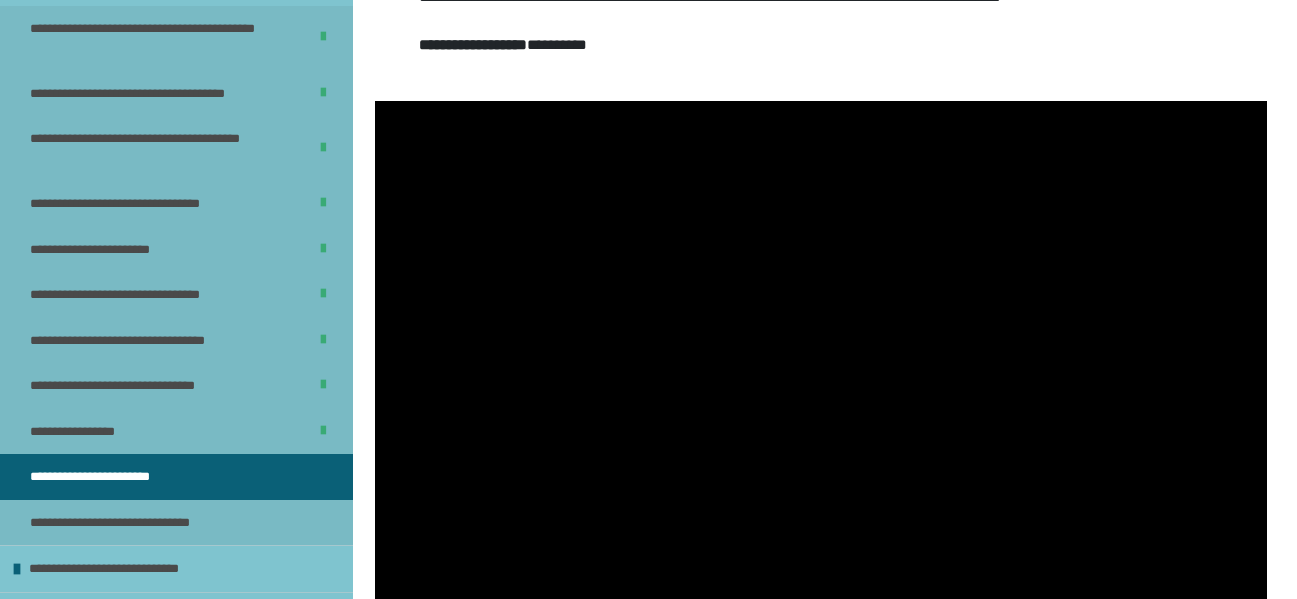 drag, startPoint x: 873, startPoint y: 246, endPoint x: 903, endPoint y: 291, distance: 54.08327 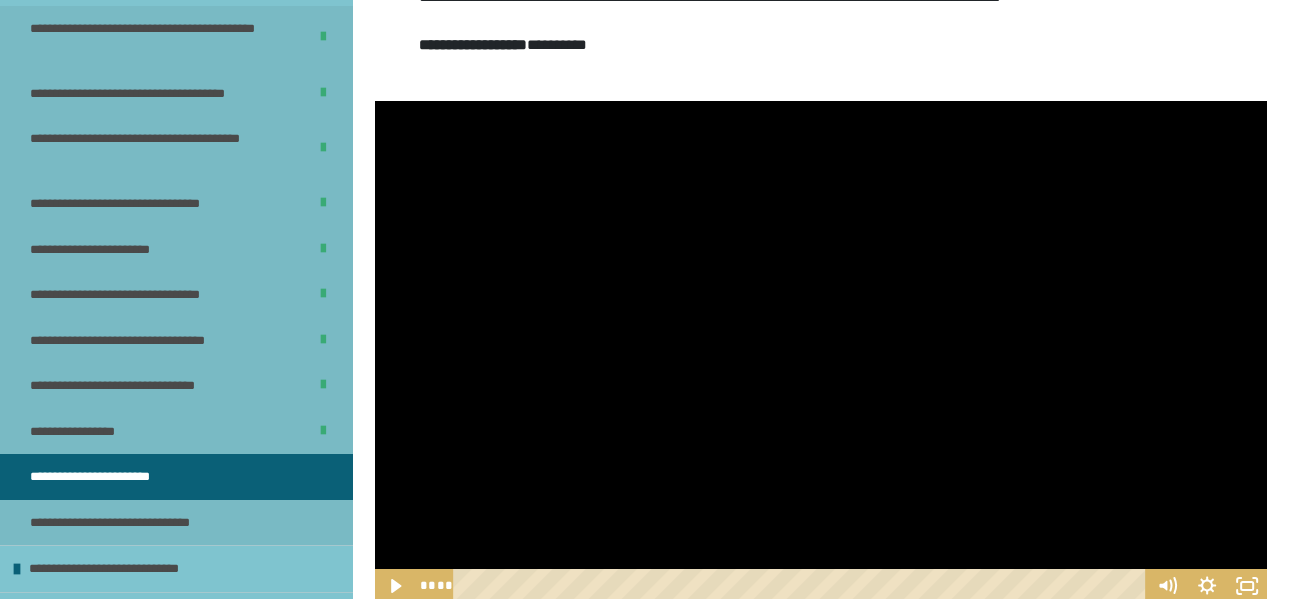 click at bounding box center (821, 352) 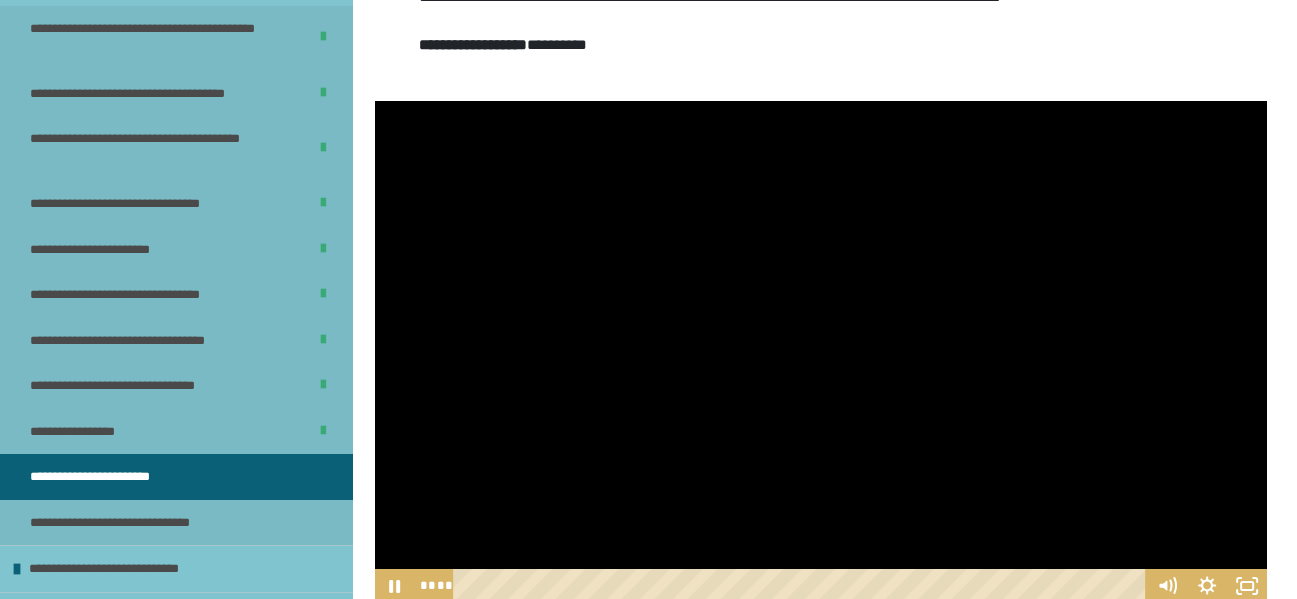 click at bounding box center (821, 352) 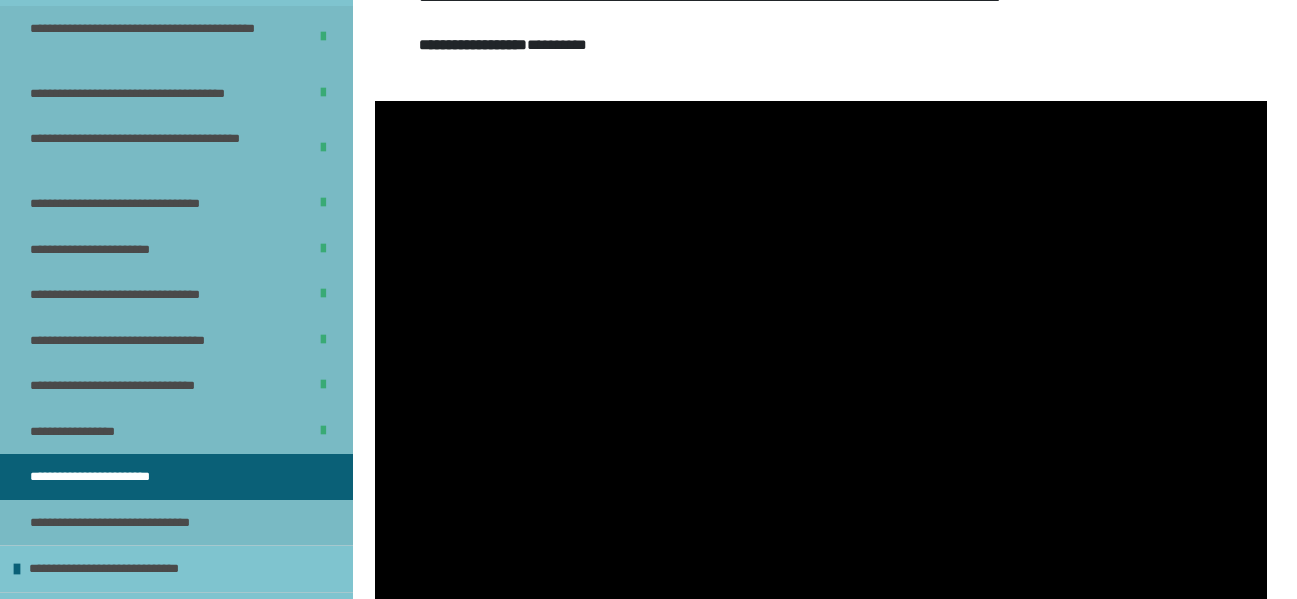 click at bounding box center (821, 352) 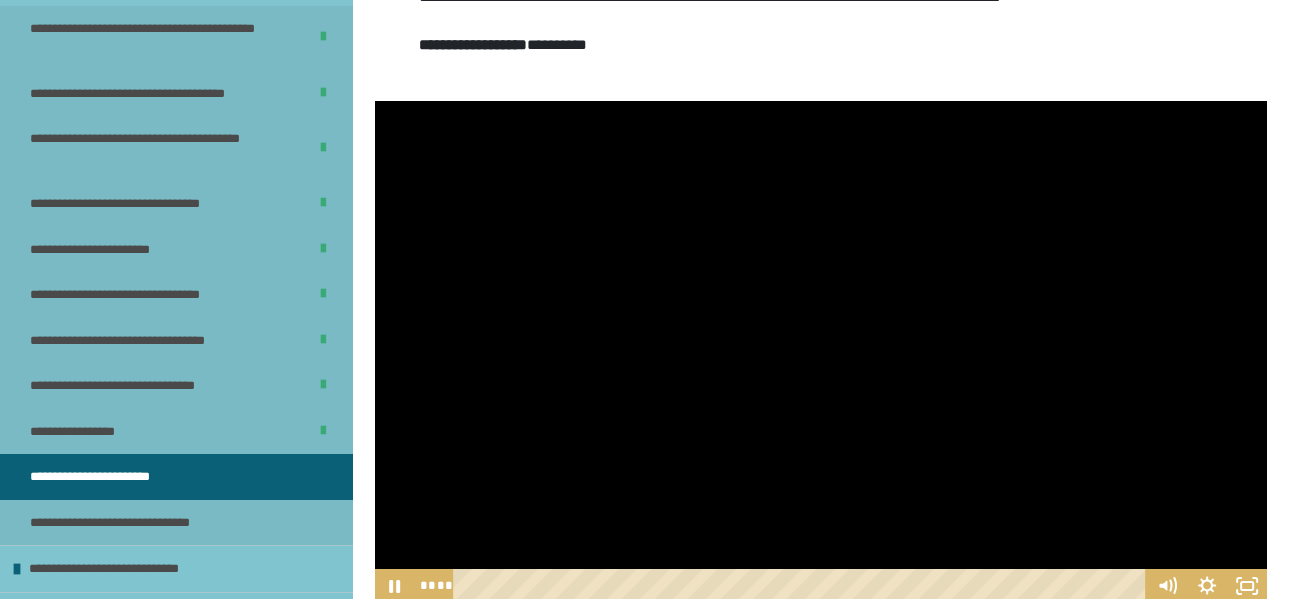 click at bounding box center (821, 352) 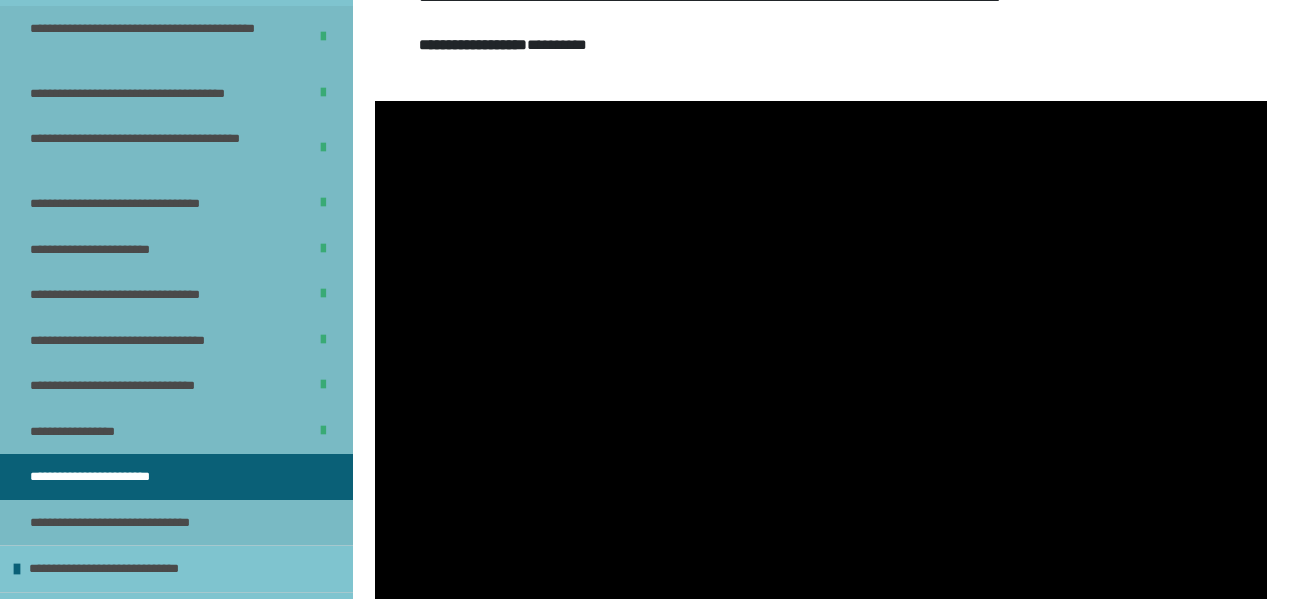 click at bounding box center [821, 352] 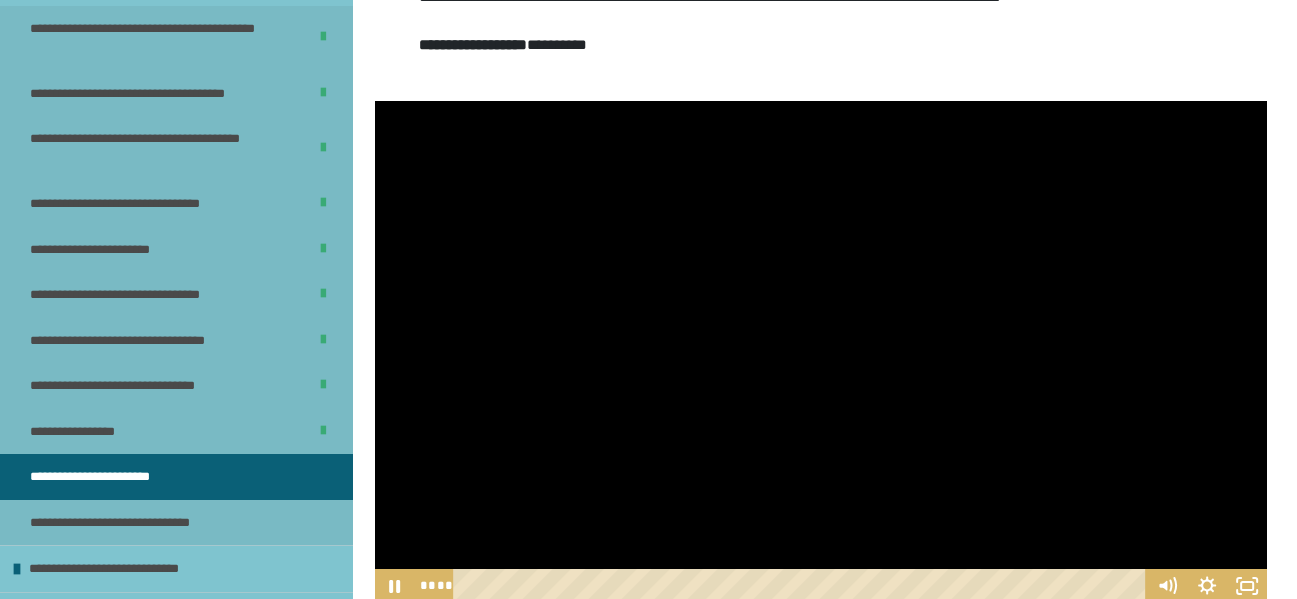 click at bounding box center (821, 352) 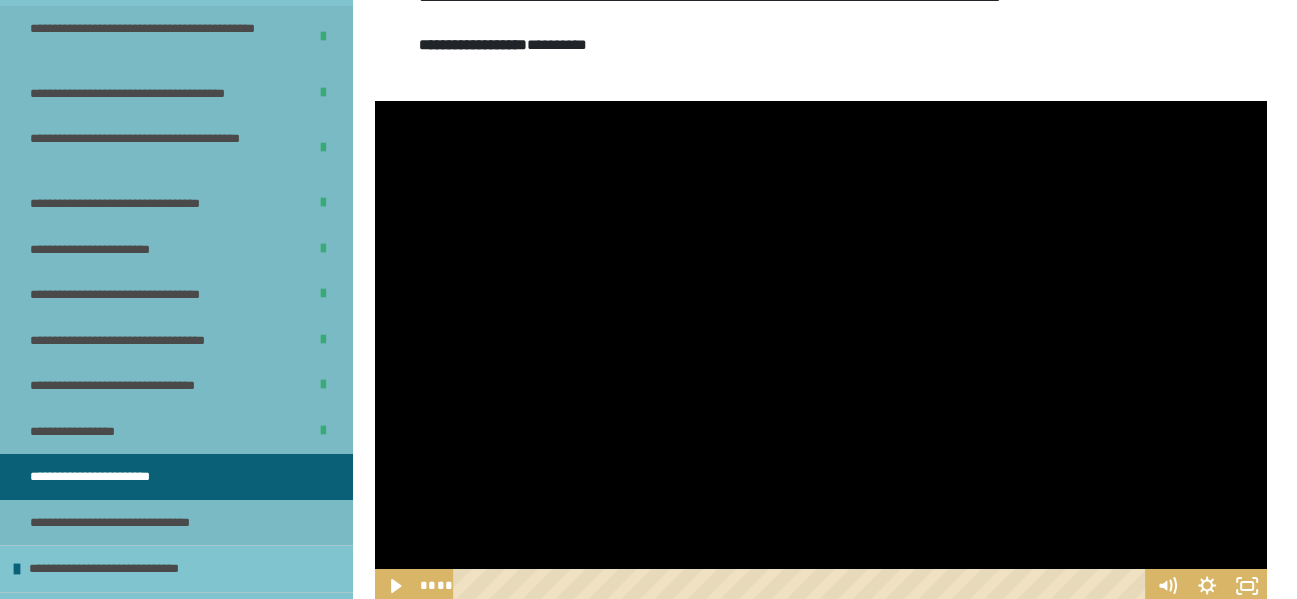 click at bounding box center [821, 352] 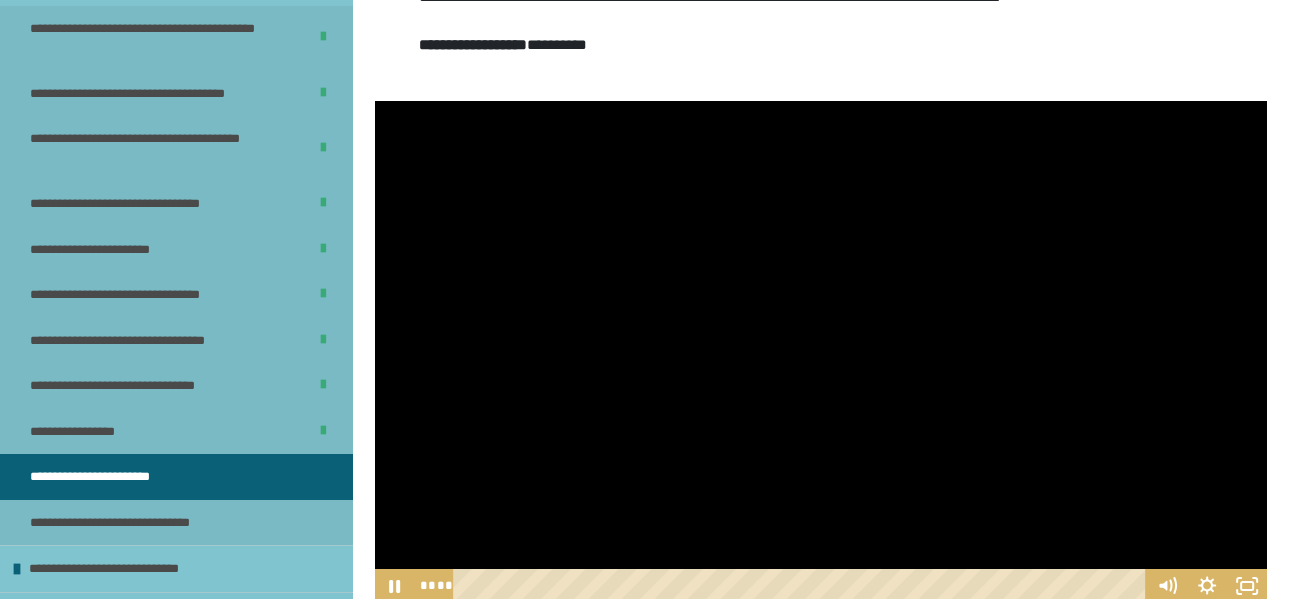 click at bounding box center (821, 352) 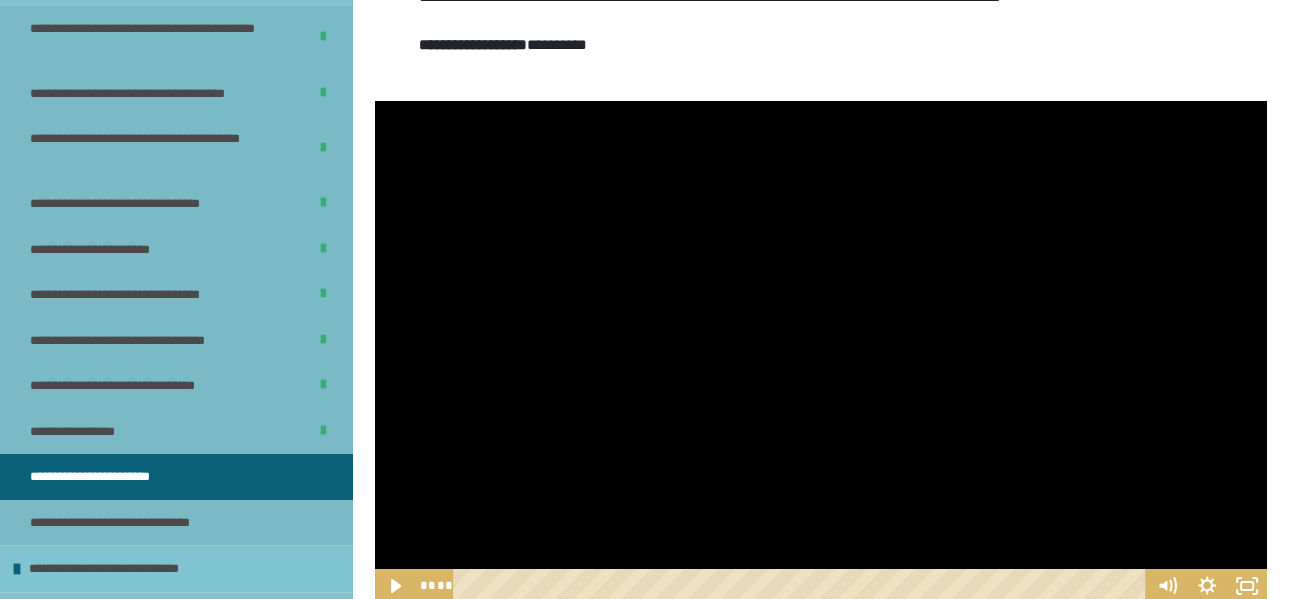 click at bounding box center [821, 352] 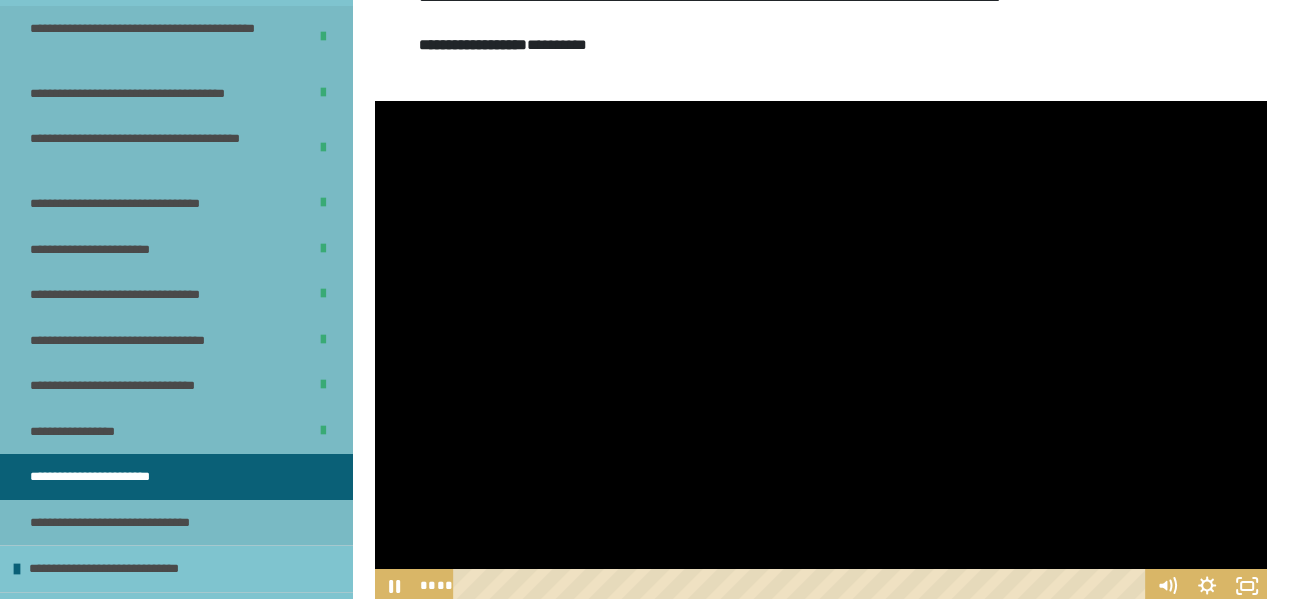click at bounding box center (821, 352) 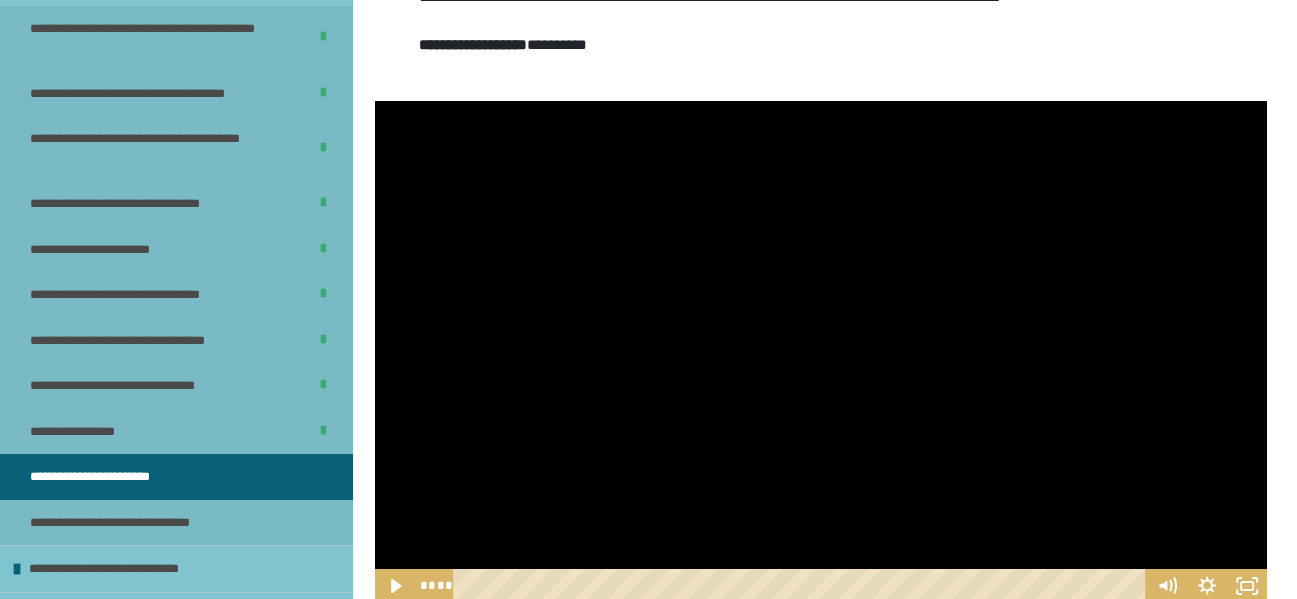 click at bounding box center (821, 352) 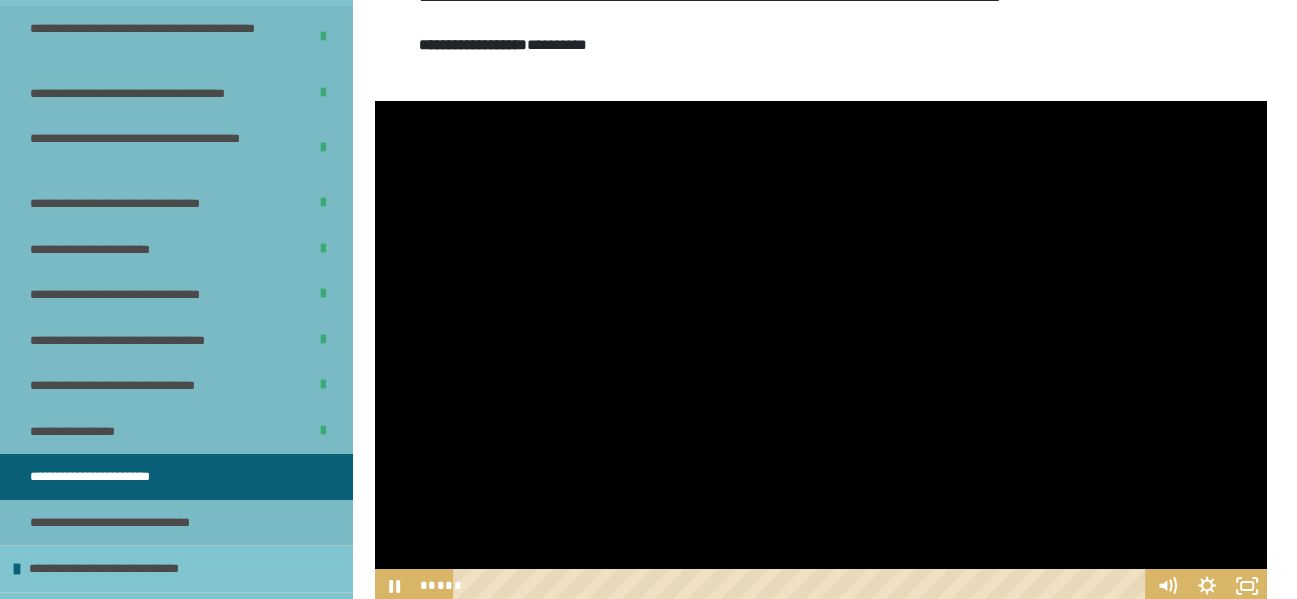 click at bounding box center [821, 352] 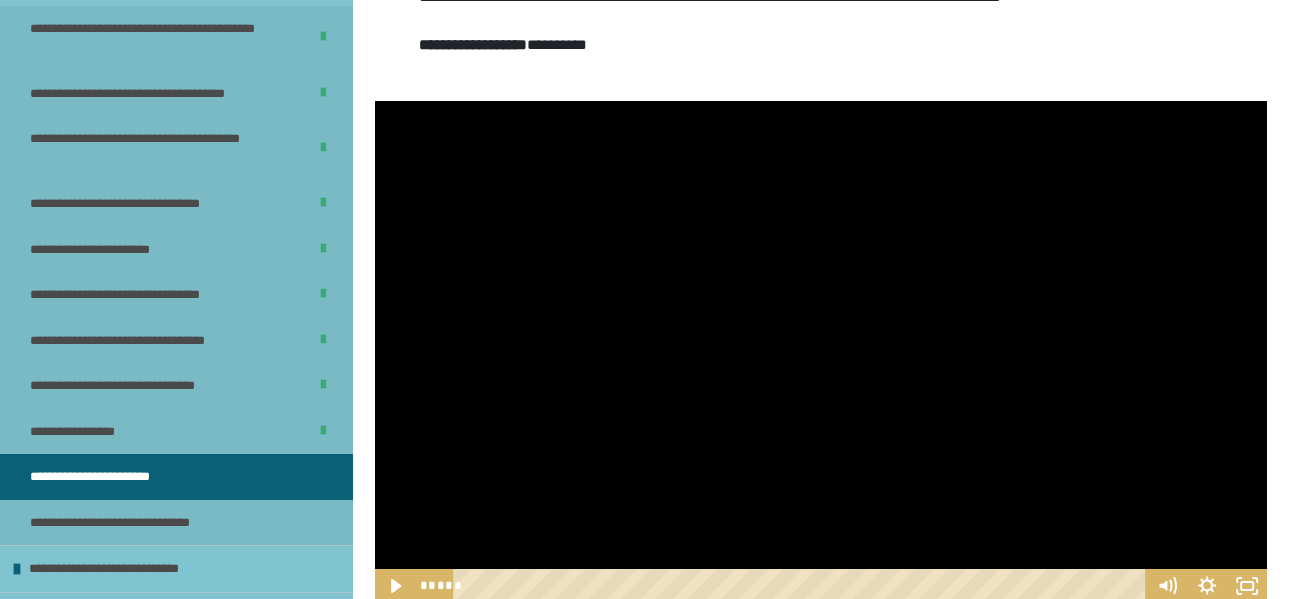 click at bounding box center (821, 352) 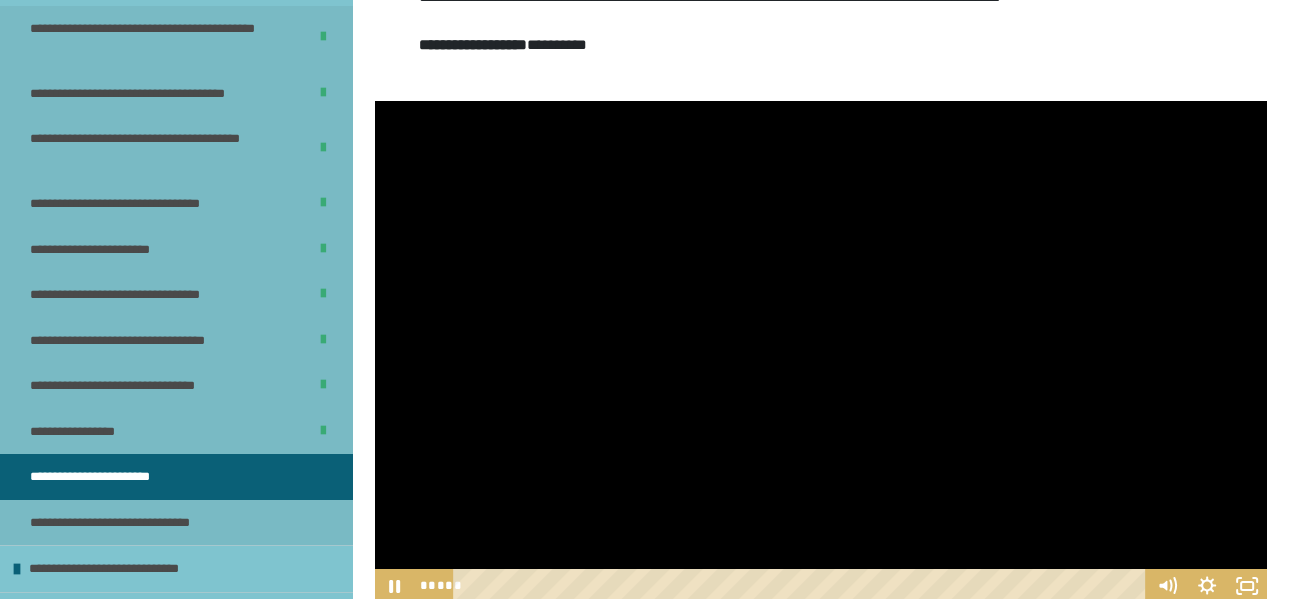 click at bounding box center (821, 352) 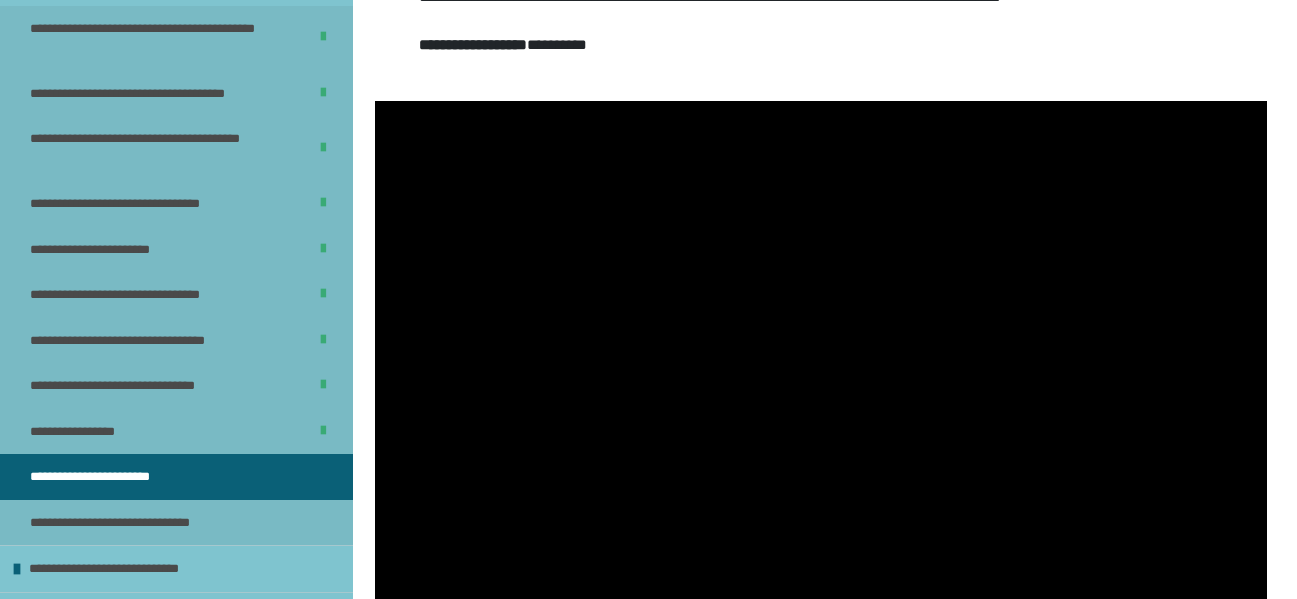 click at bounding box center [821, 352] 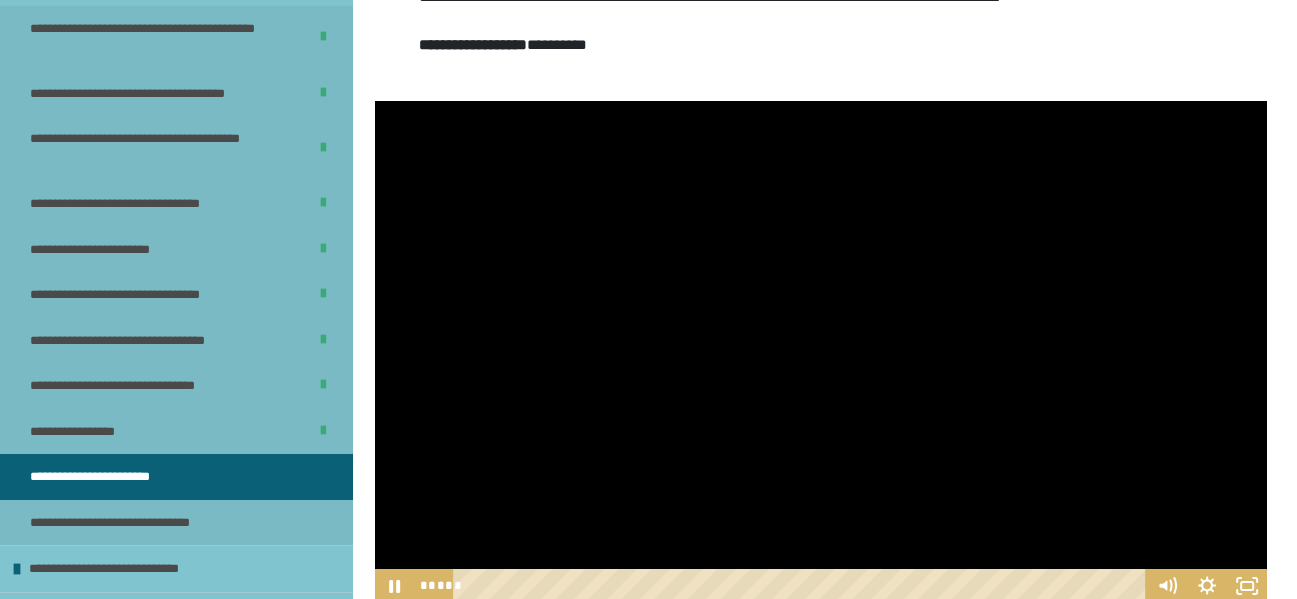 click at bounding box center (821, 352) 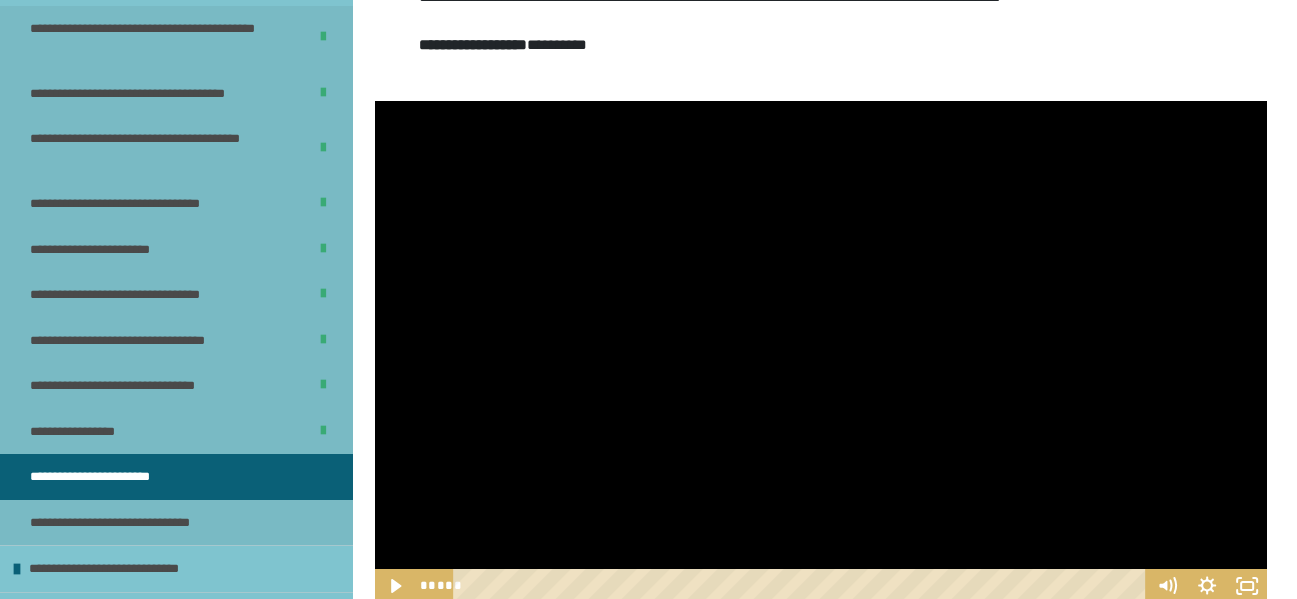 click at bounding box center (821, 352) 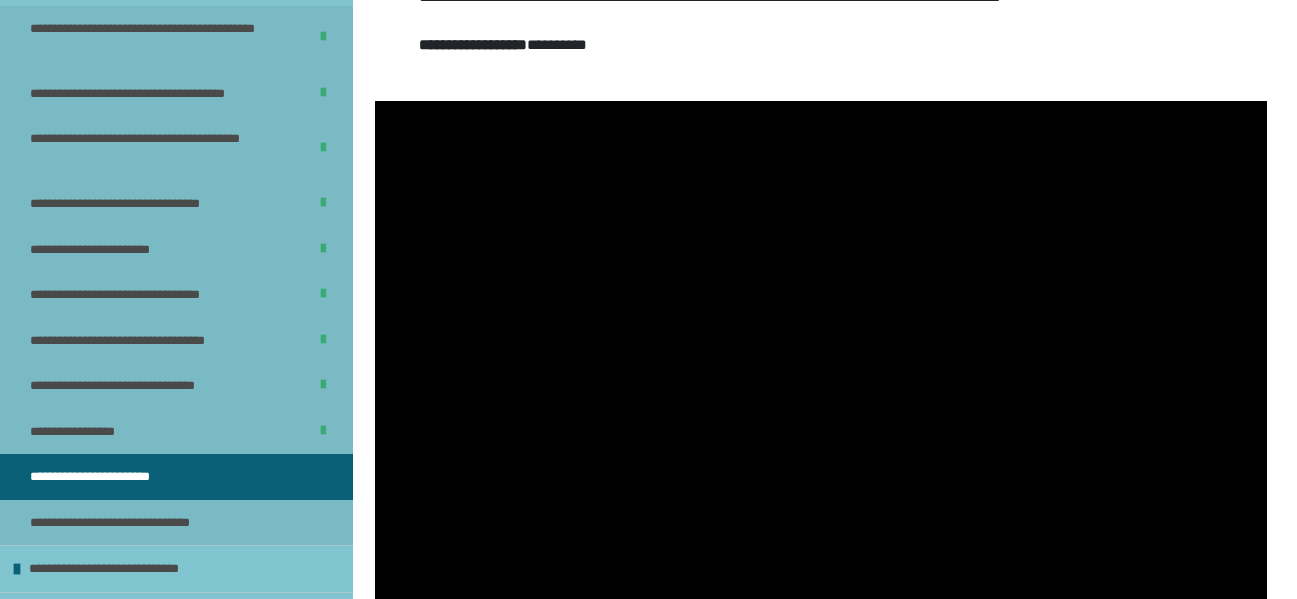 click at bounding box center (821, 352) 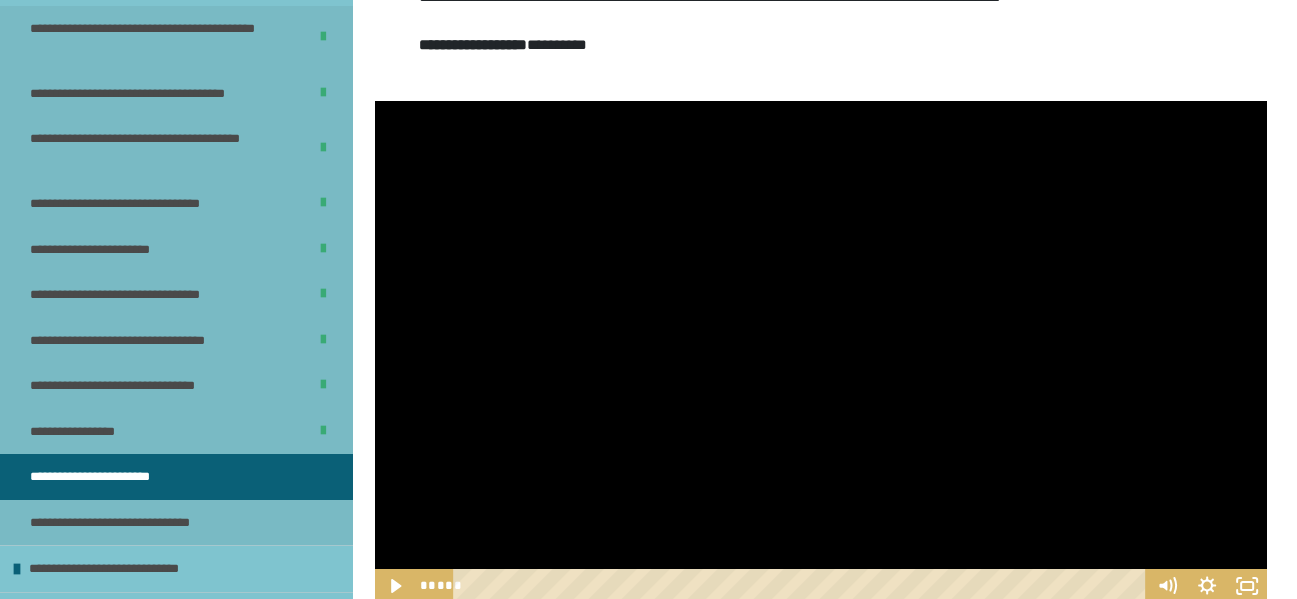 click at bounding box center (821, 352) 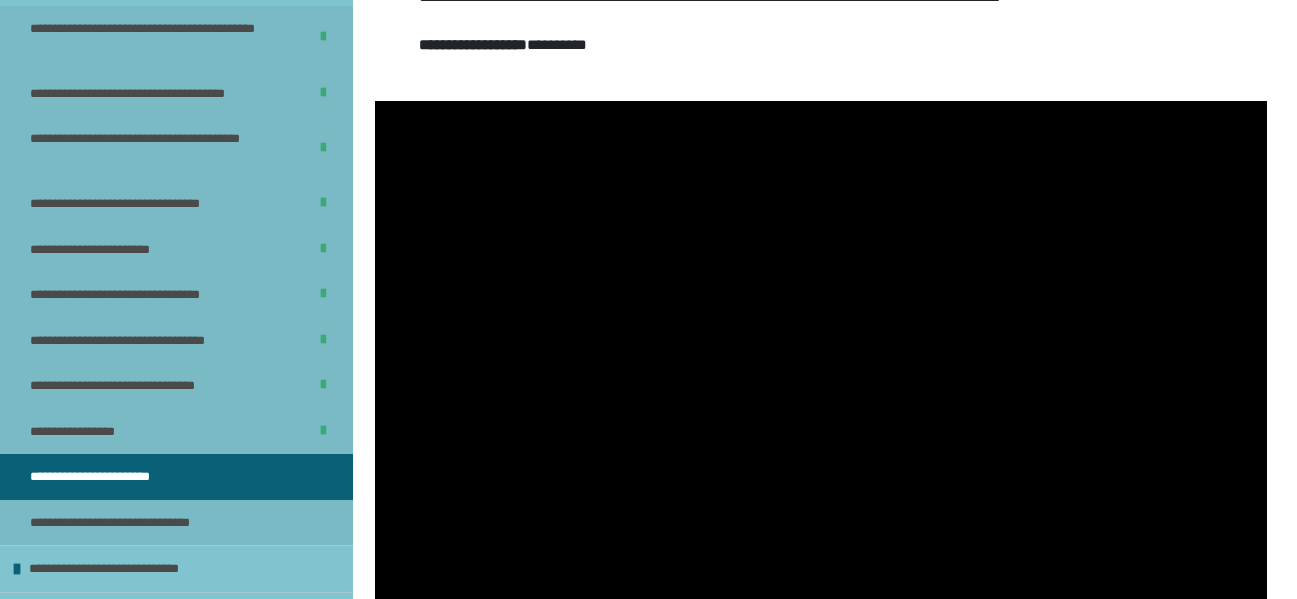 click at bounding box center (821, 352) 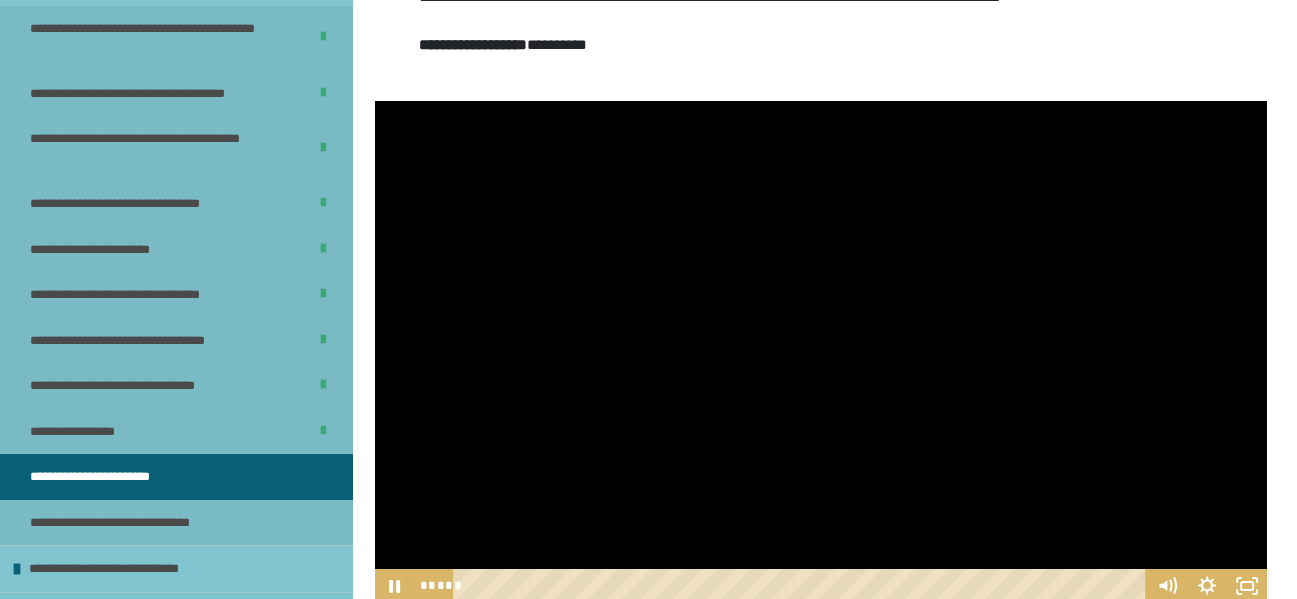 click at bounding box center [821, 352] 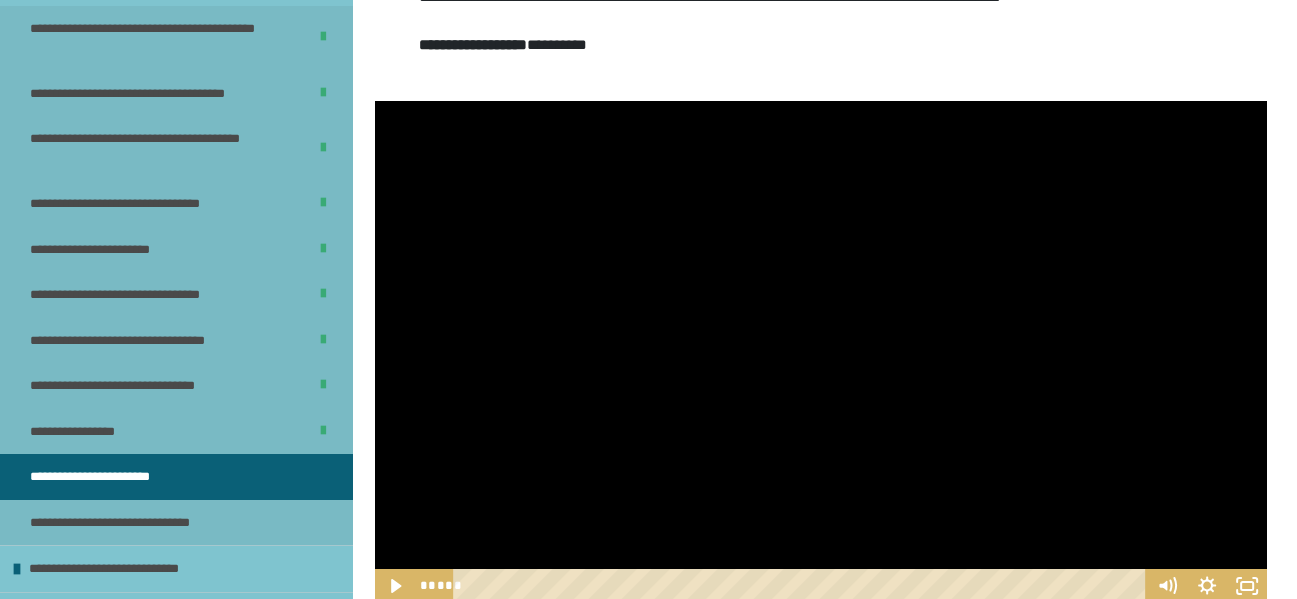 click at bounding box center (821, 352) 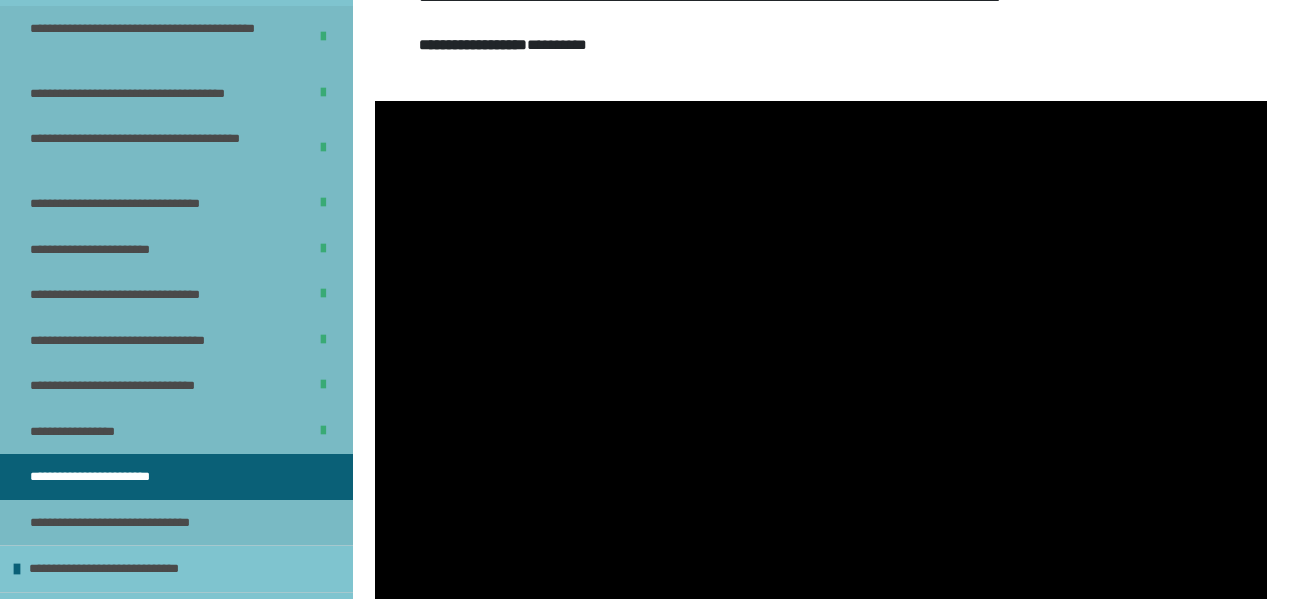 click at bounding box center [821, 352] 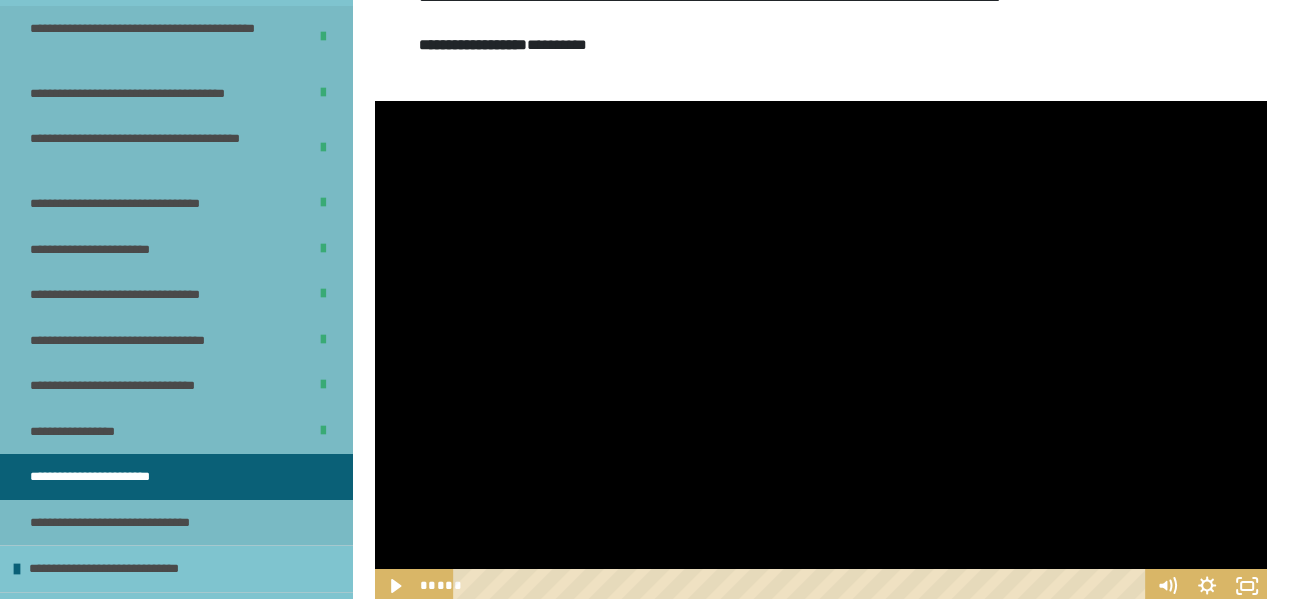 click at bounding box center [821, 352] 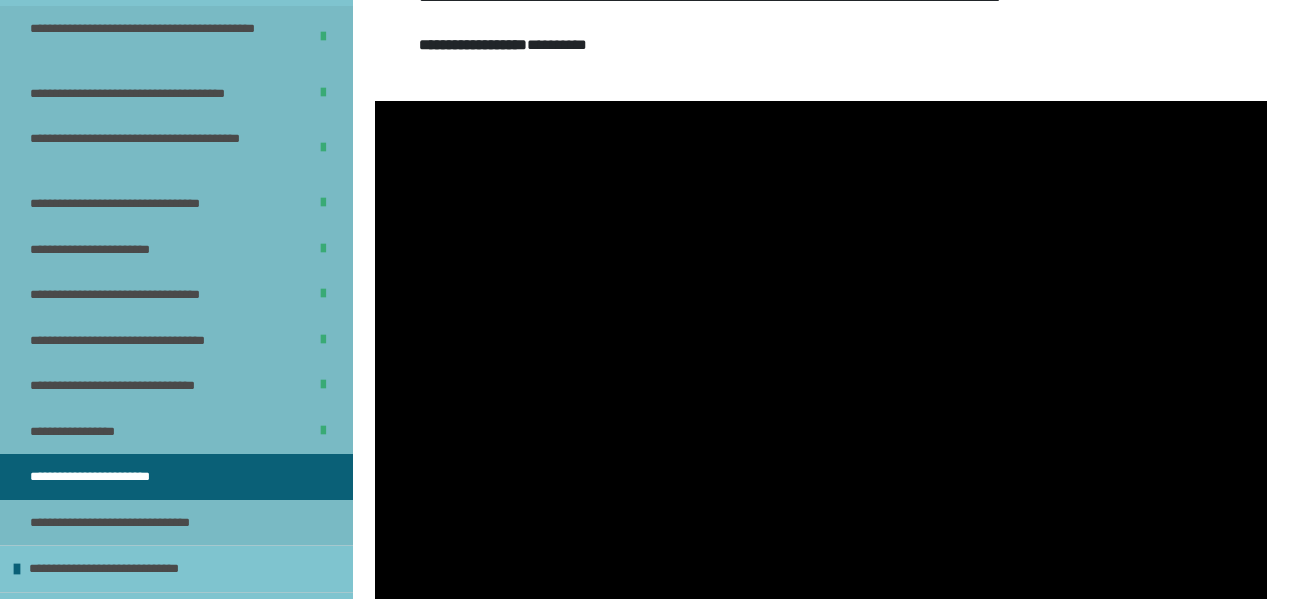 click at bounding box center [821, 352] 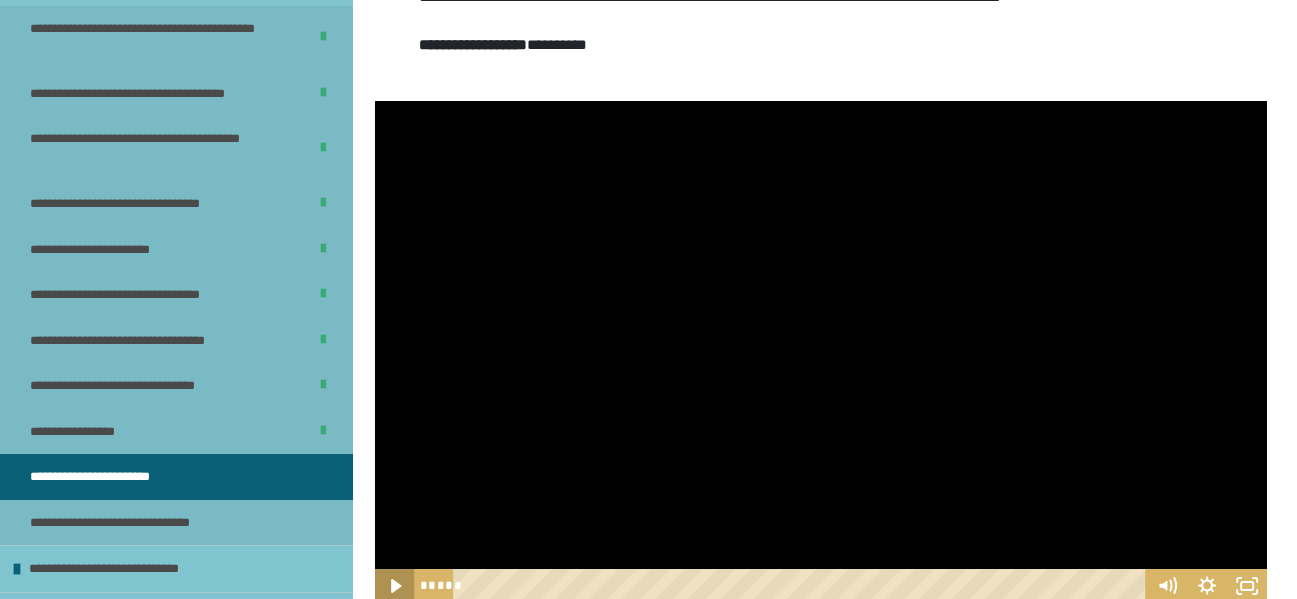 click 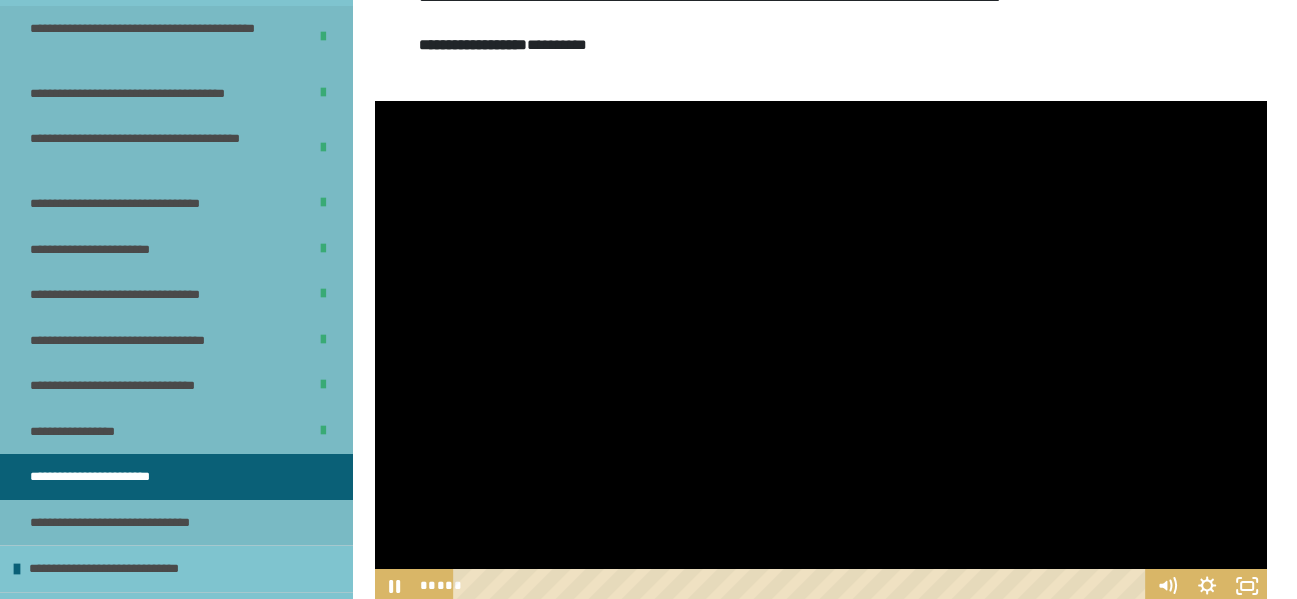 drag, startPoint x: 795, startPoint y: 340, endPoint x: 680, endPoint y: 278, distance: 130.64838 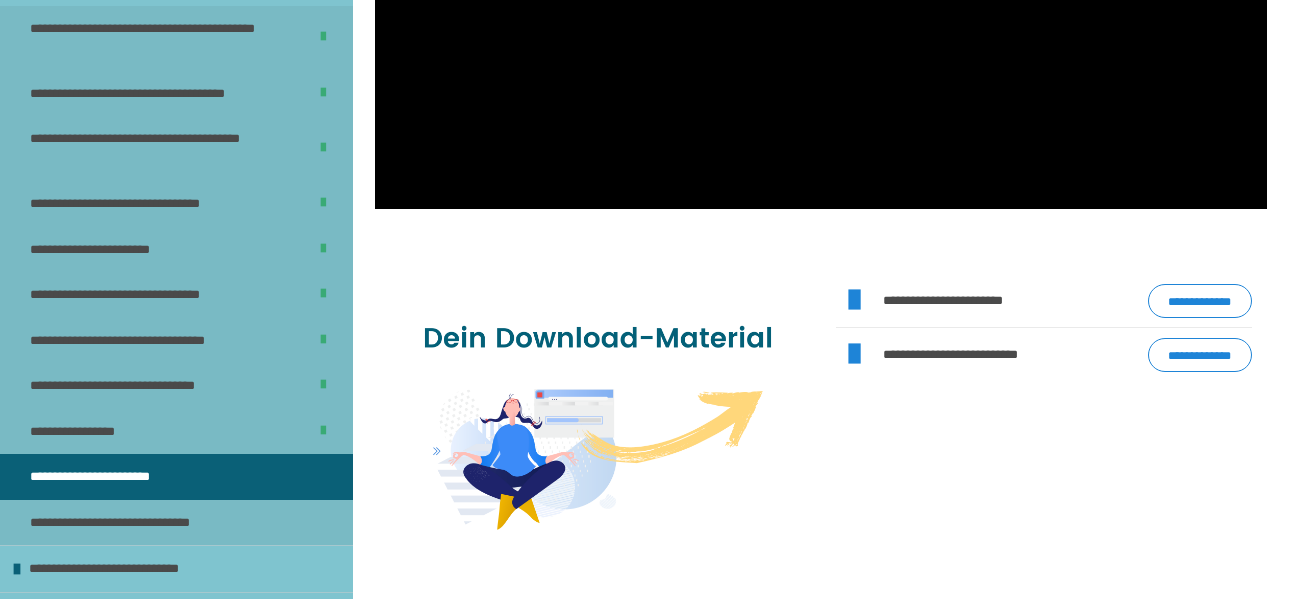 scroll, scrollTop: 1749, scrollLeft: 0, axis: vertical 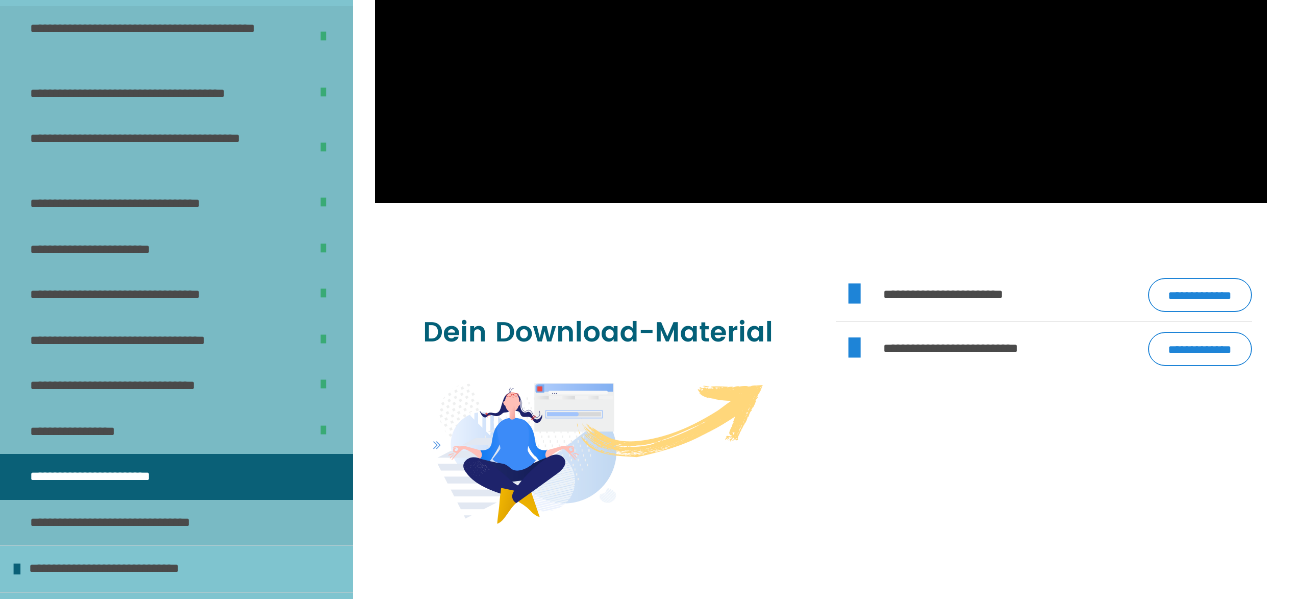click on "**********" at bounding box center (1200, 349) 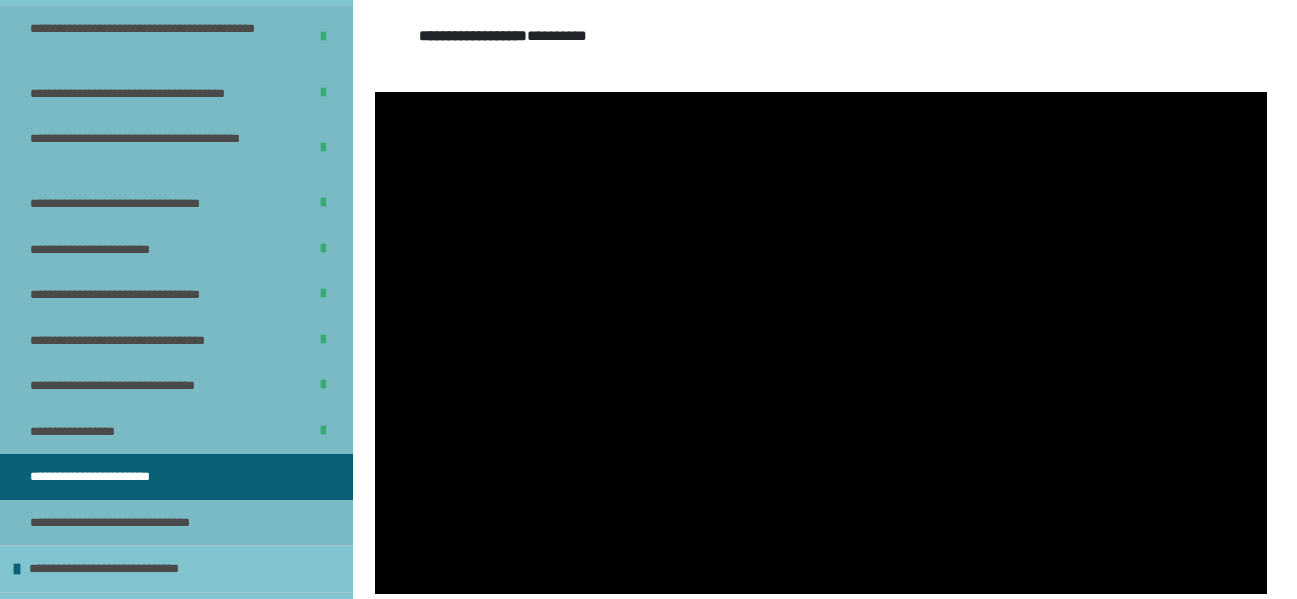 scroll, scrollTop: 1349, scrollLeft: 0, axis: vertical 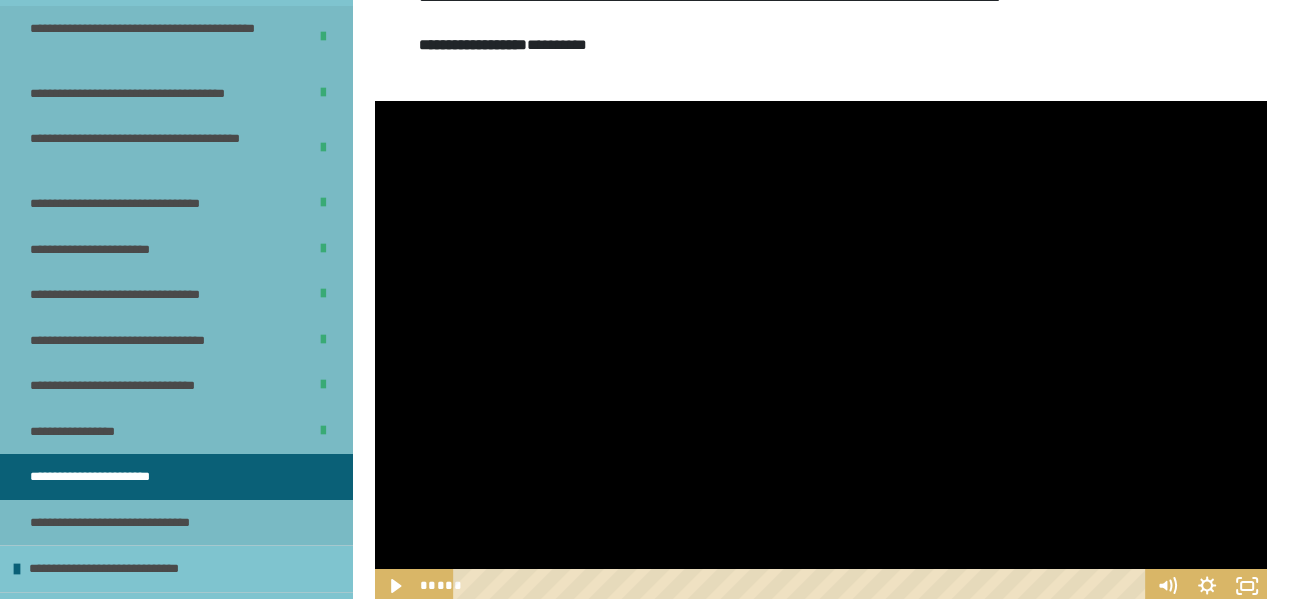 click at bounding box center [821, 352] 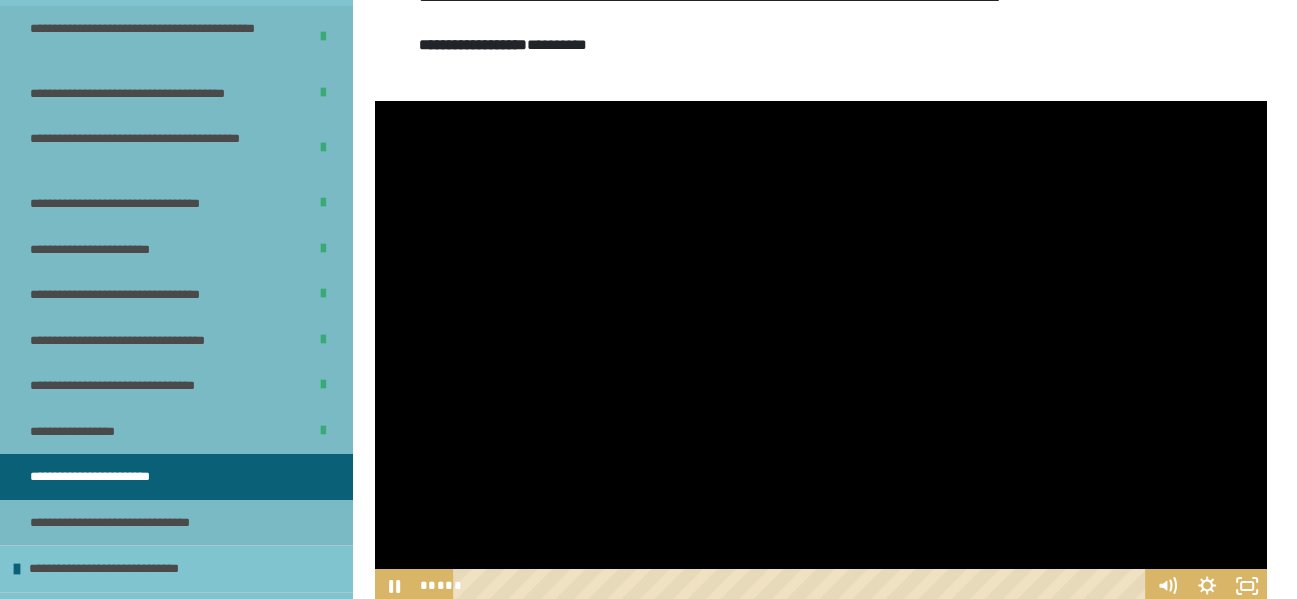 click at bounding box center [821, 352] 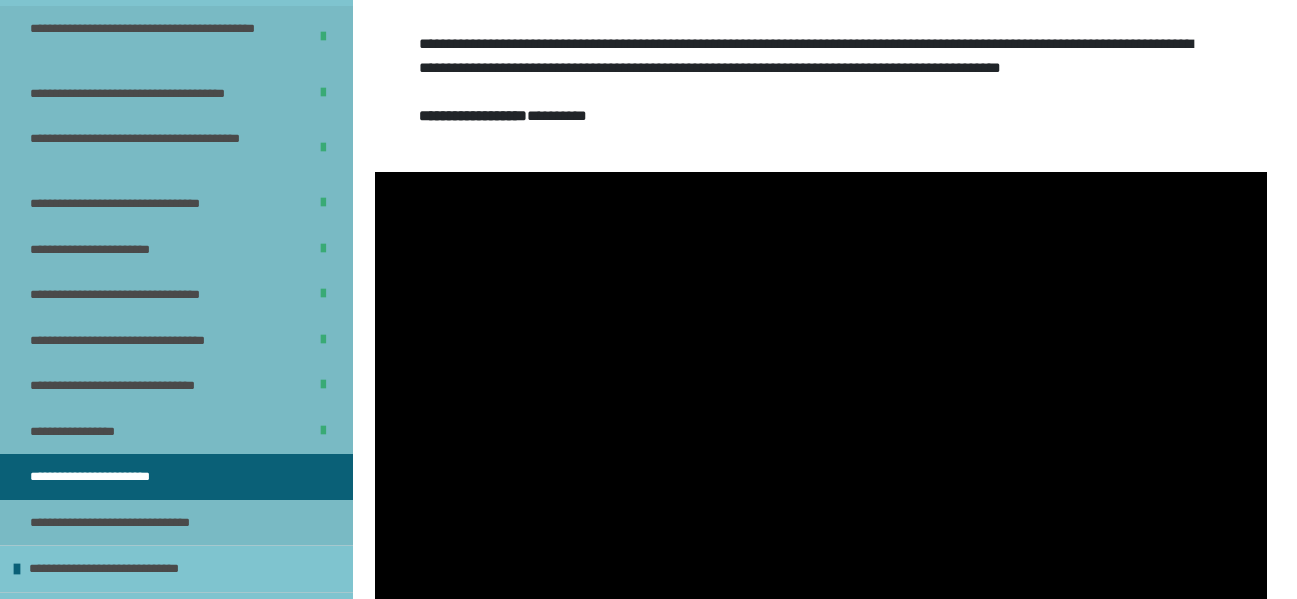 scroll, scrollTop: 1249, scrollLeft: 0, axis: vertical 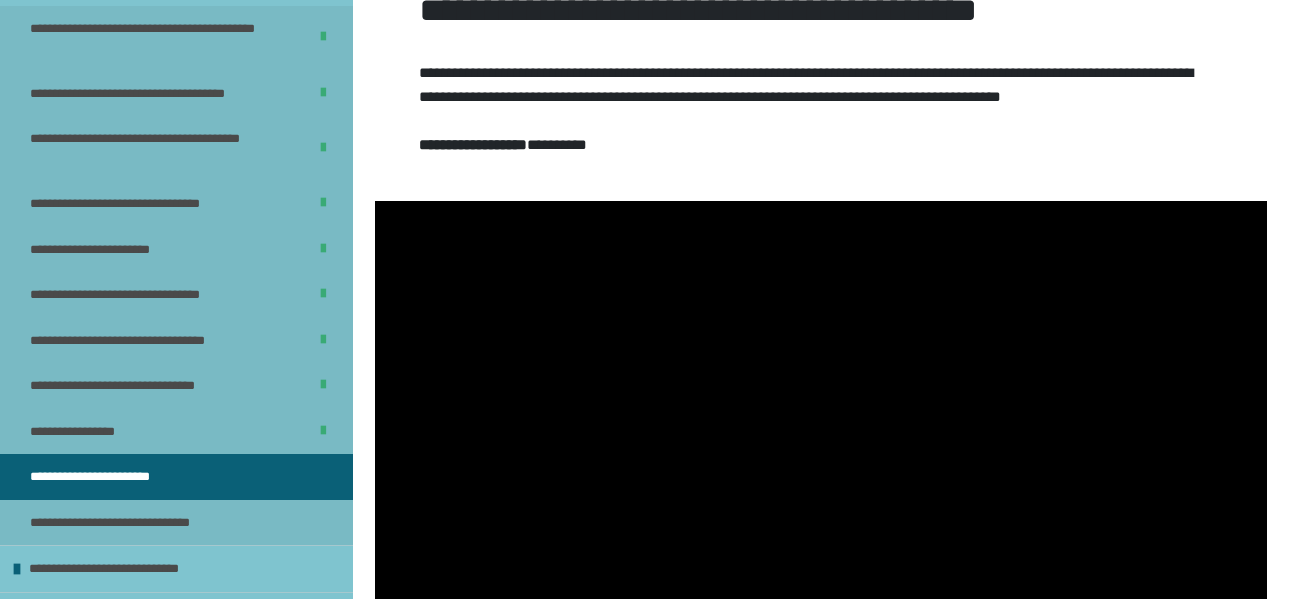 drag, startPoint x: 806, startPoint y: 384, endPoint x: 829, endPoint y: 384, distance: 23 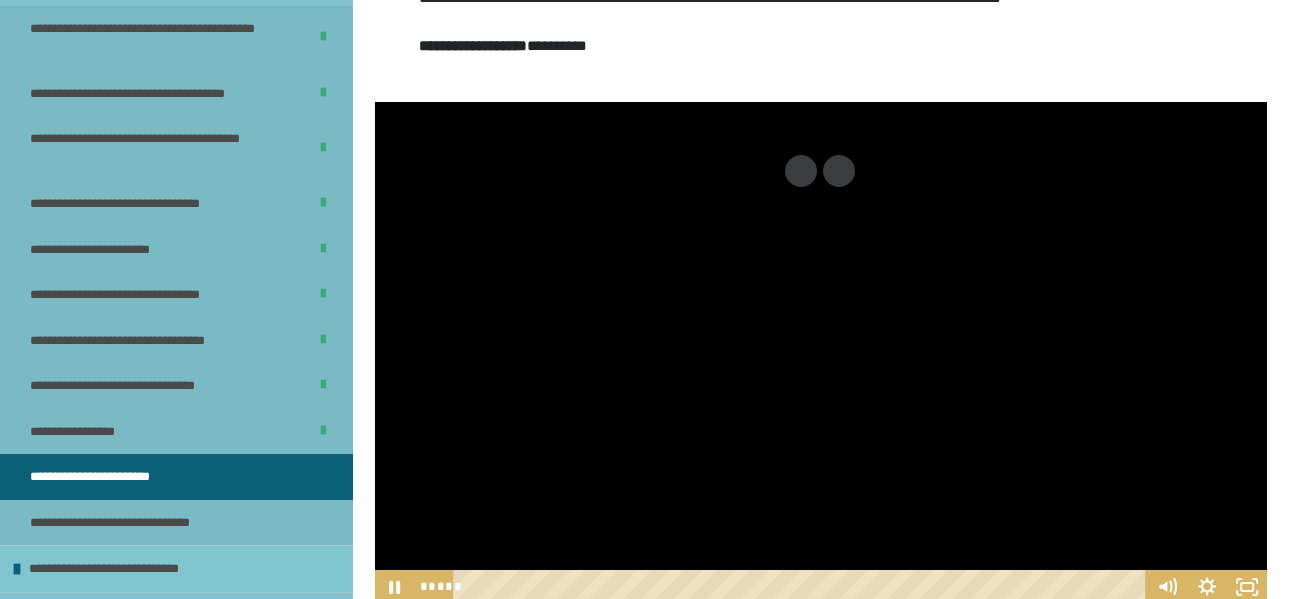 scroll, scrollTop: 1349, scrollLeft: 0, axis: vertical 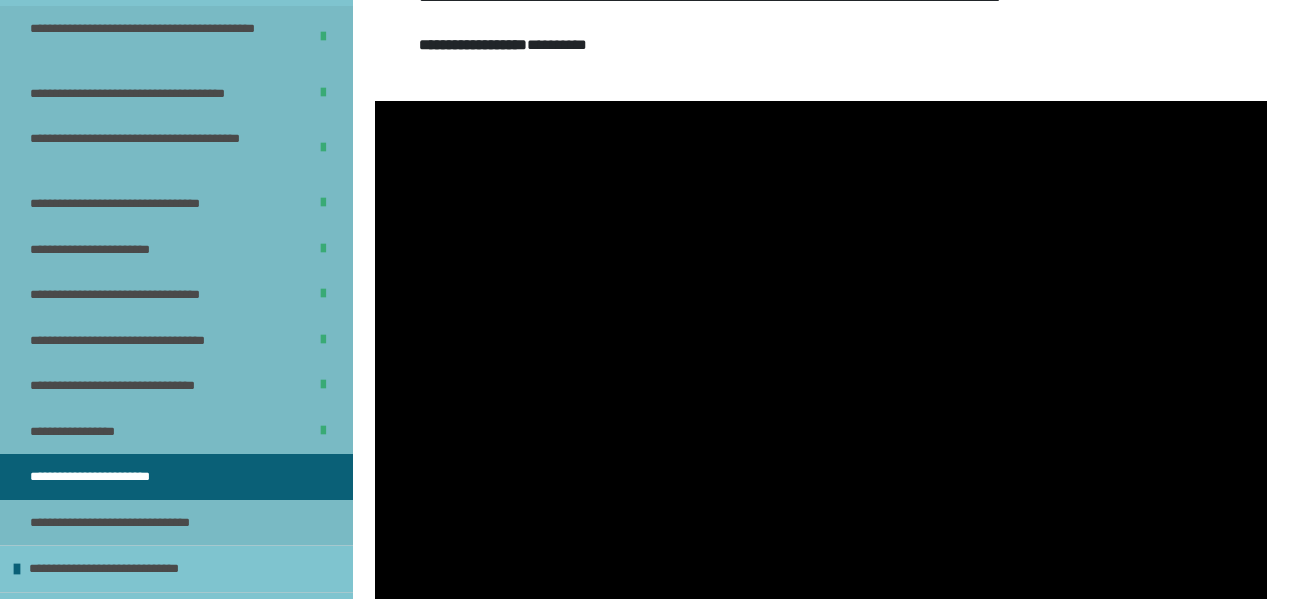 click at bounding box center (821, 352) 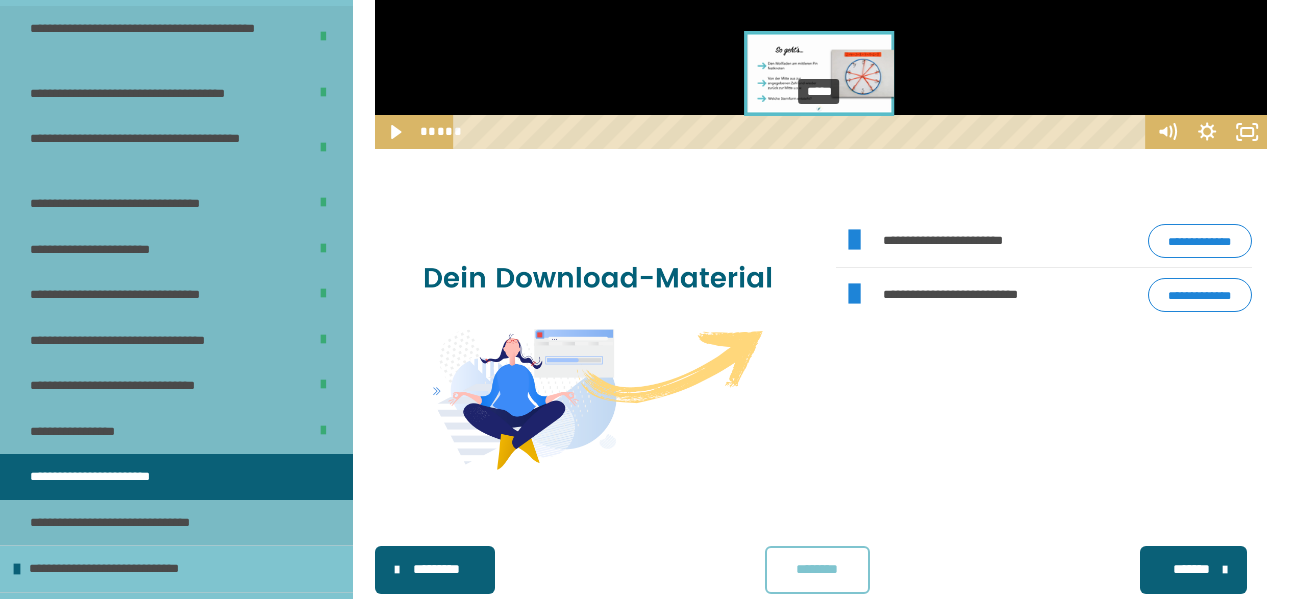 scroll, scrollTop: 1805, scrollLeft: 0, axis: vertical 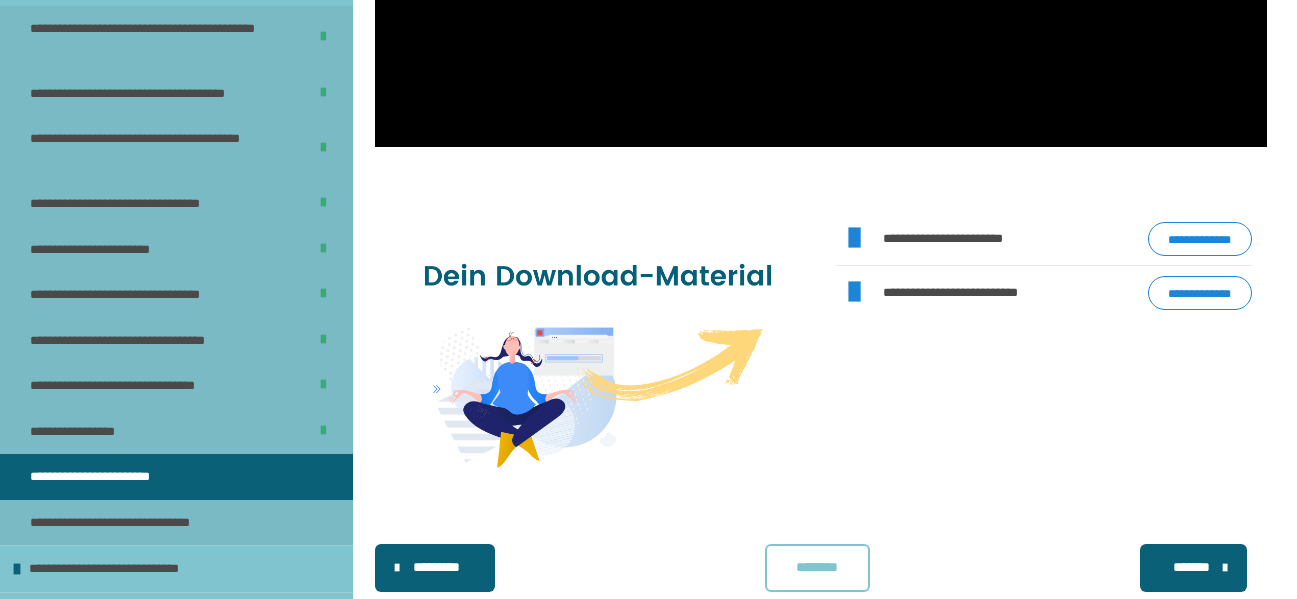 click on "********" at bounding box center [817, 567] 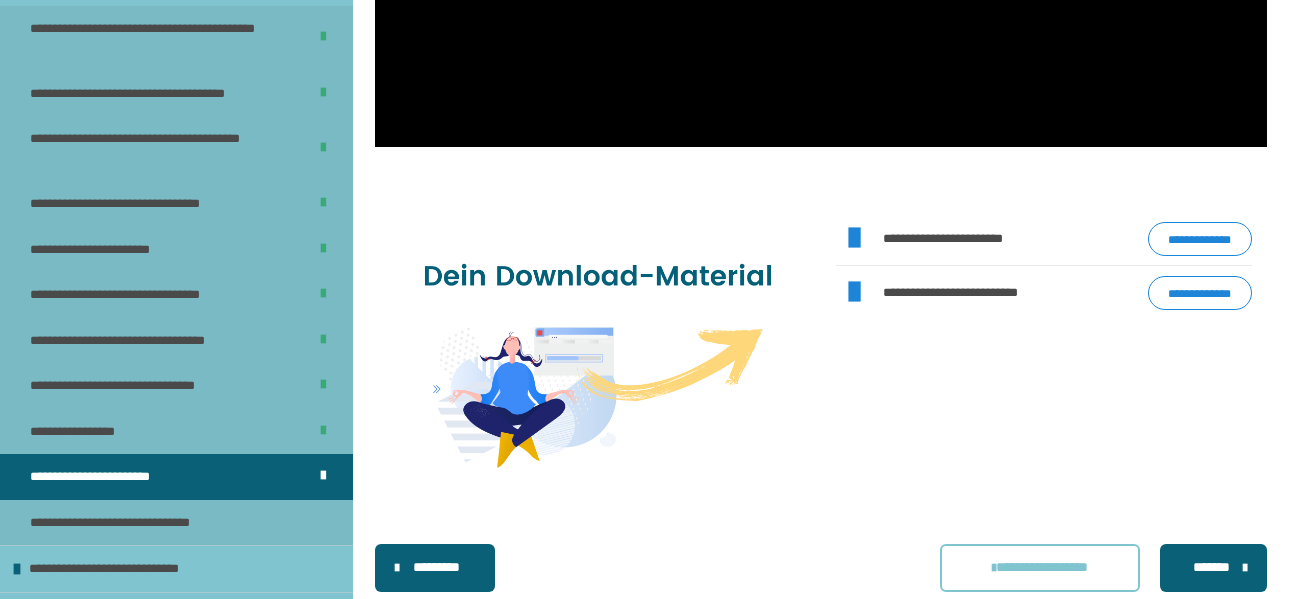click on "*******" at bounding box center [1211, 567] 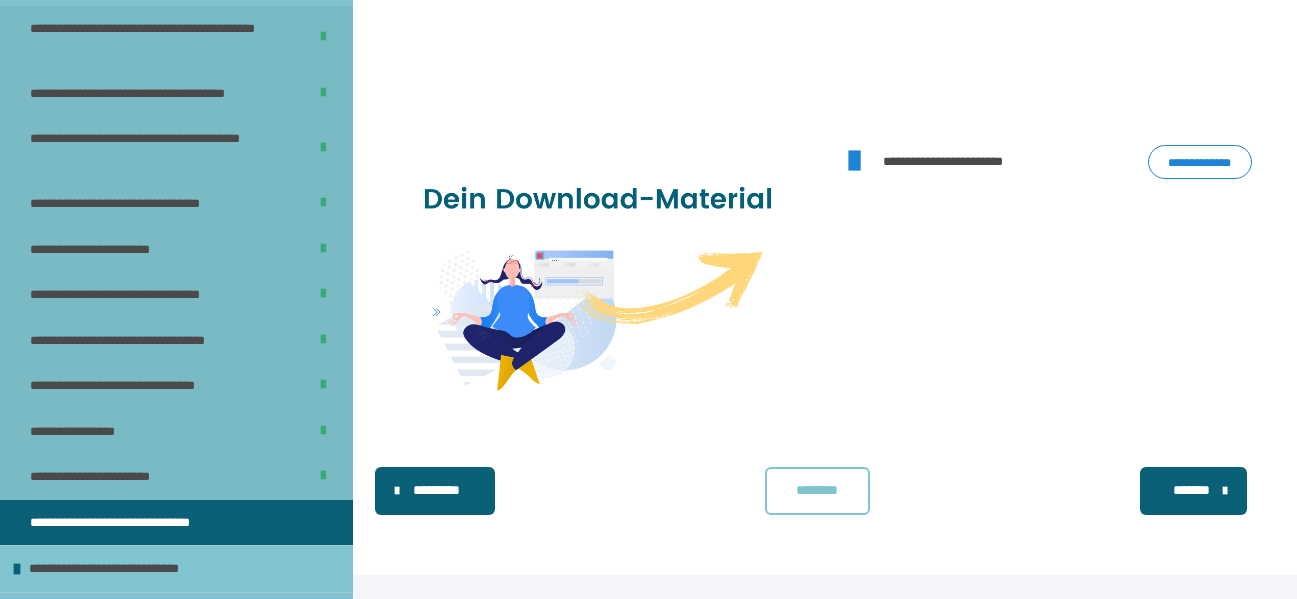 scroll, scrollTop: 634, scrollLeft: 0, axis: vertical 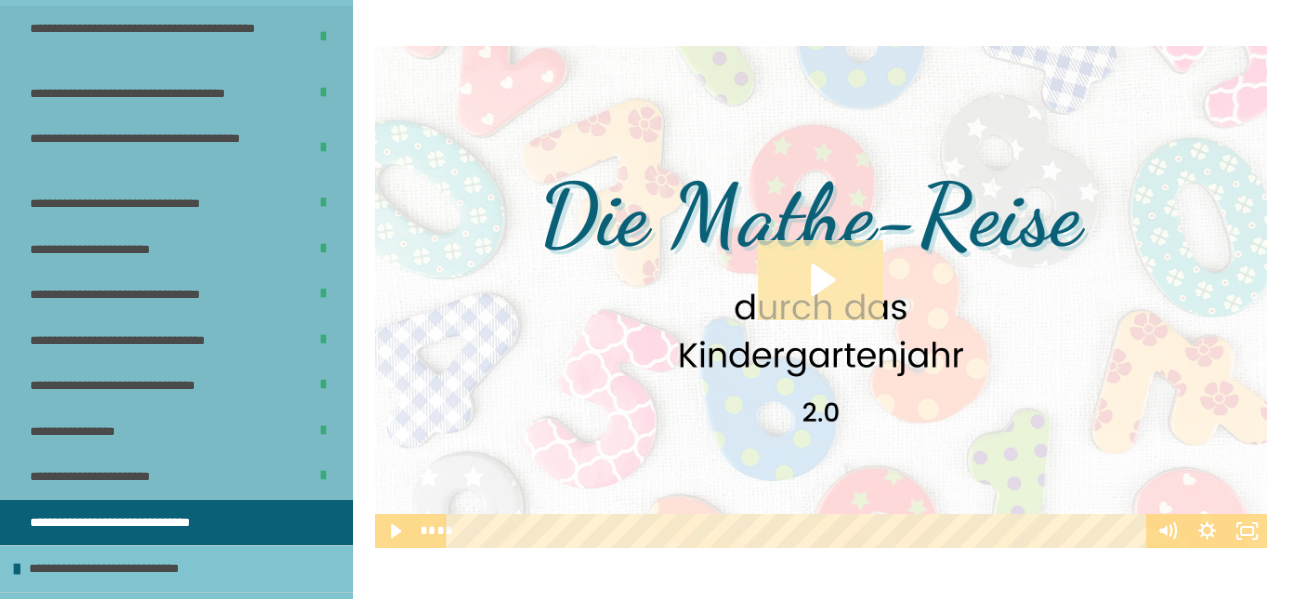 click 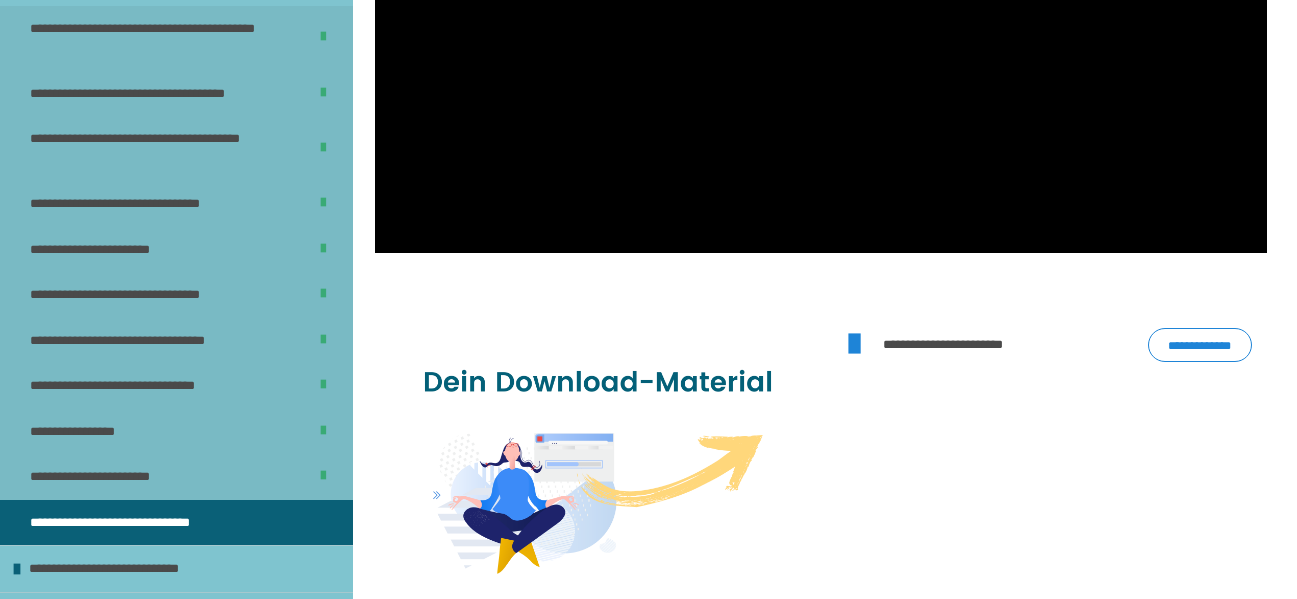 scroll, scrollTop: 934, scrollLeft: 0, axis: vertical 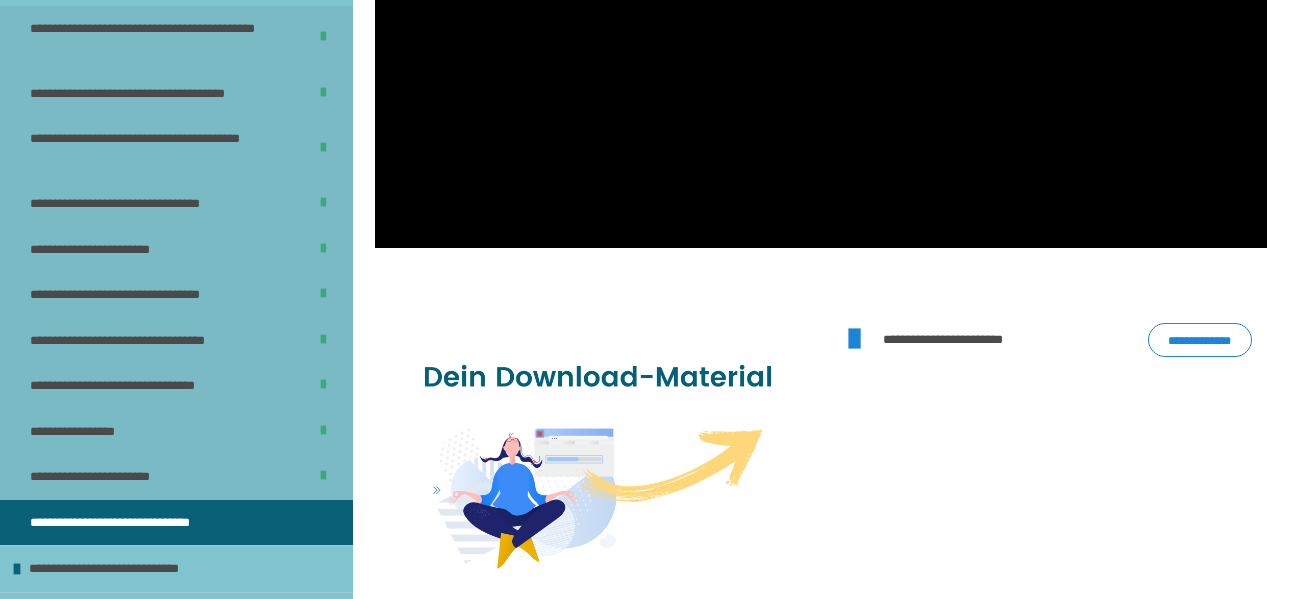 click on "**********" at bounding box center (1200, 340) 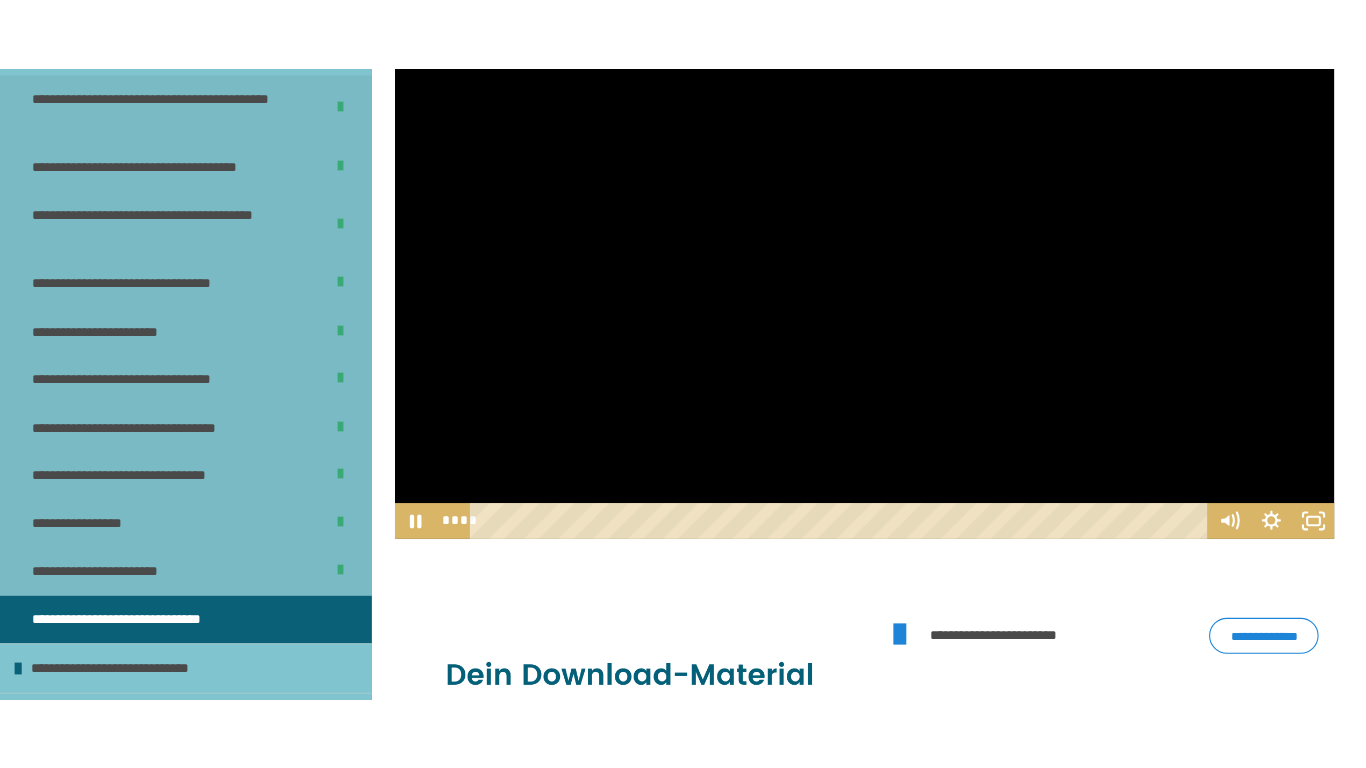 scroll, scrollTop: 734, scrollLeft: 0, axis: vertical 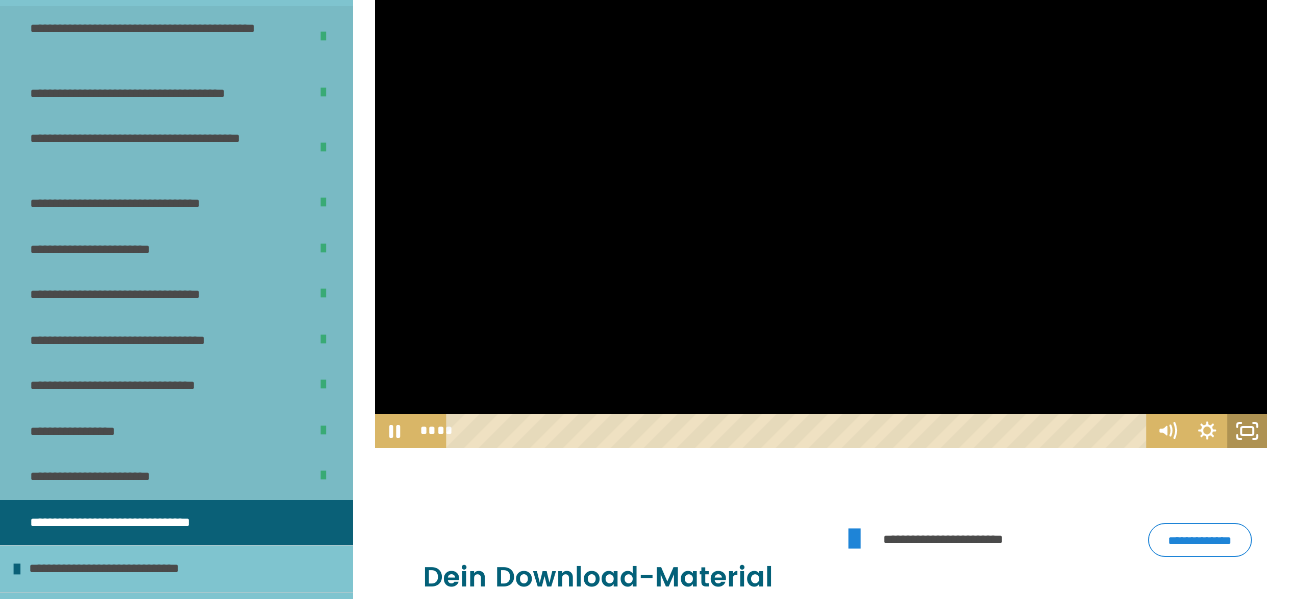 click 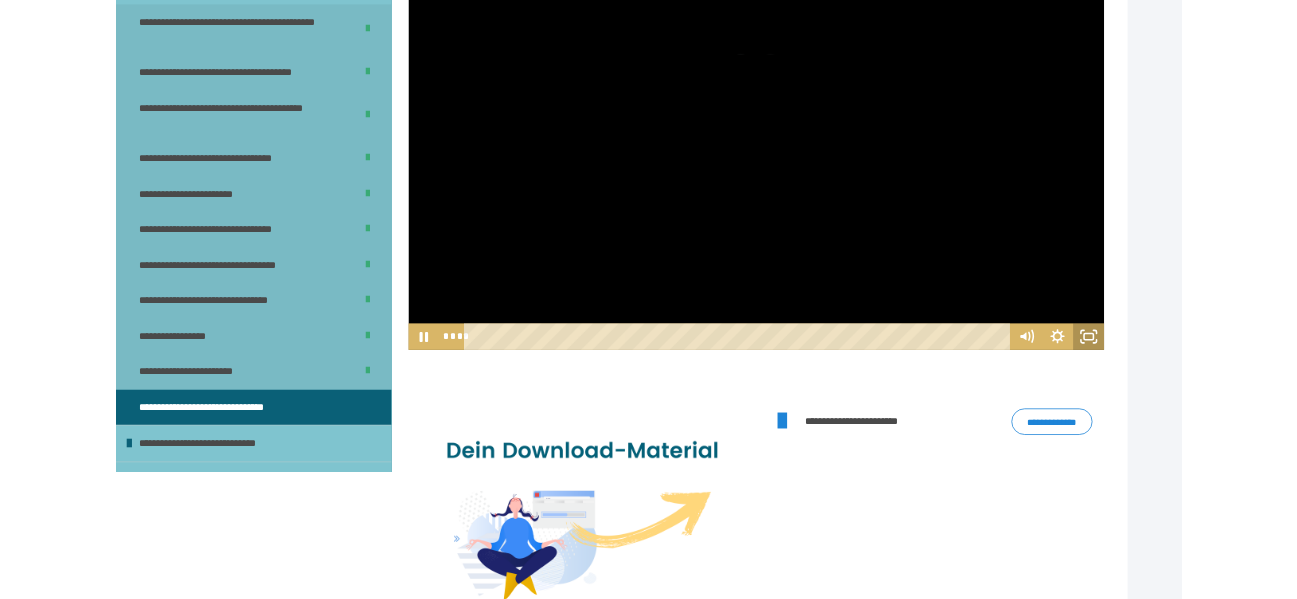 scroll, scrollTop: 123, scrollLeft: 0, axis: vertical 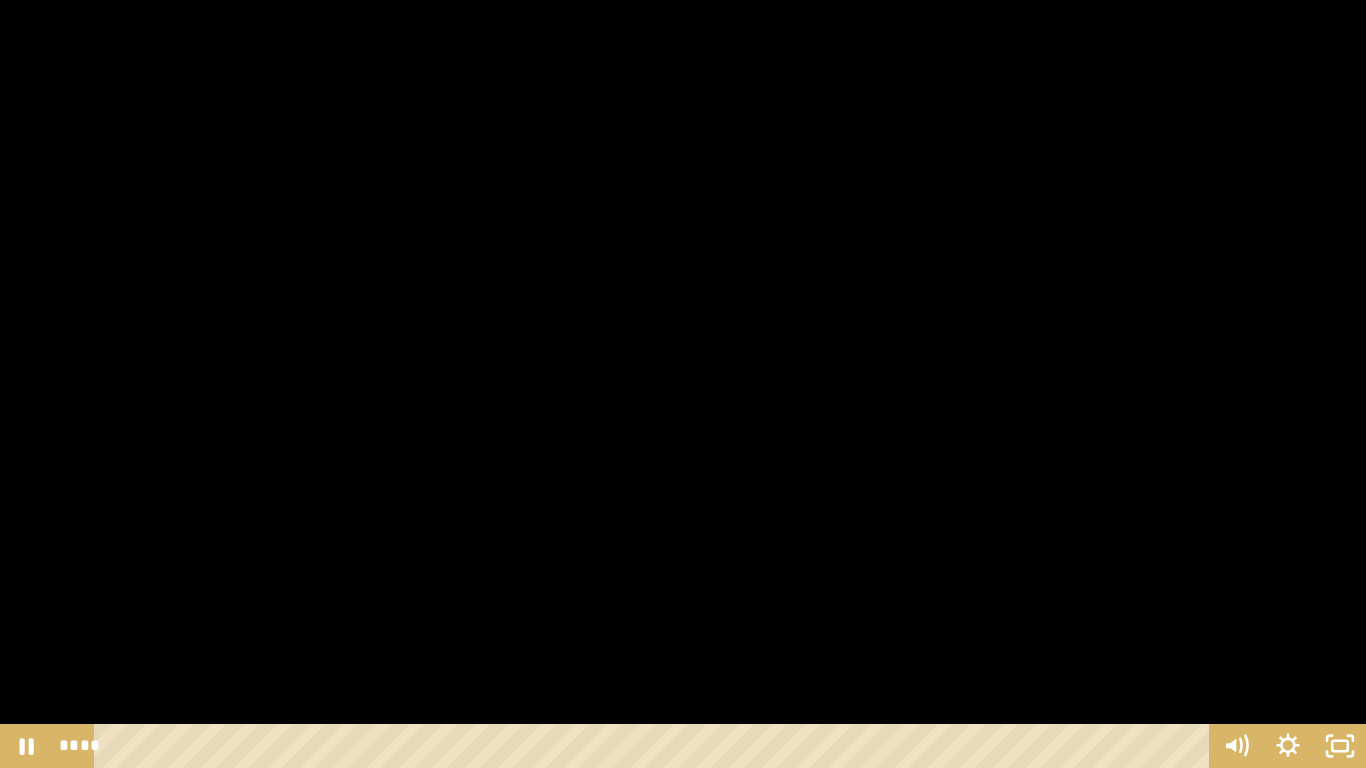 click at bounding box center (683, 384) 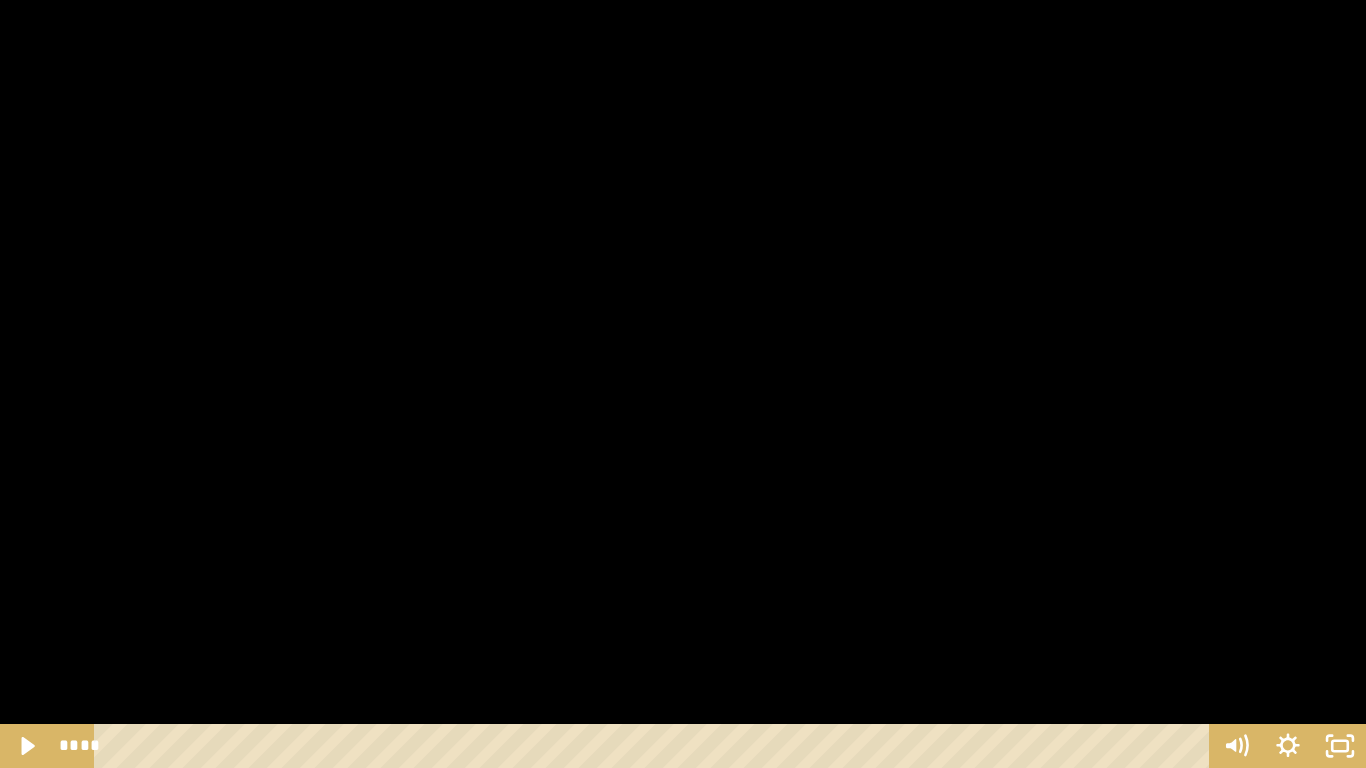 click at bounding box center (683, 384) 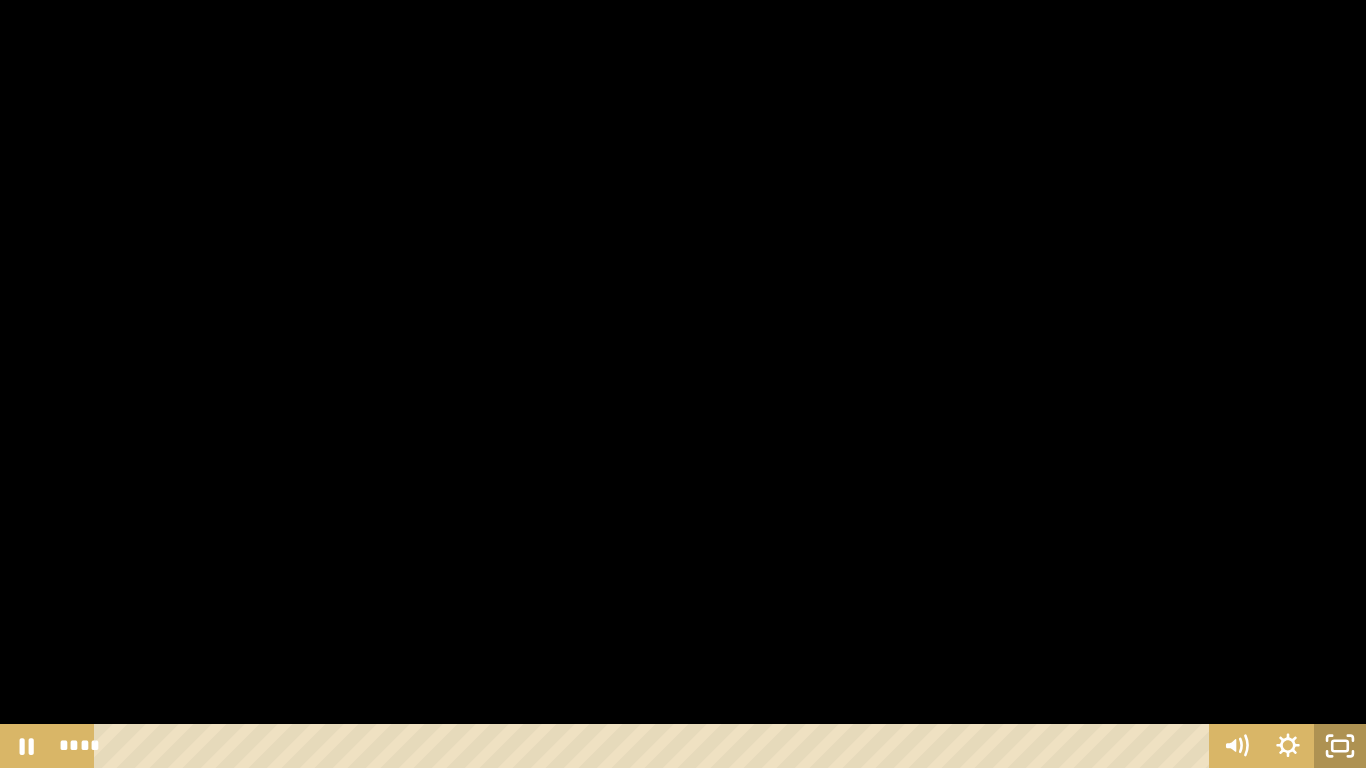 click 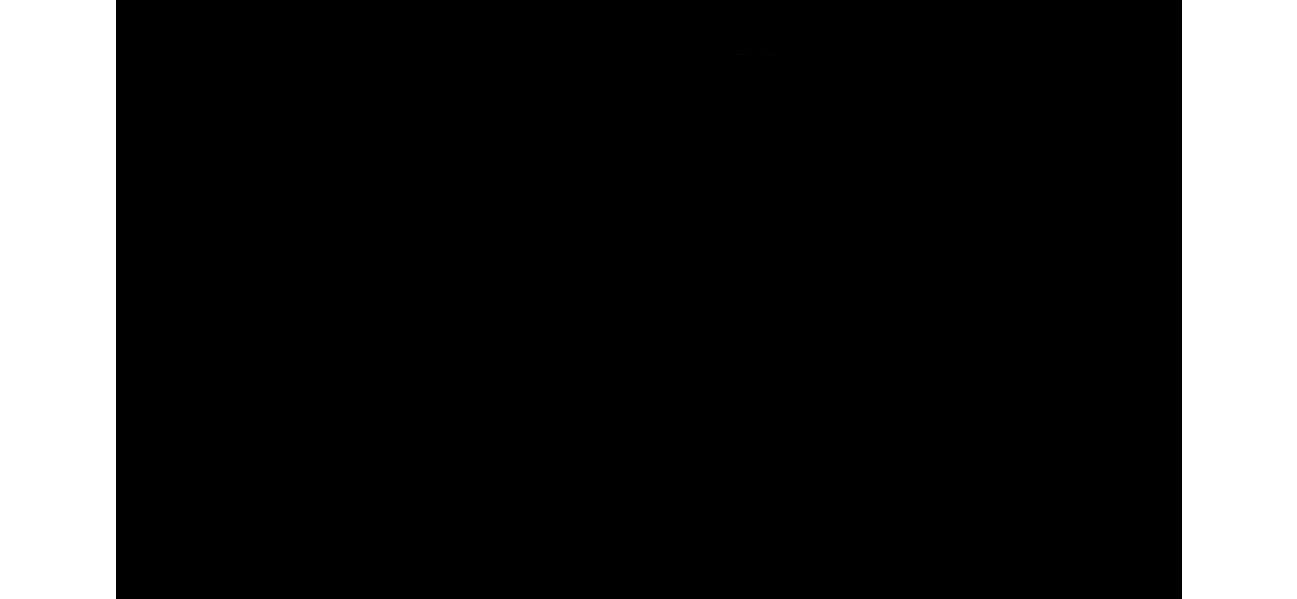 scroll, scrollTop: 192, scrollLeft: 0, axis: vertical 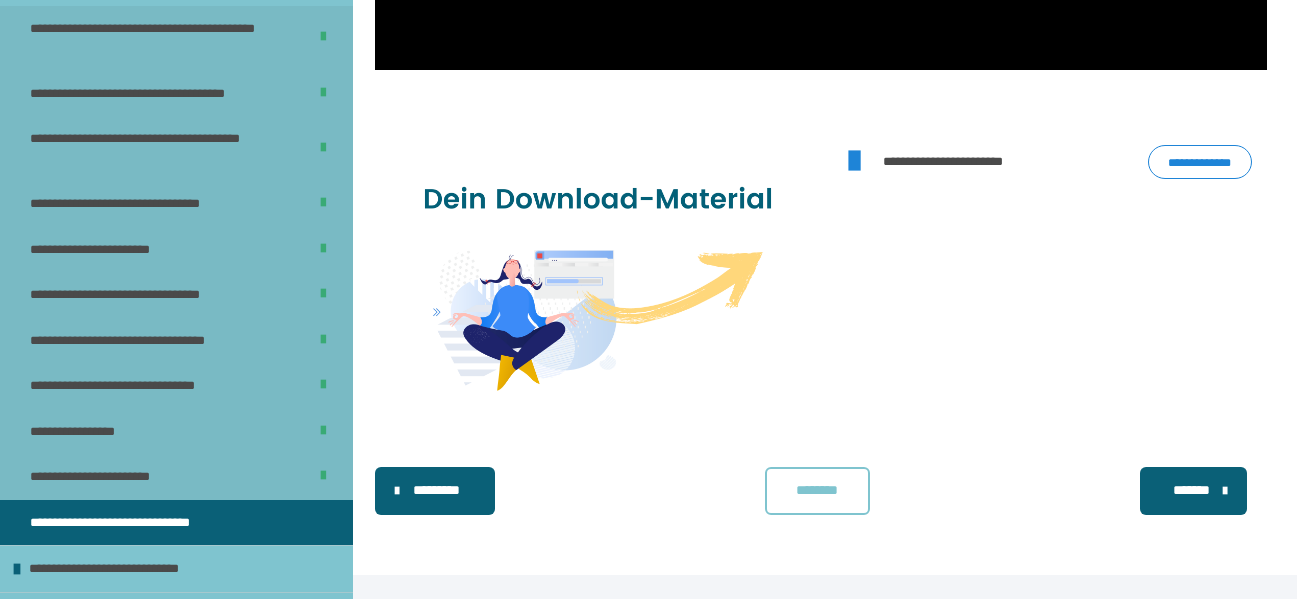 click on "********" at bounding box center [817, 490] 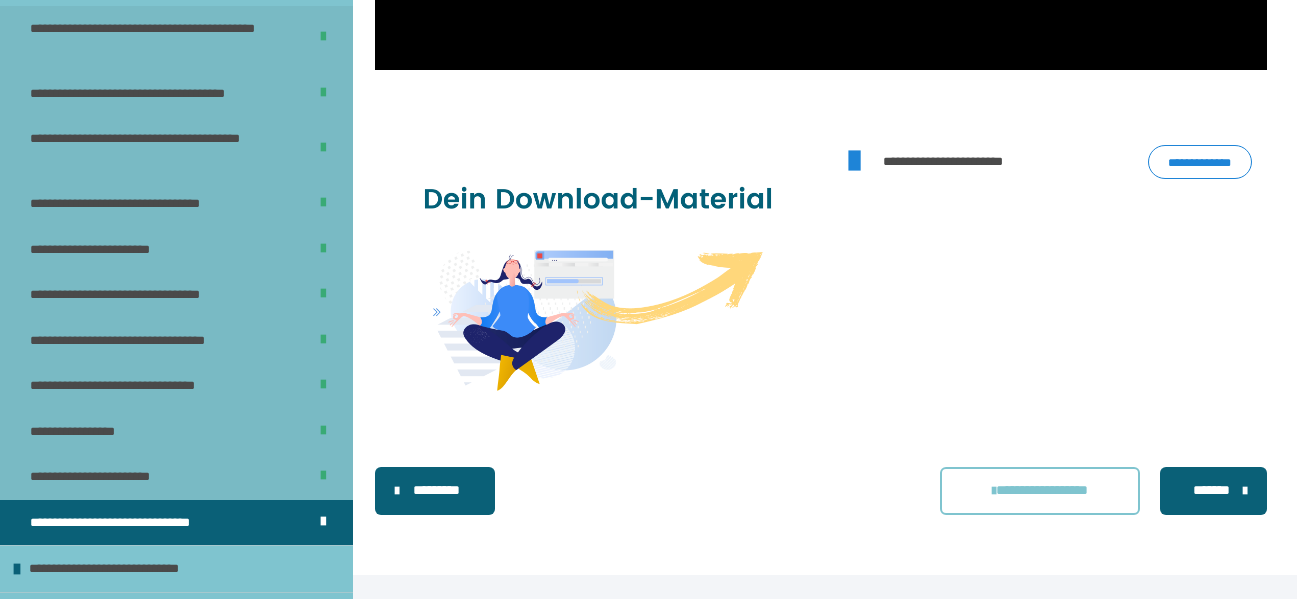 click on "*******" at bounding box center (1211, 490) 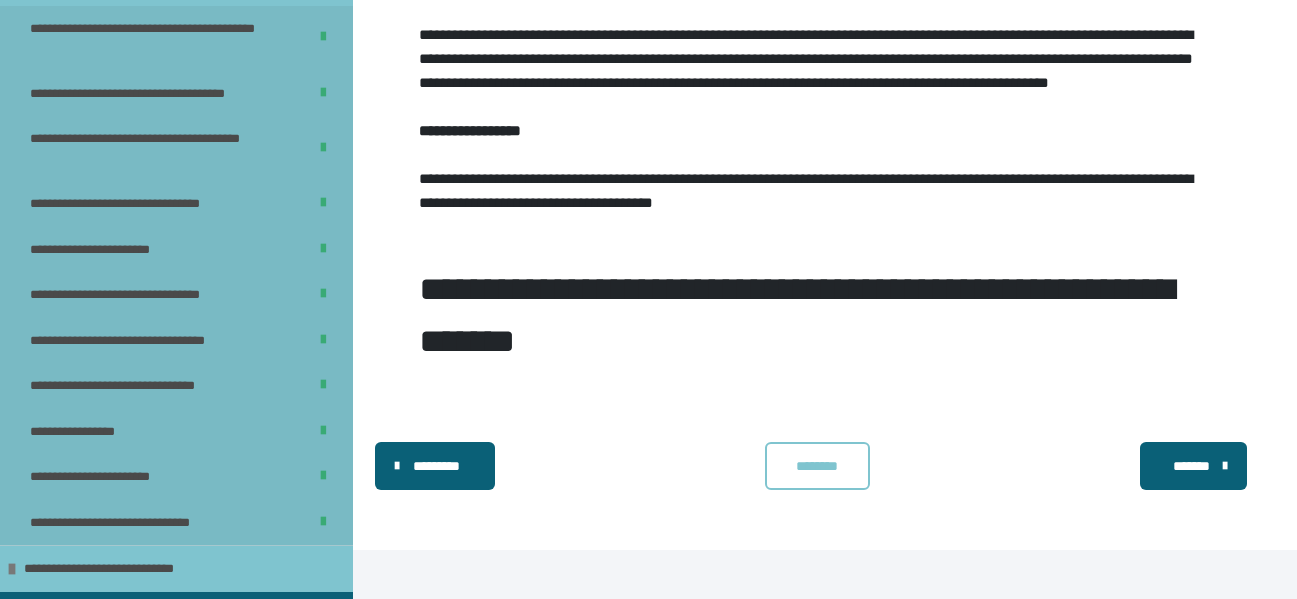 scroll, scrollTop: 2368, scrollLeft: 0, axis: vertical 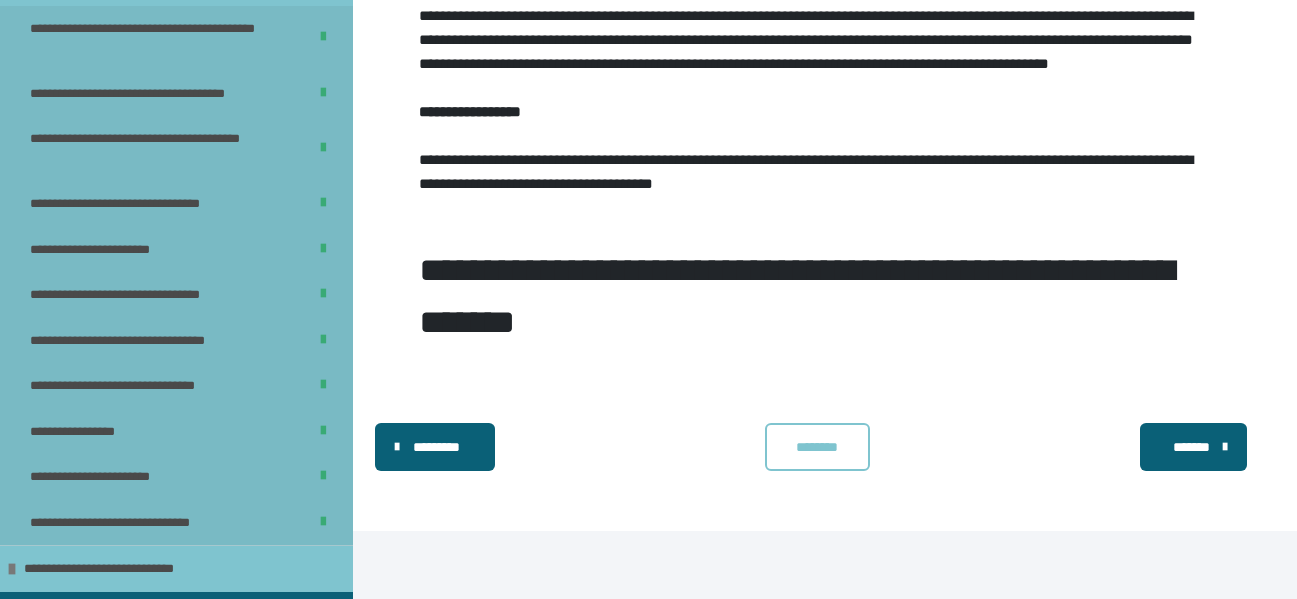 click on "********" at bounding box center [817, 447] 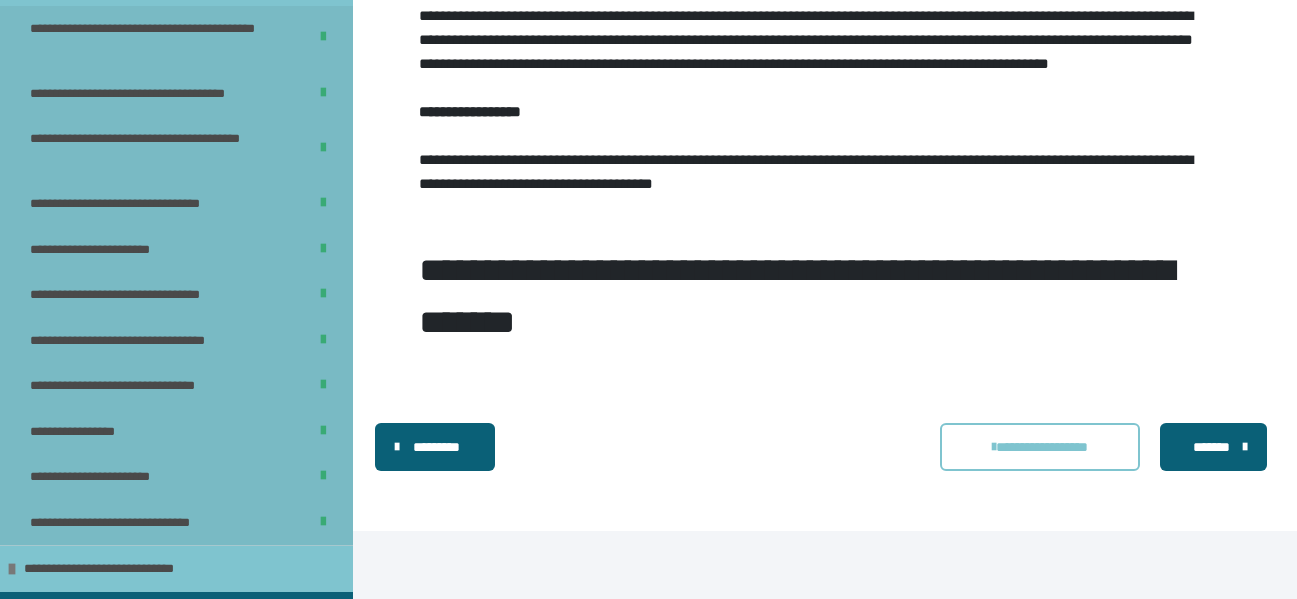 click on "*******" at bounding box center [1211, 447] 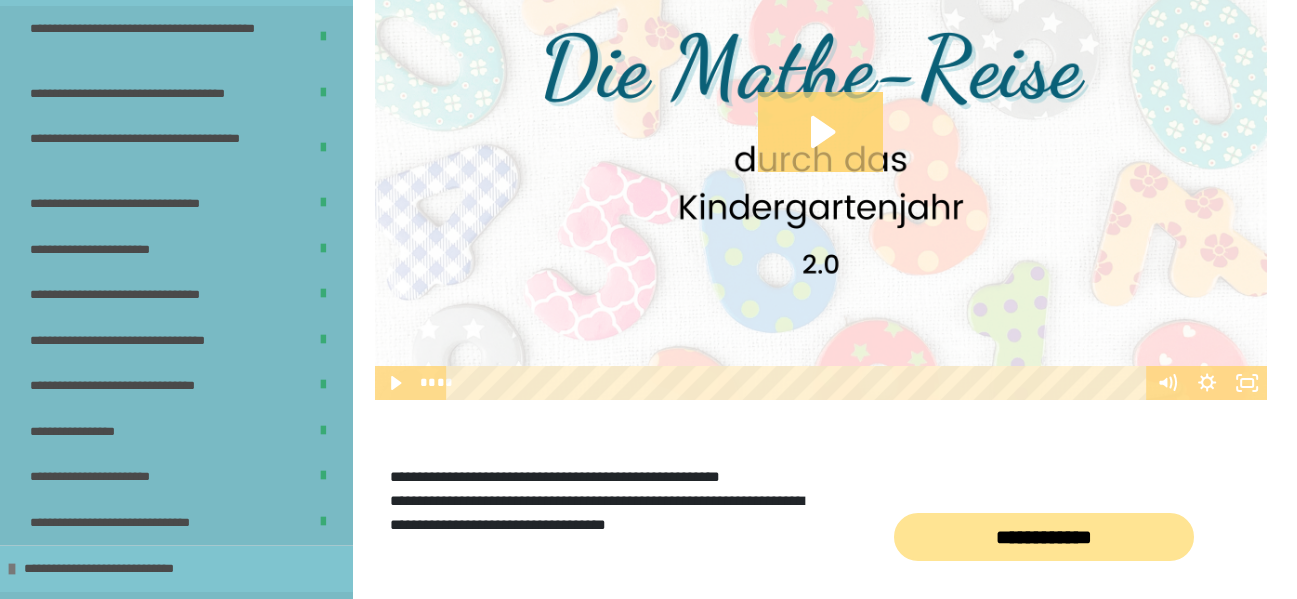 scroll, scrollTop: 527, scrollLeft: 0, axis: vertical 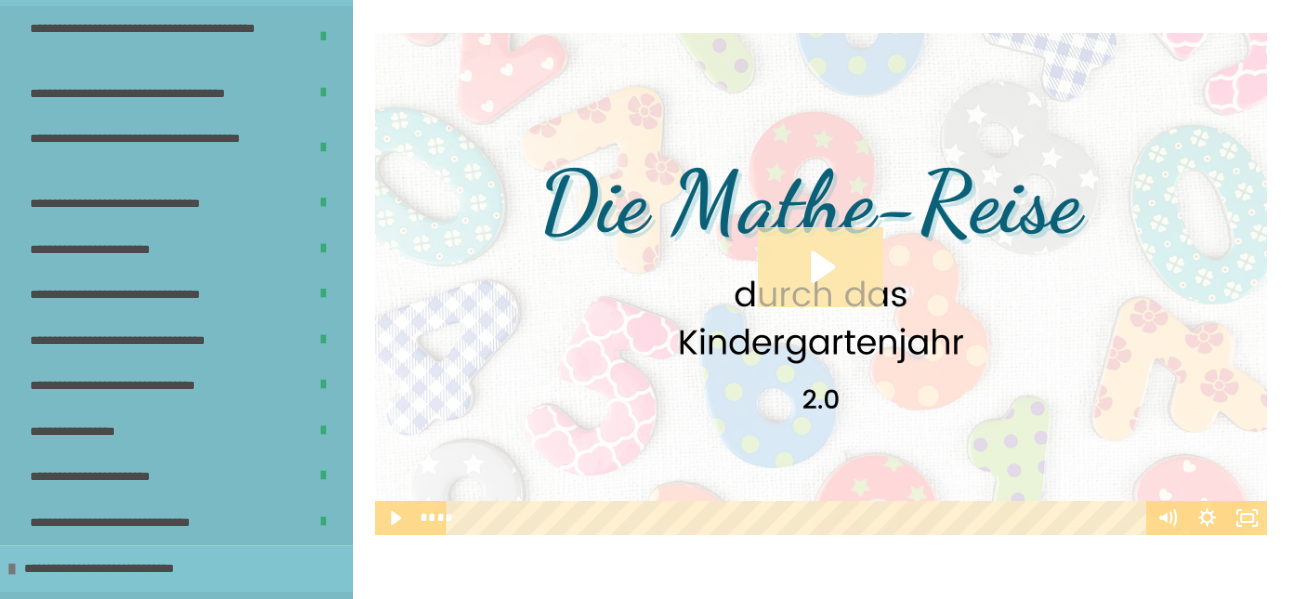 click 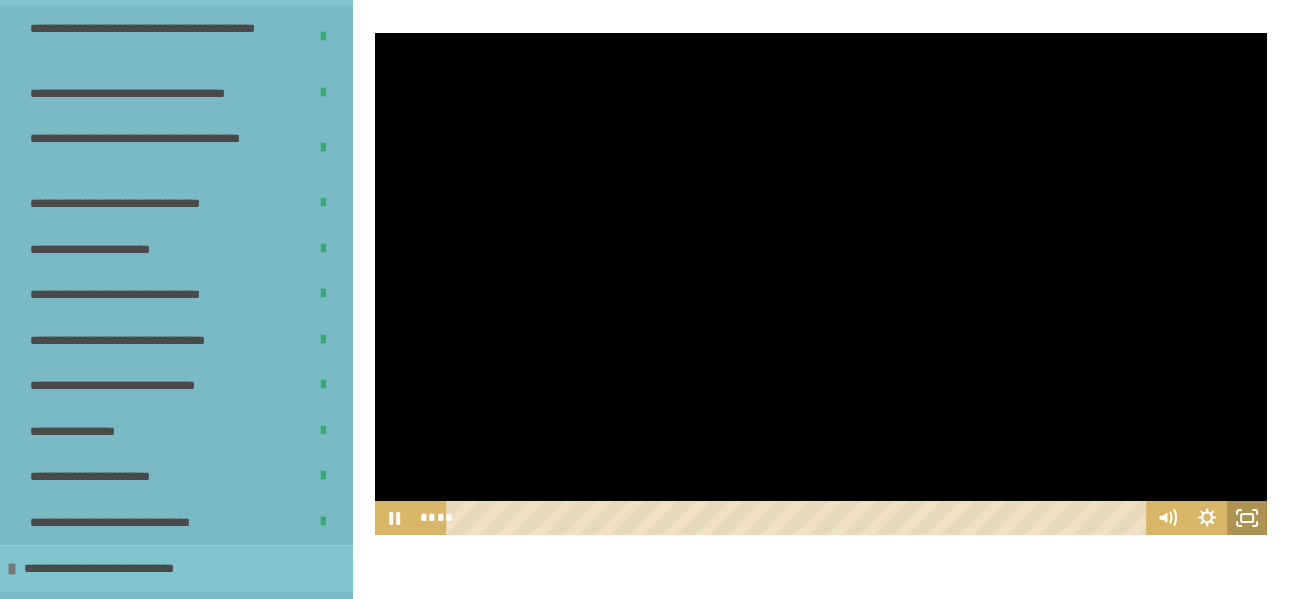click 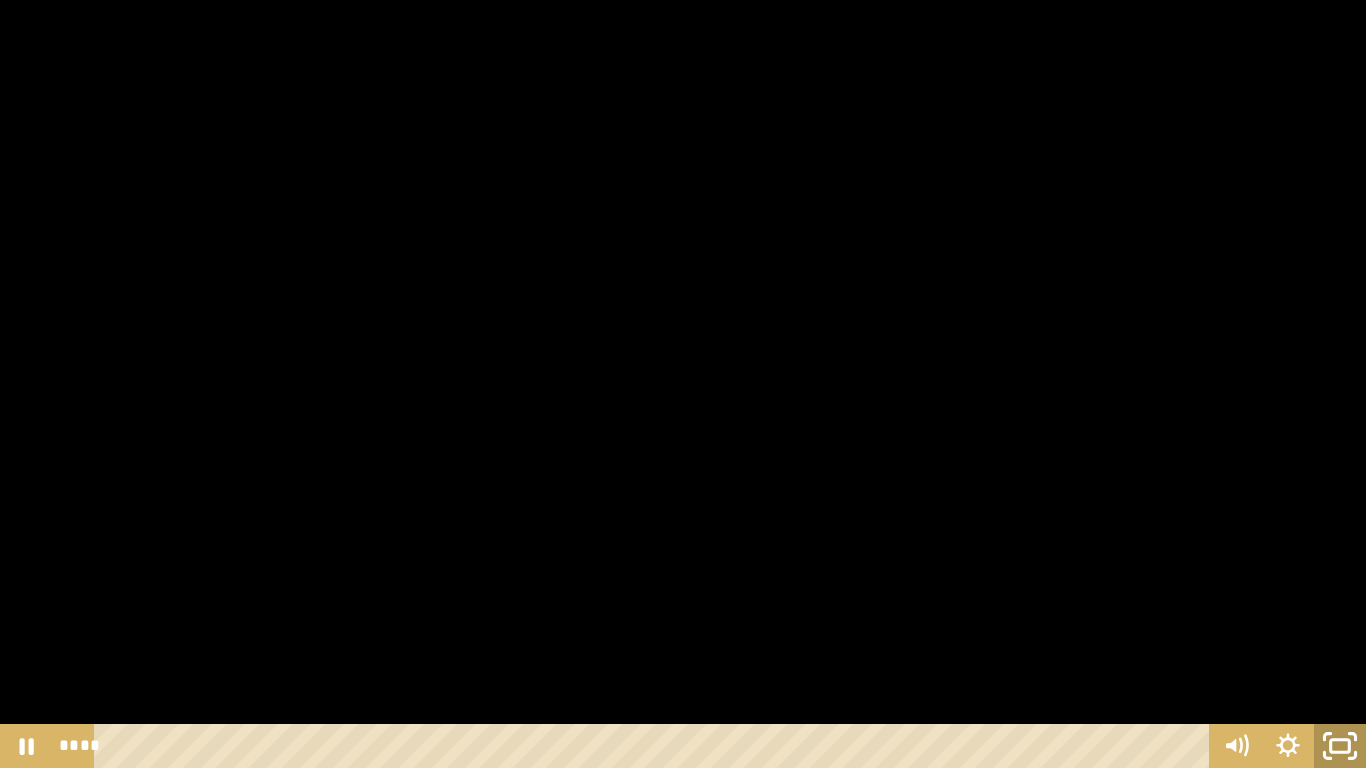 click 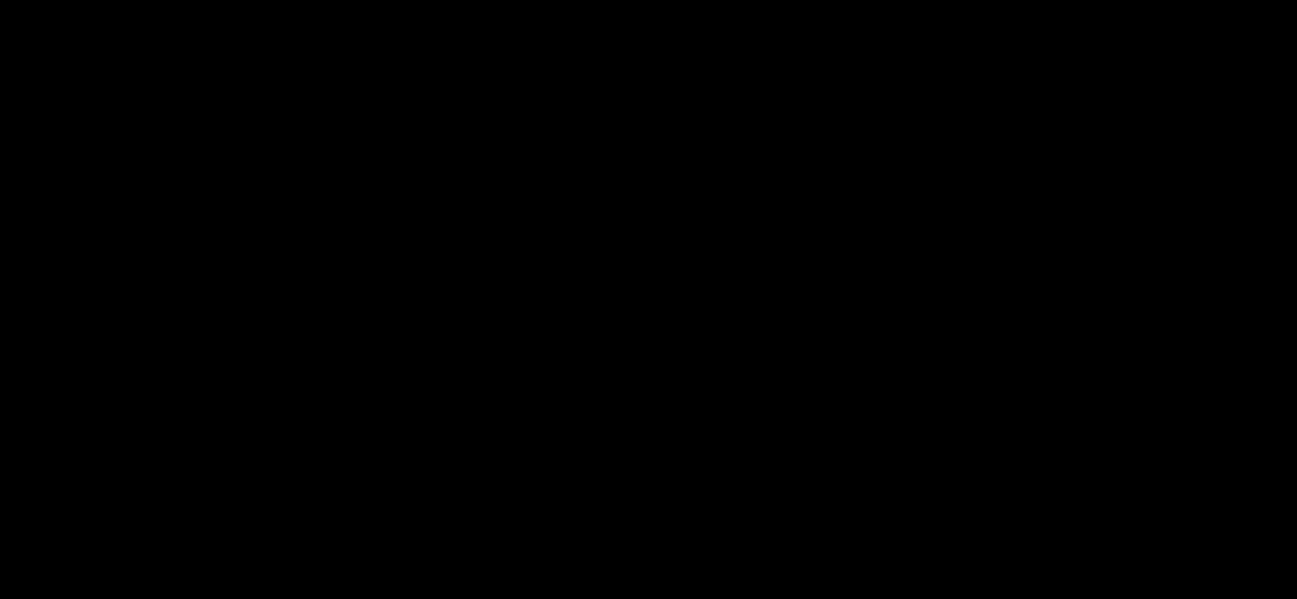scroll, scrollTop: 383, scrollLeft: 0, axis: vertical 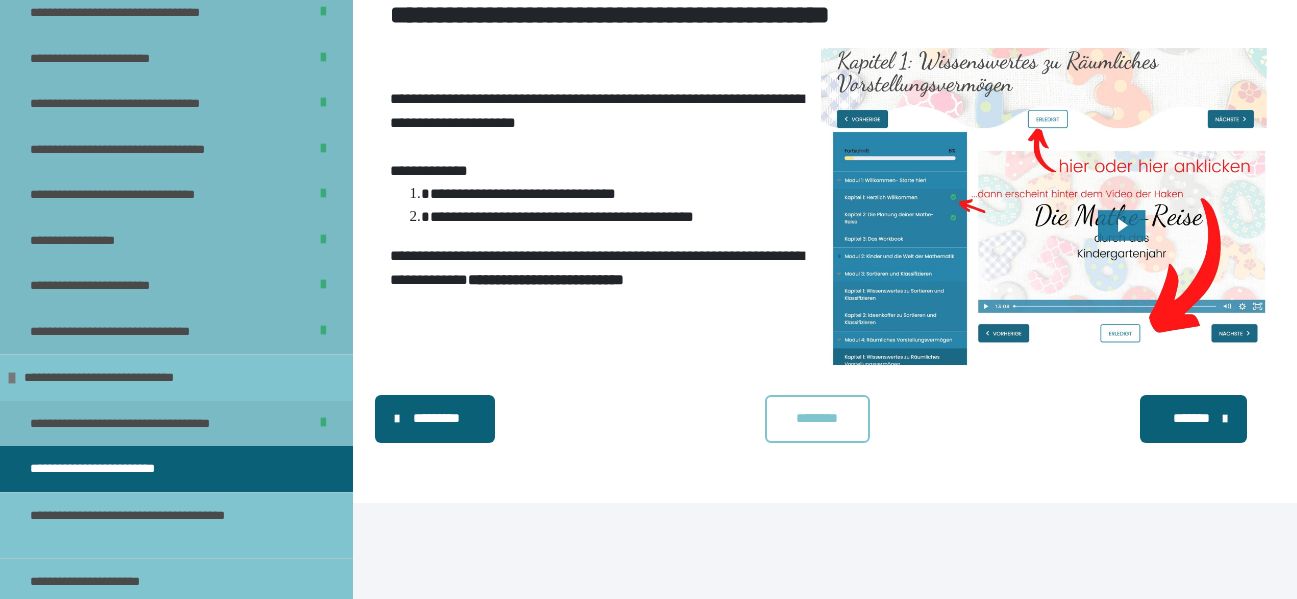 drag, startPoint x: 844, startPoint y: 504, endPoint x: 869, endPoint y: 504, distance: 25 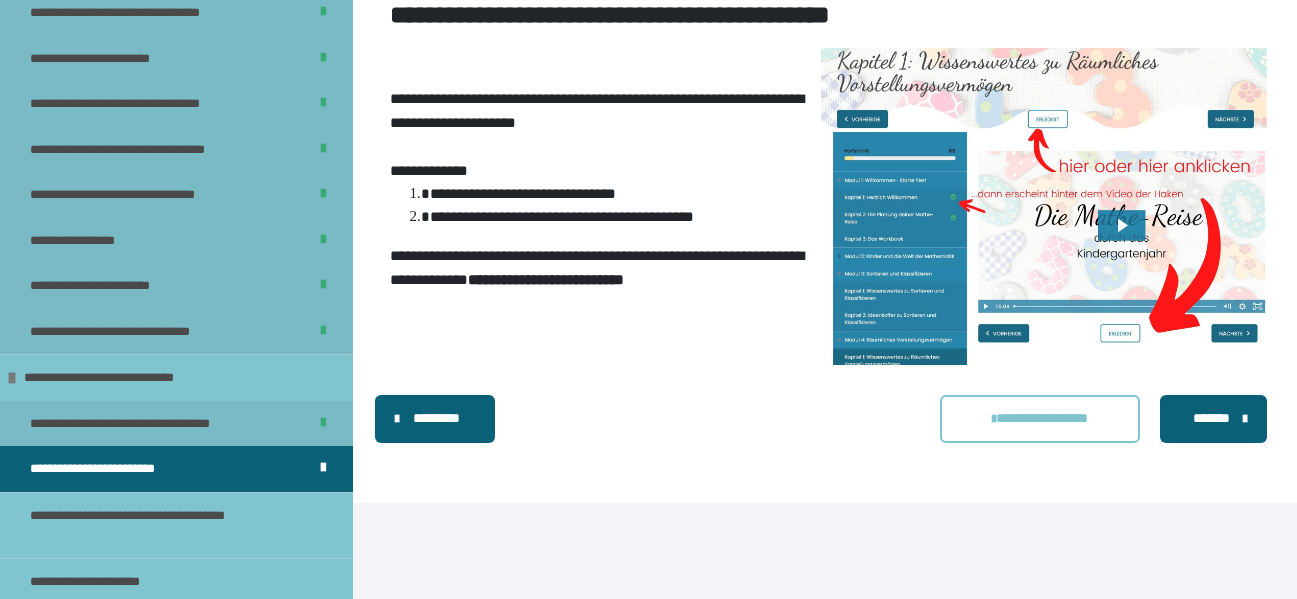 click on "*******" at bounding box center (1211, 418) 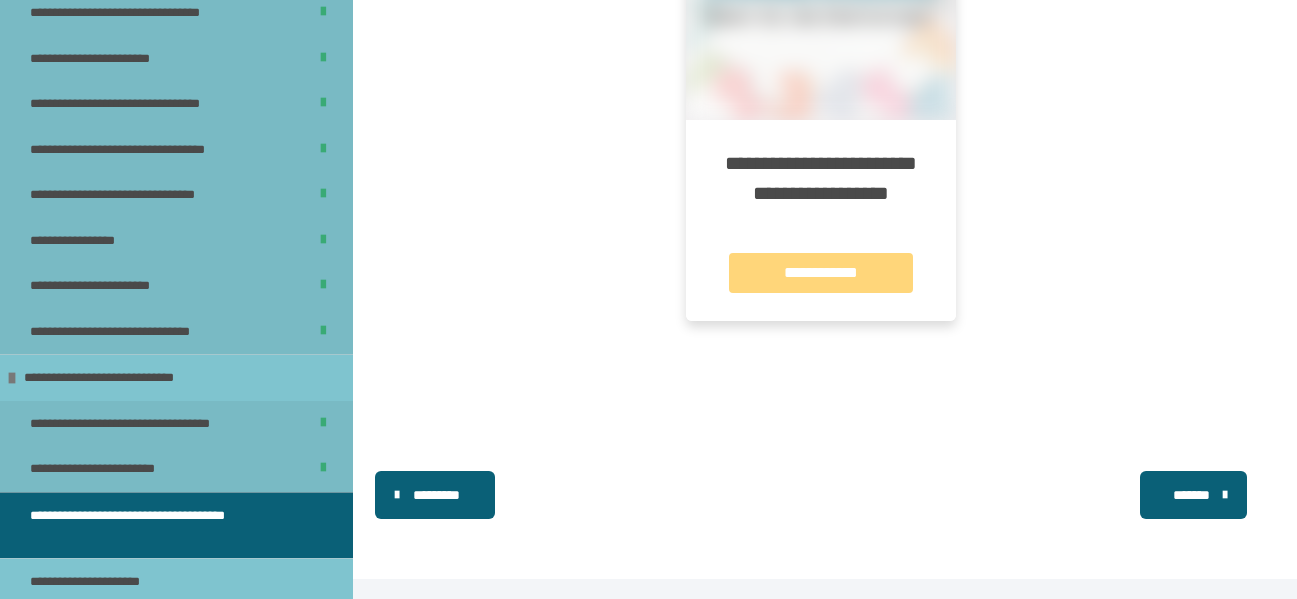 scroll, scrollTop: 1639, scrollLeft: 0, axis: vertical 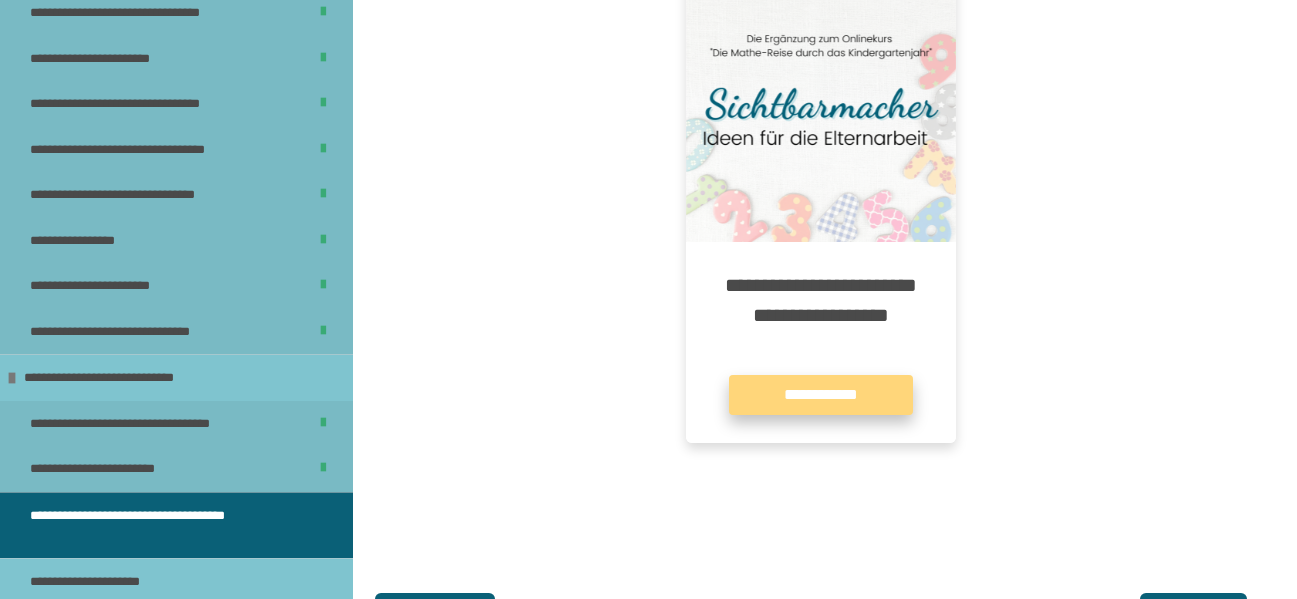 click on "**********" at bounding box center [821, 395] 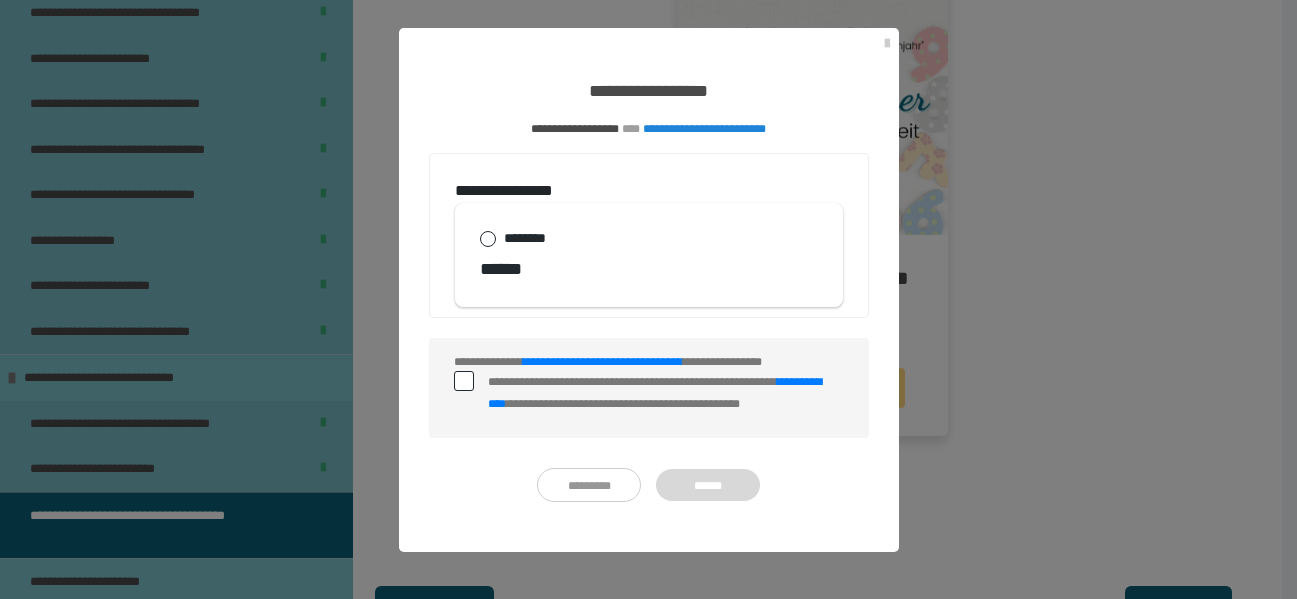 click at bounding box center (887, 44) 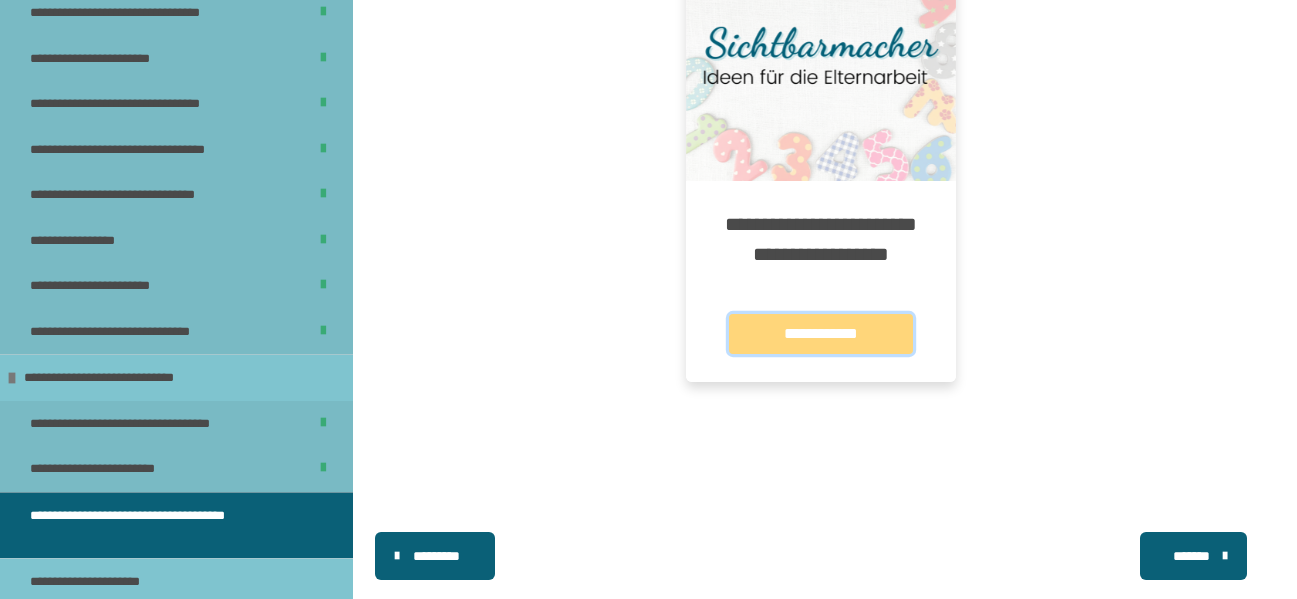 scroll, scrollTop: 1761, scrollLeft: 0, axis: vertical 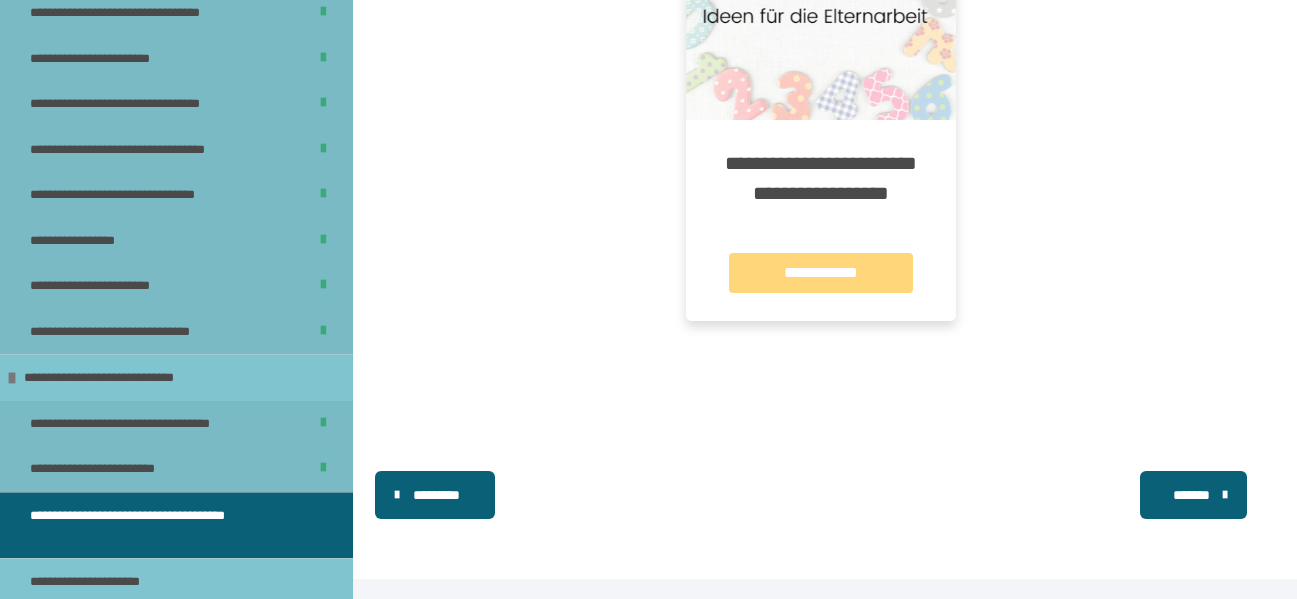 click on "*******" at bounding box center (1191, 495) 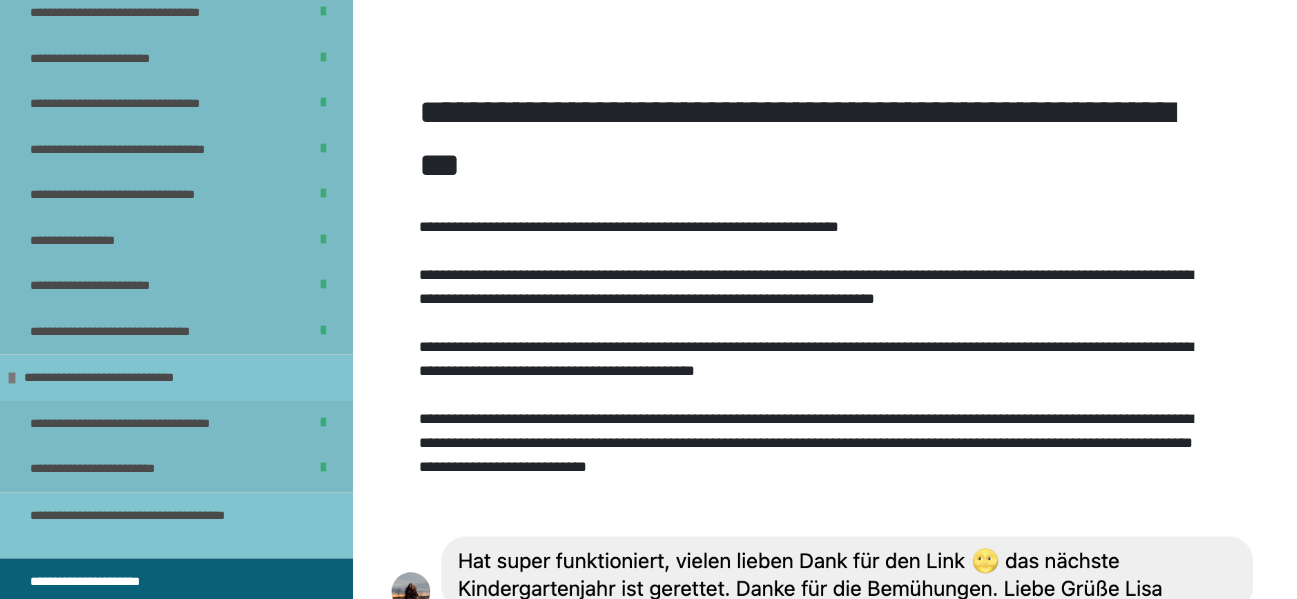 scroll, scrollTop: 166, scrollLeft: 0, axis: vertical 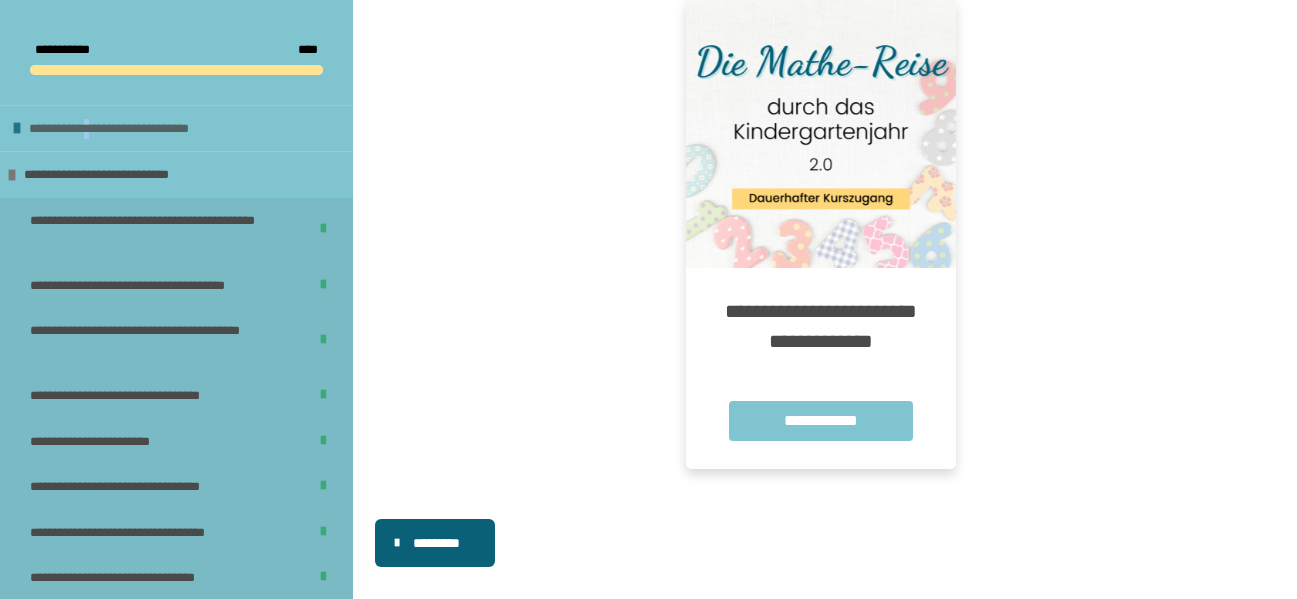 click on "**********" at bounding box center (136, 129) 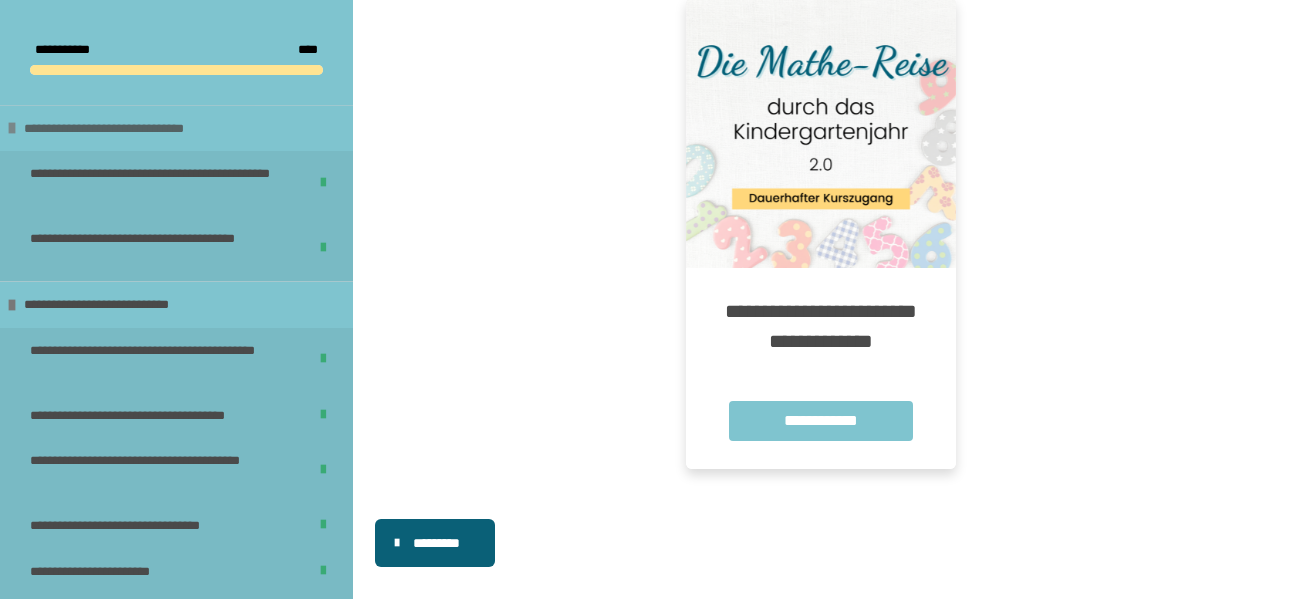 click on "**********" at bounding box center (131, 129) 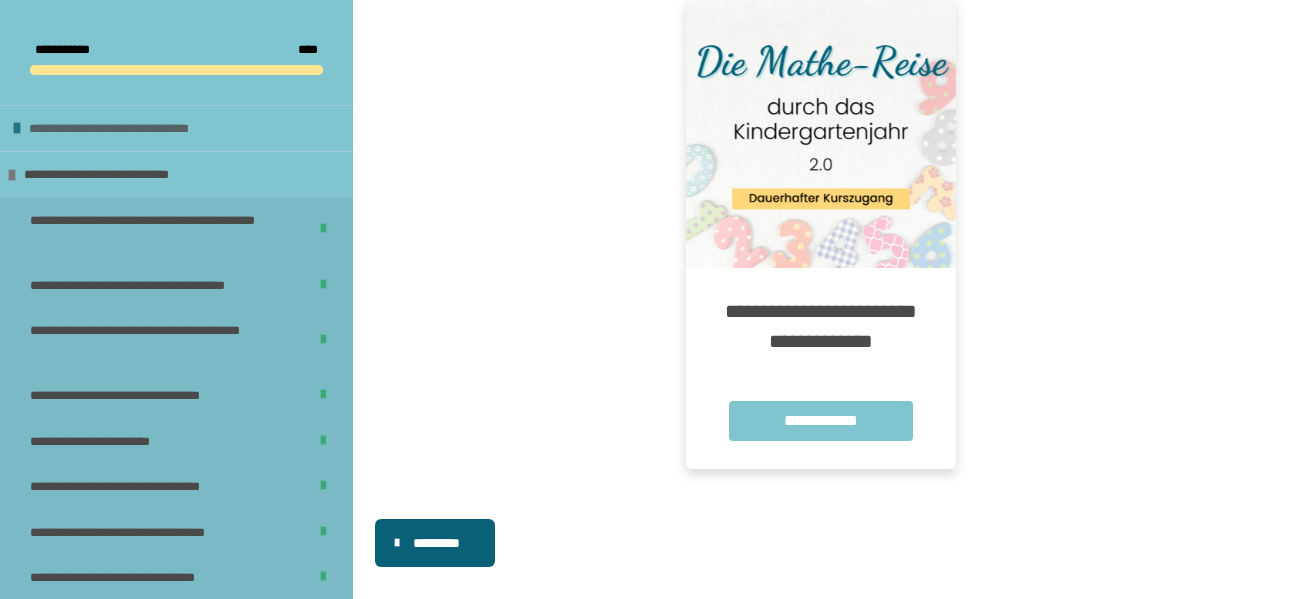 click on "**********" at bounding box center [136, 129] 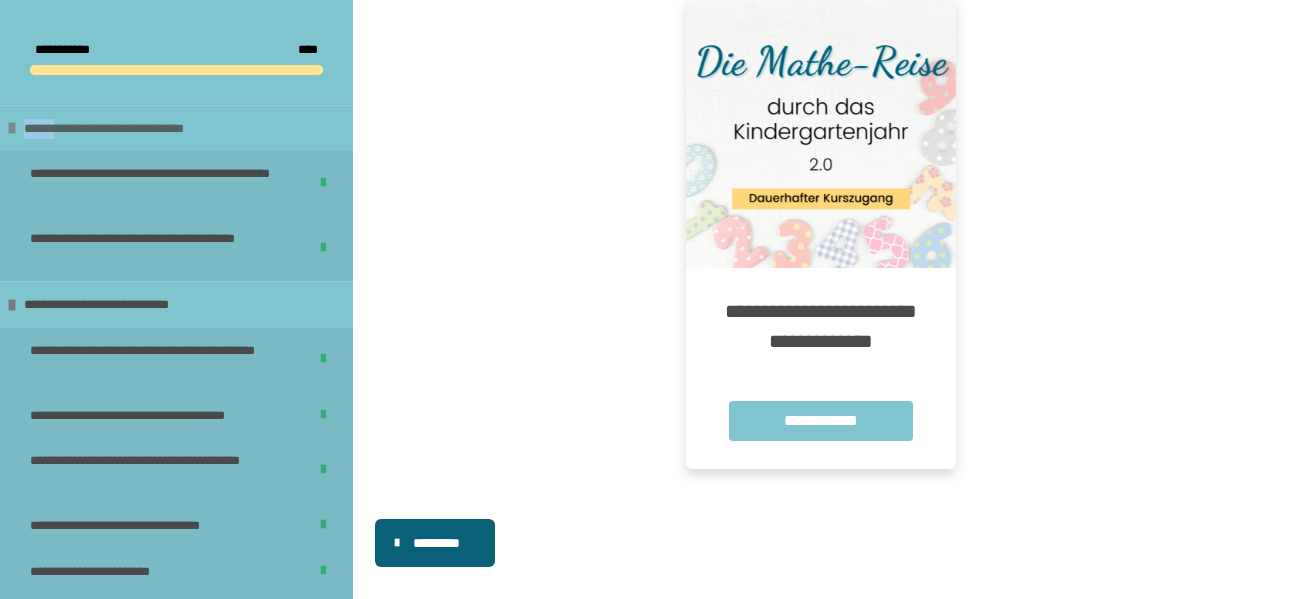 click on "**********" at bounding box center (131, 129) 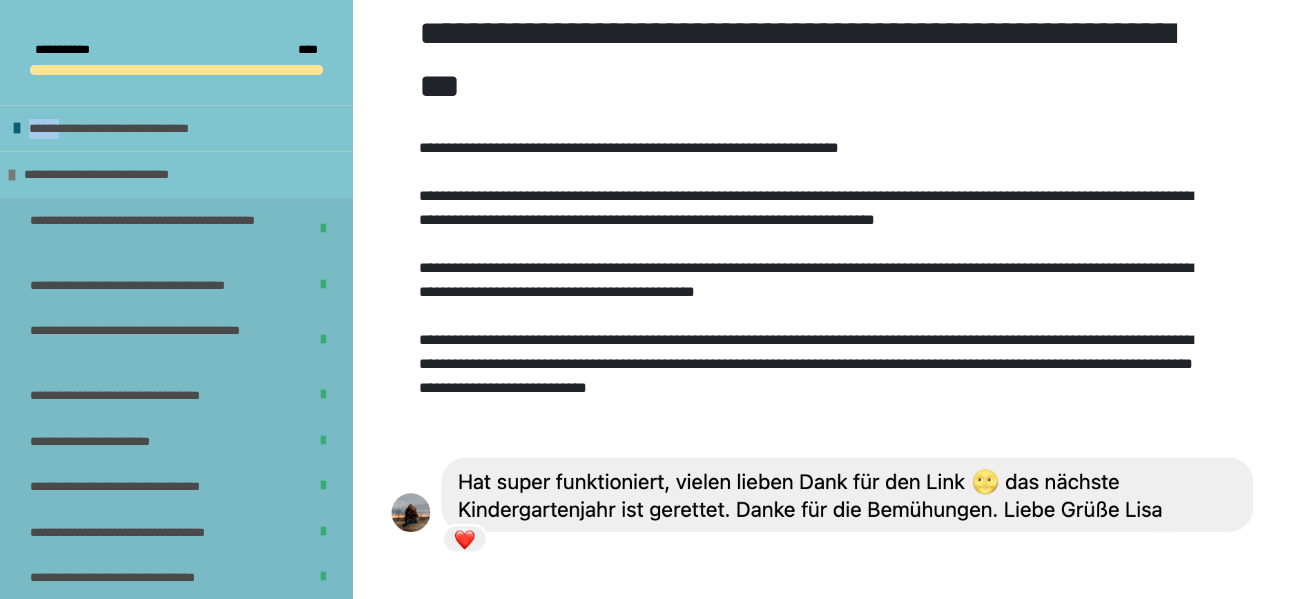 scroll, scrollTop: 0, scrollLeft: 0, axis: both 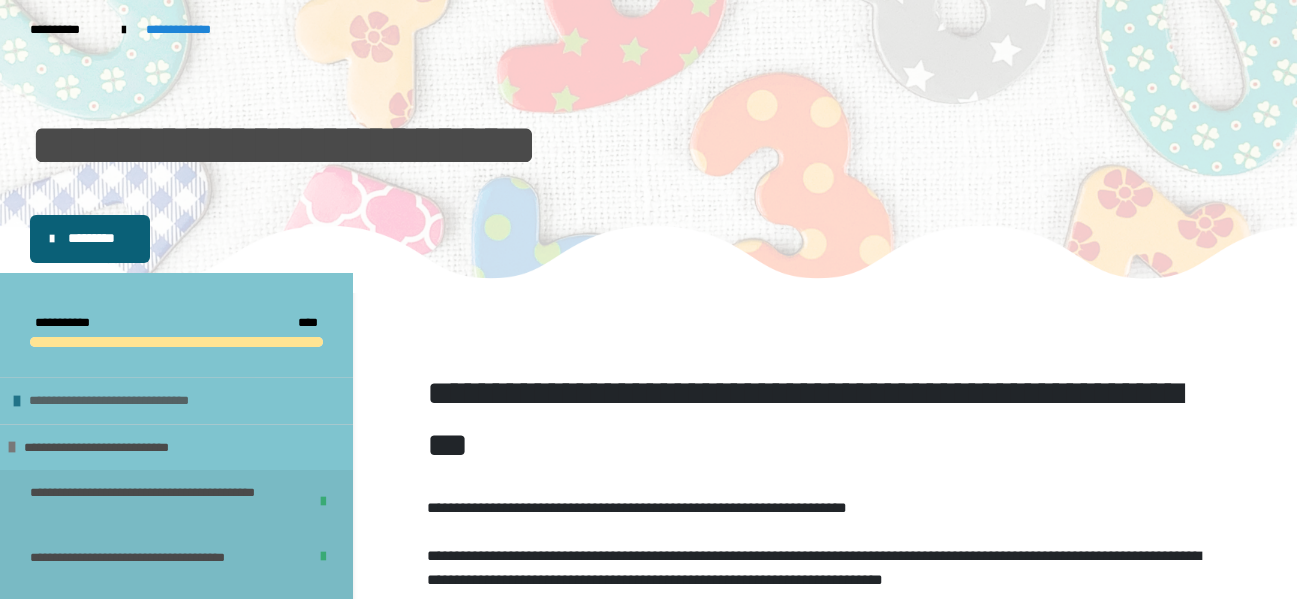 click on "**********" at bounding box center (136, 401) 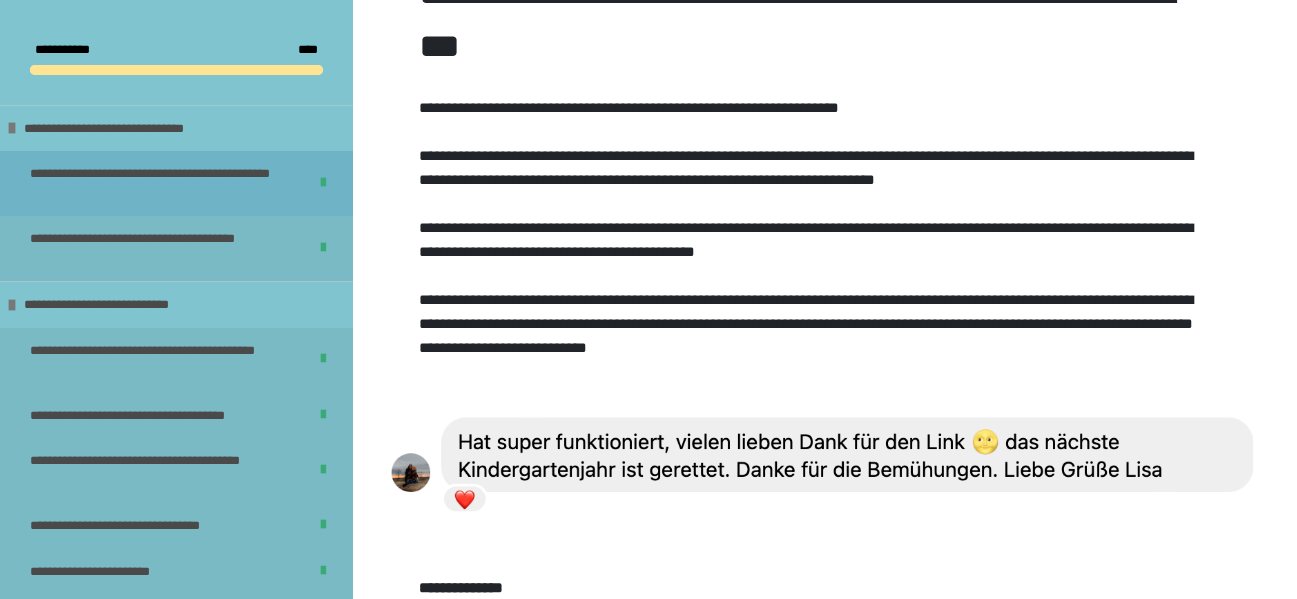 click on "**********" at bounding box center [153, 183] 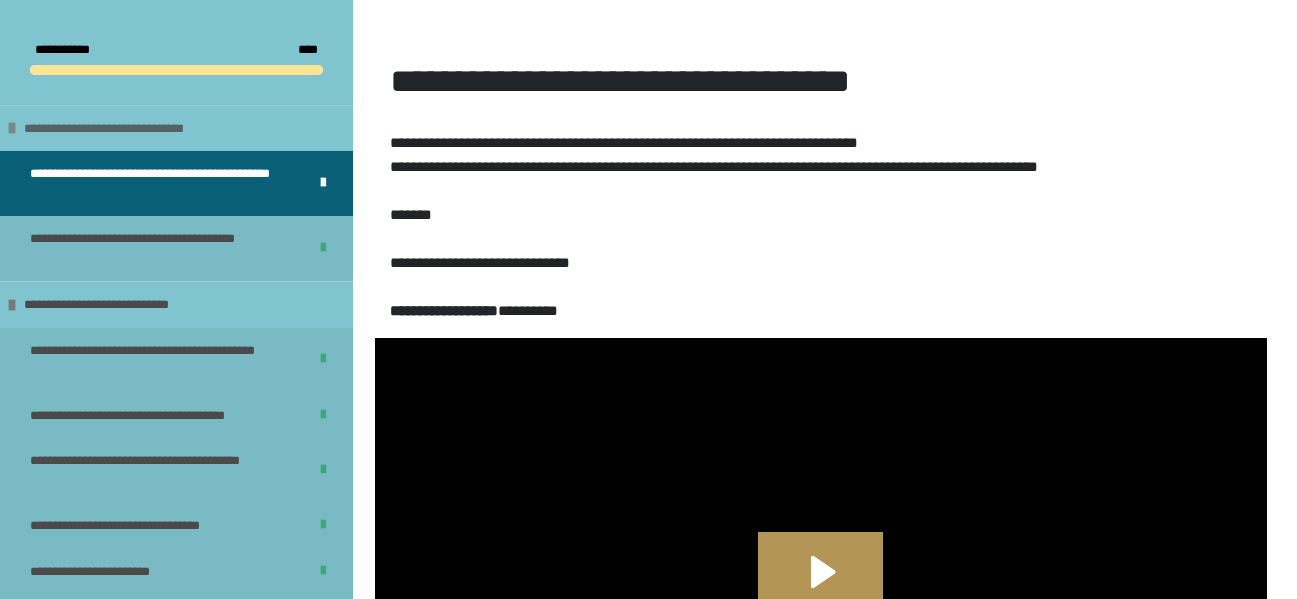 click on "**********" at bounding box center (131, 129) 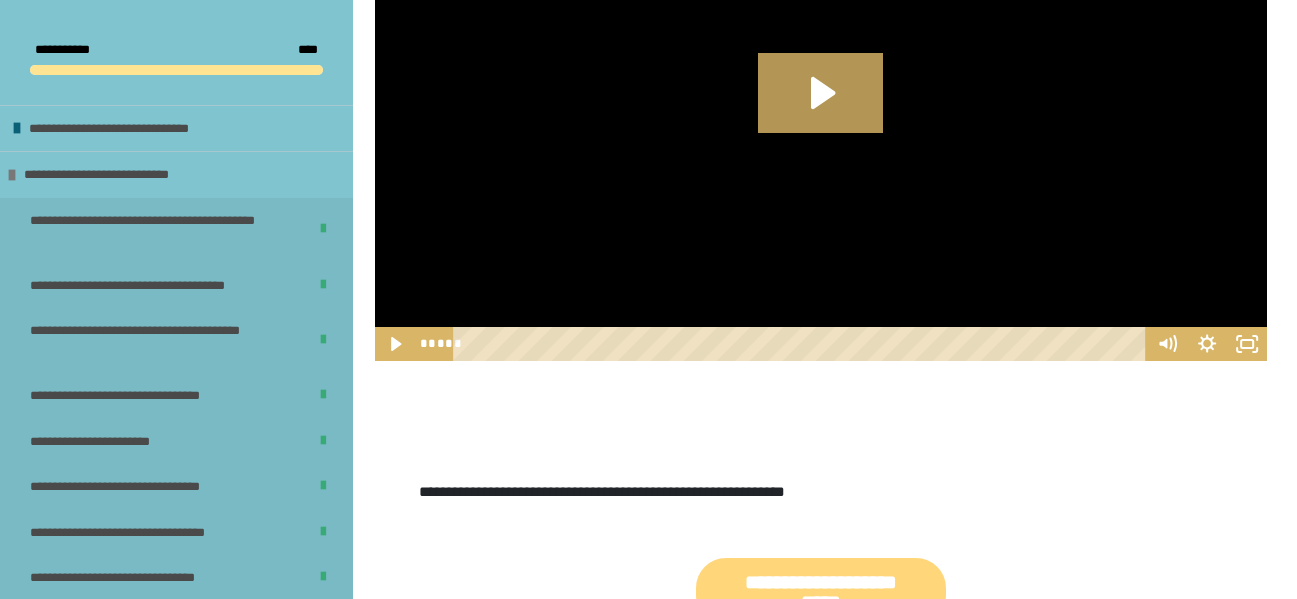 scroll, scrollTop: 937, scrollLeft: 0, axis: vertical 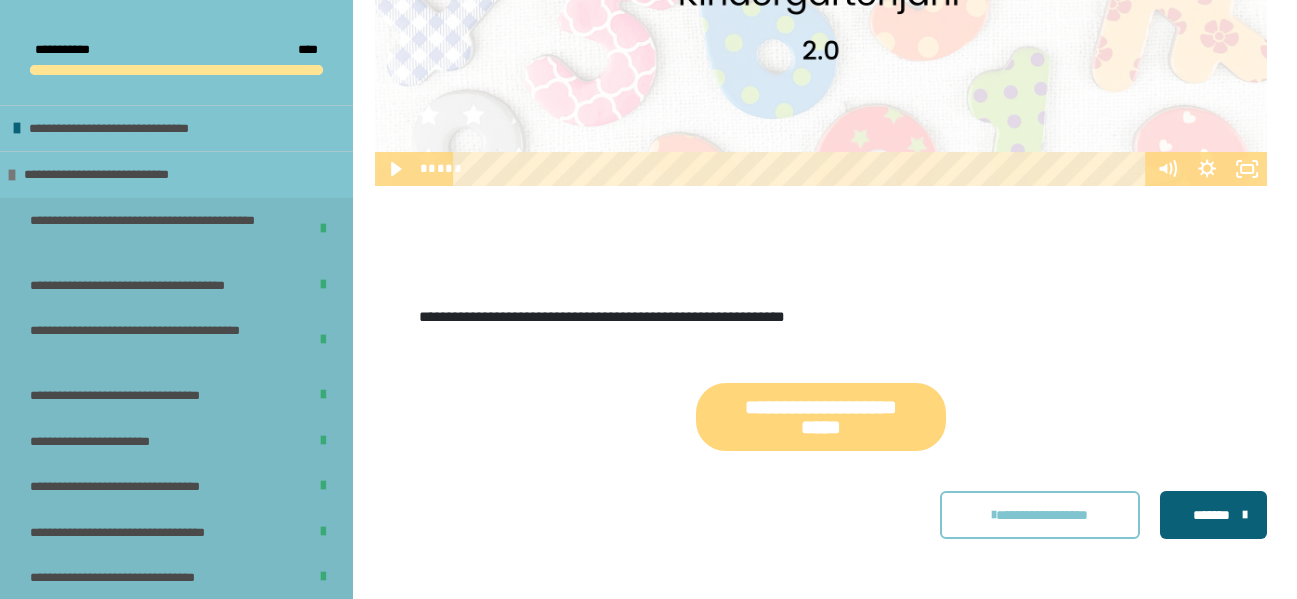 click on "*******" at bounding box center [1211, 515] 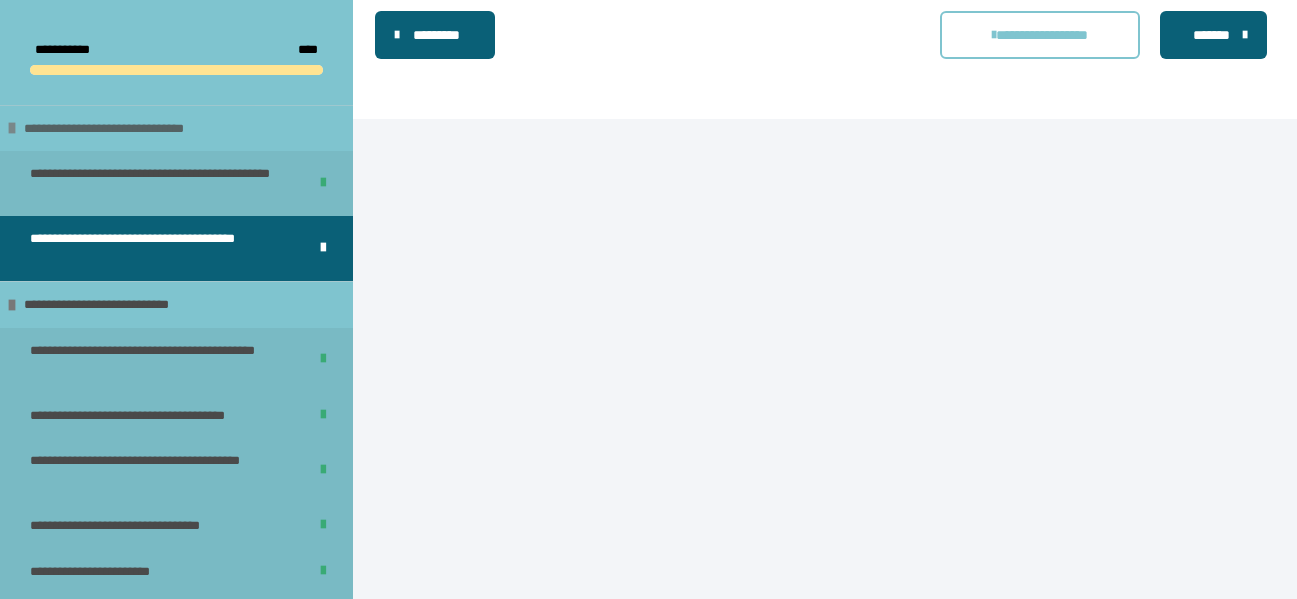 scroll, scrollTop: 664, scrollLeft: 0, axis: vertical 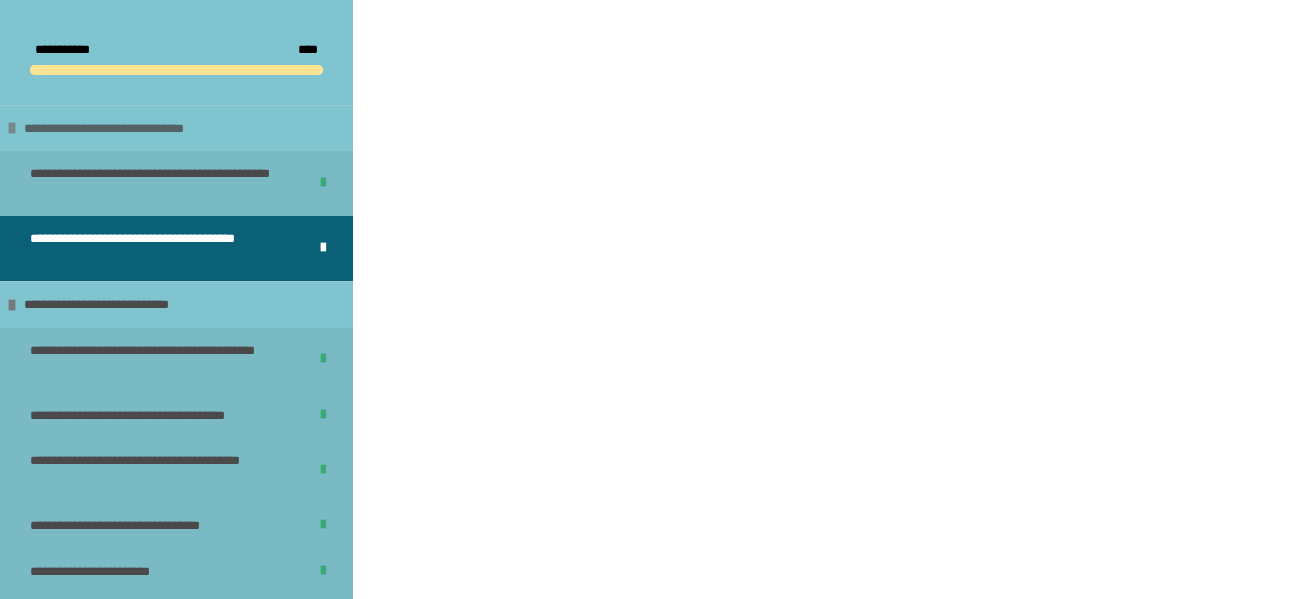 click on "**********" at bounding box center [131, 129] 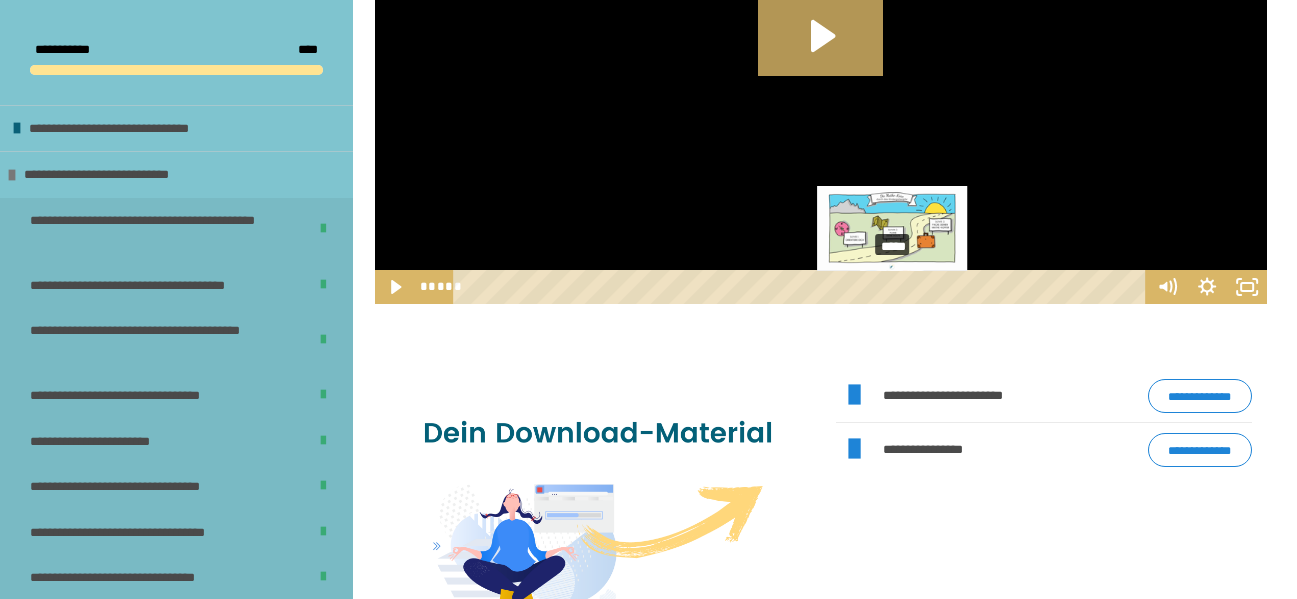 scroll, scrollTop: 1142, scrollLeft: 0, axis: vertical 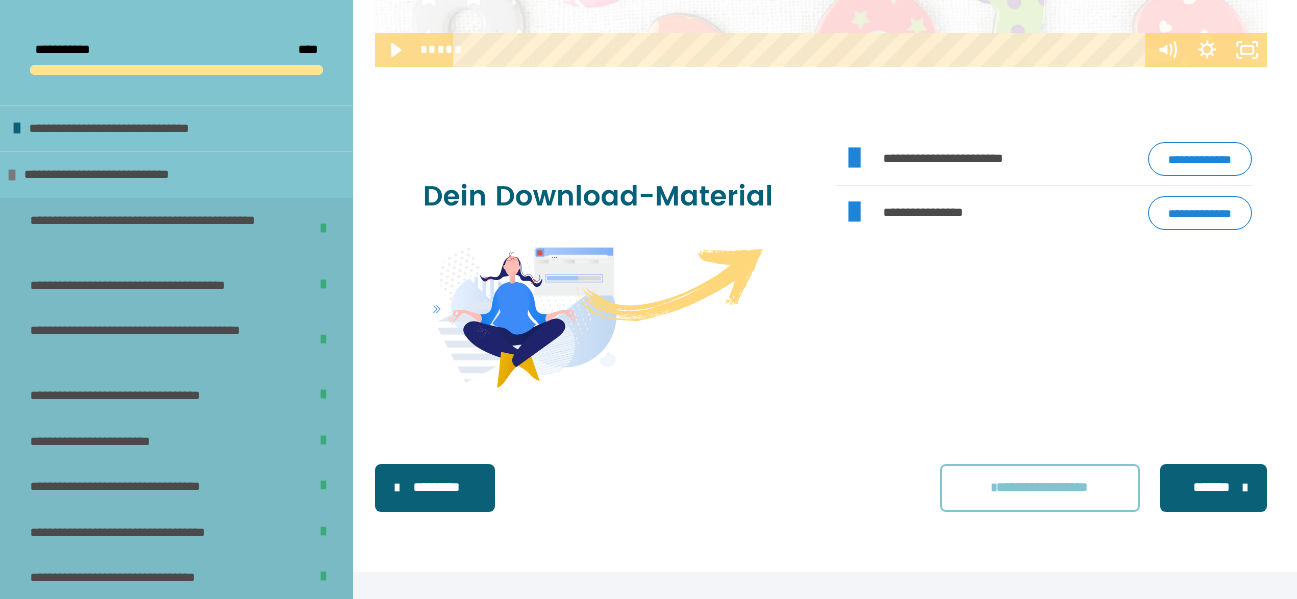 click on "*******" at bounding box center [1211, 487] 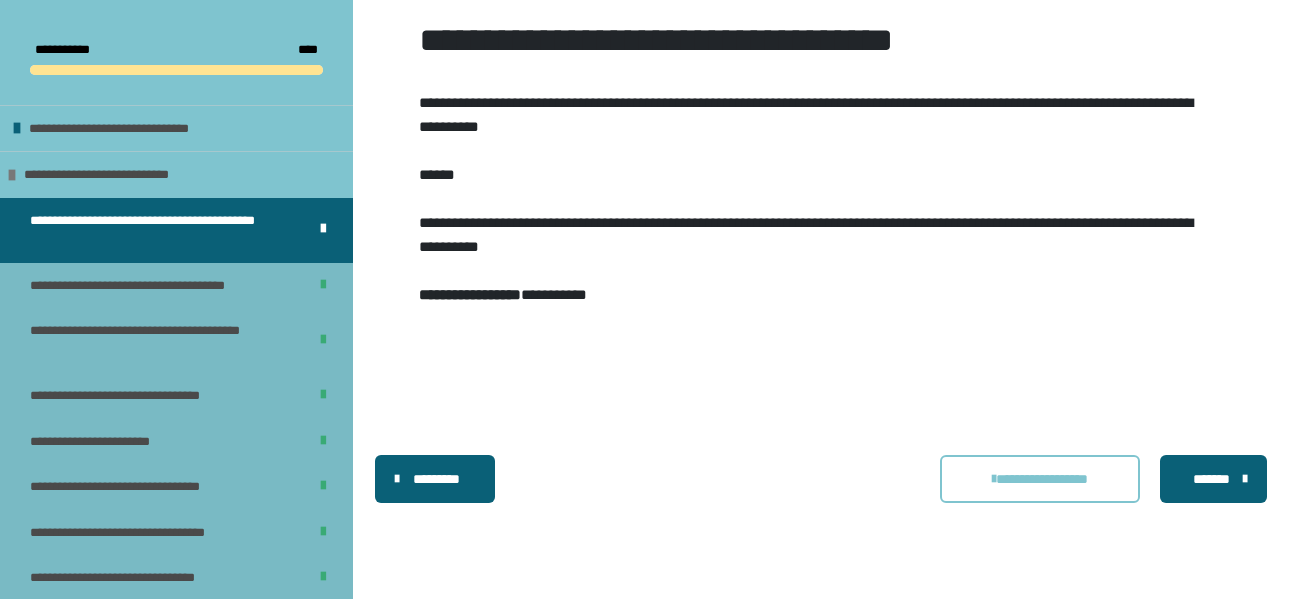 scroll, scrollTop: 353, scrollLeft: 0, axis: vertical 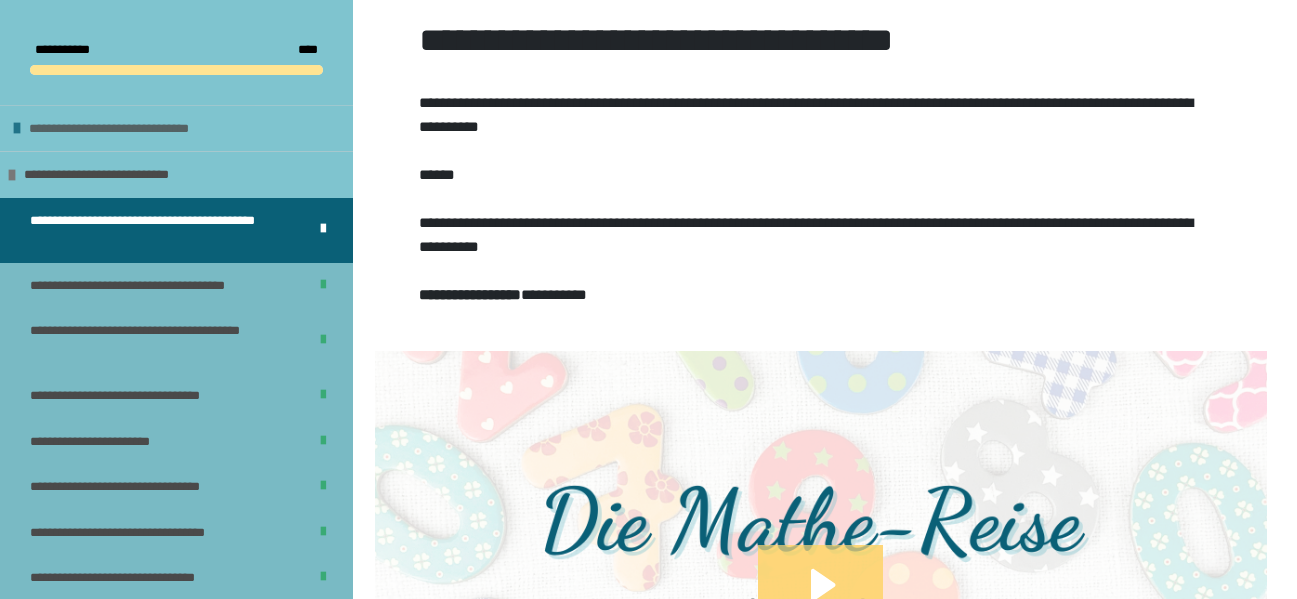 click on "**********" at bounding box center [136, 129] 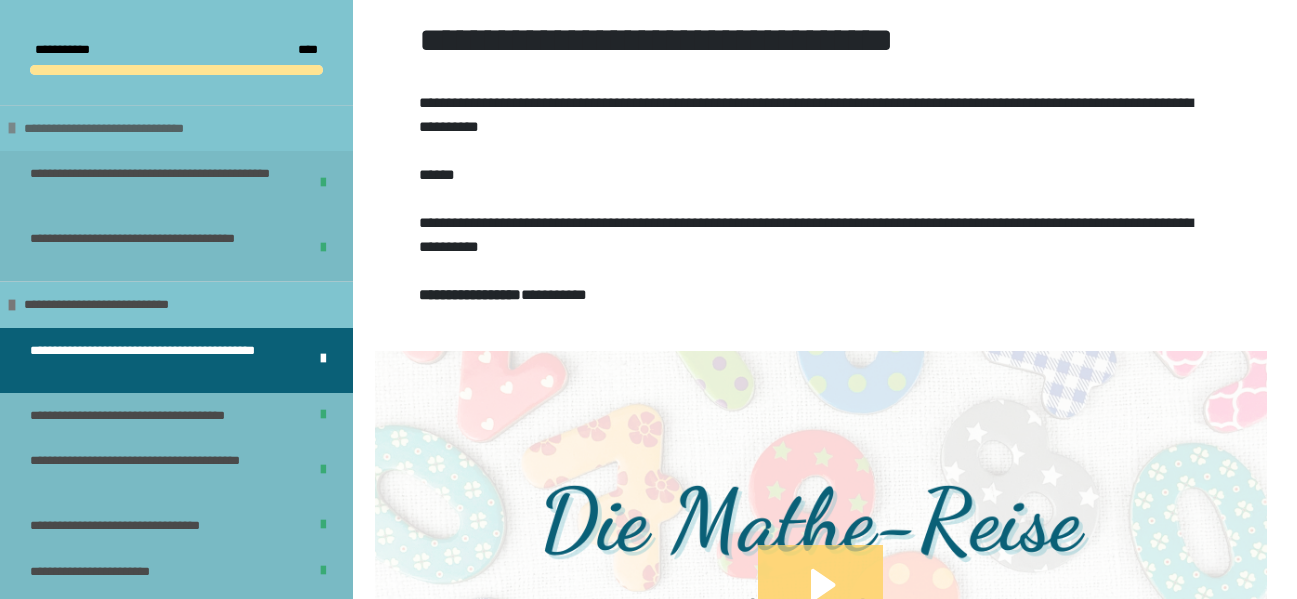 click on "**********" at bounding box center [131, 129] 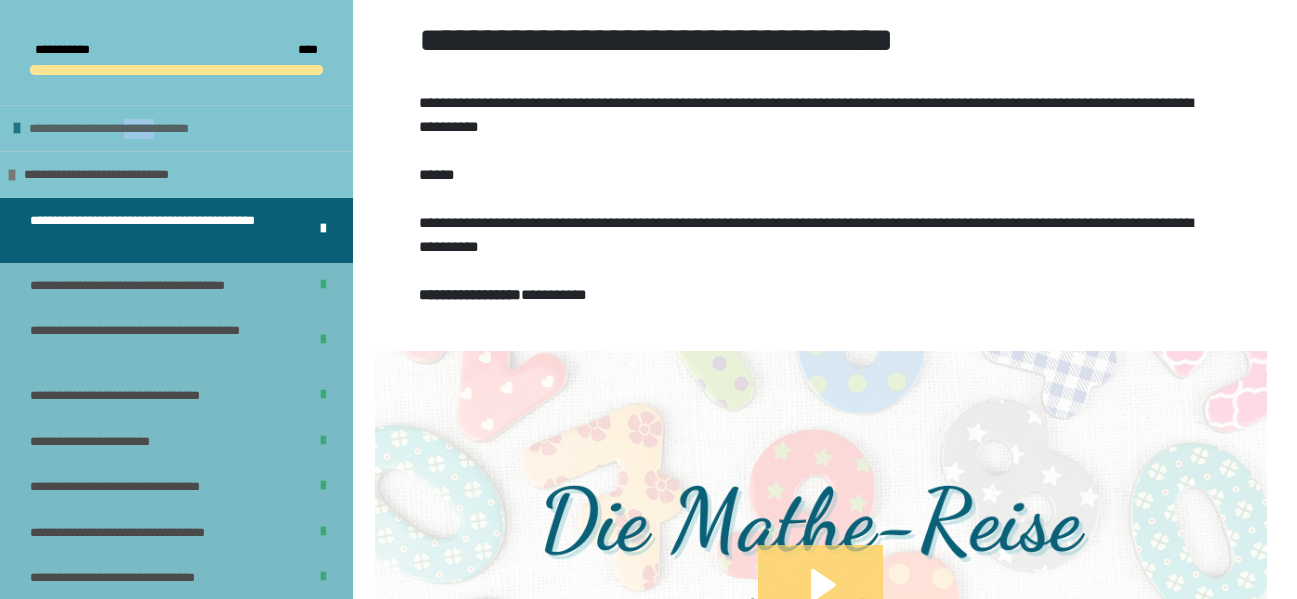 click on "**********" at bounding box center (136, 129) 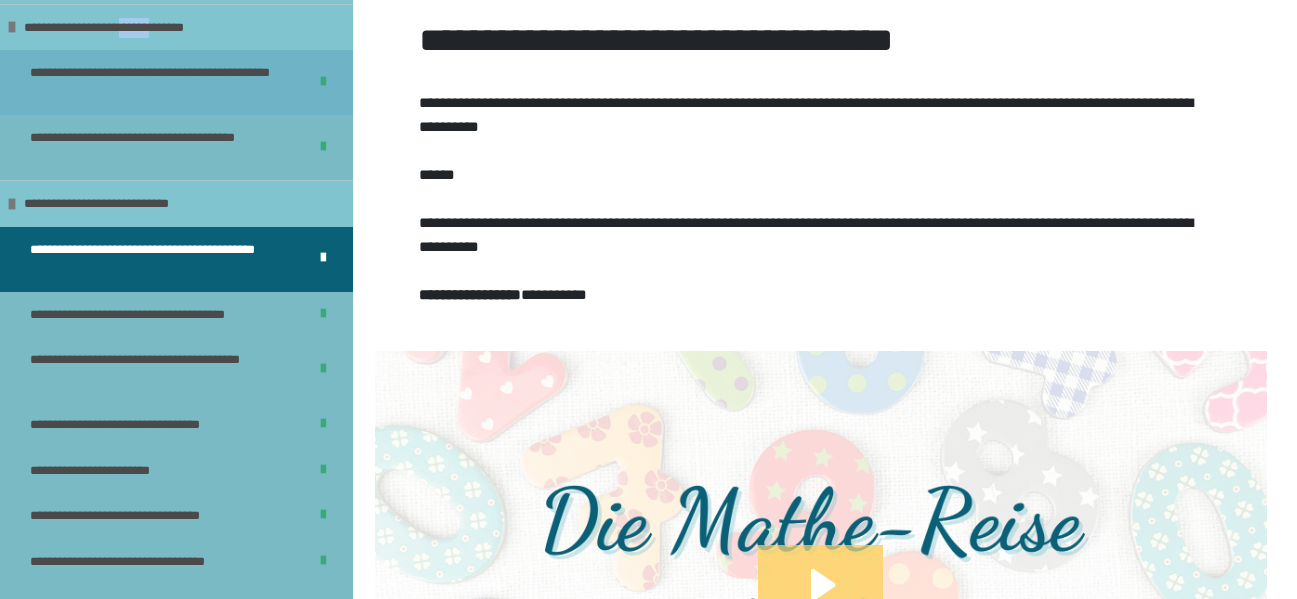 scroll, scrollTop: 100, scrollLeft: 0, axis: vertical 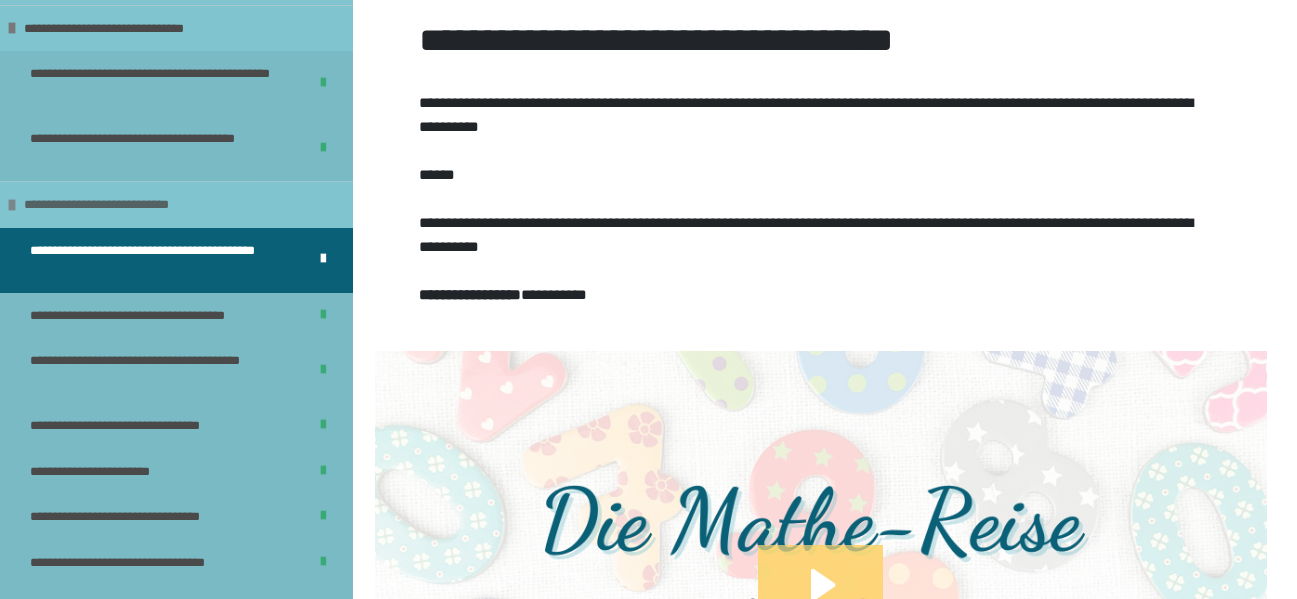 click on "**********" at bounding box center [122, 205] 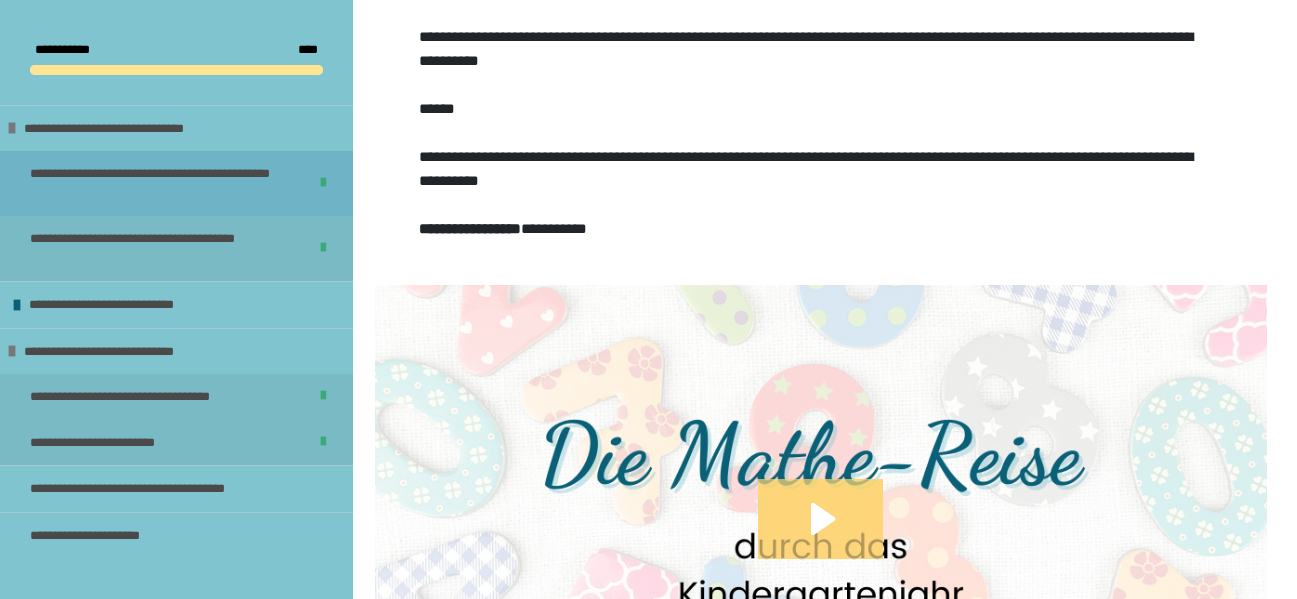 scroll, scrollTop: 453, scrollLeft: 0, axis: vertical 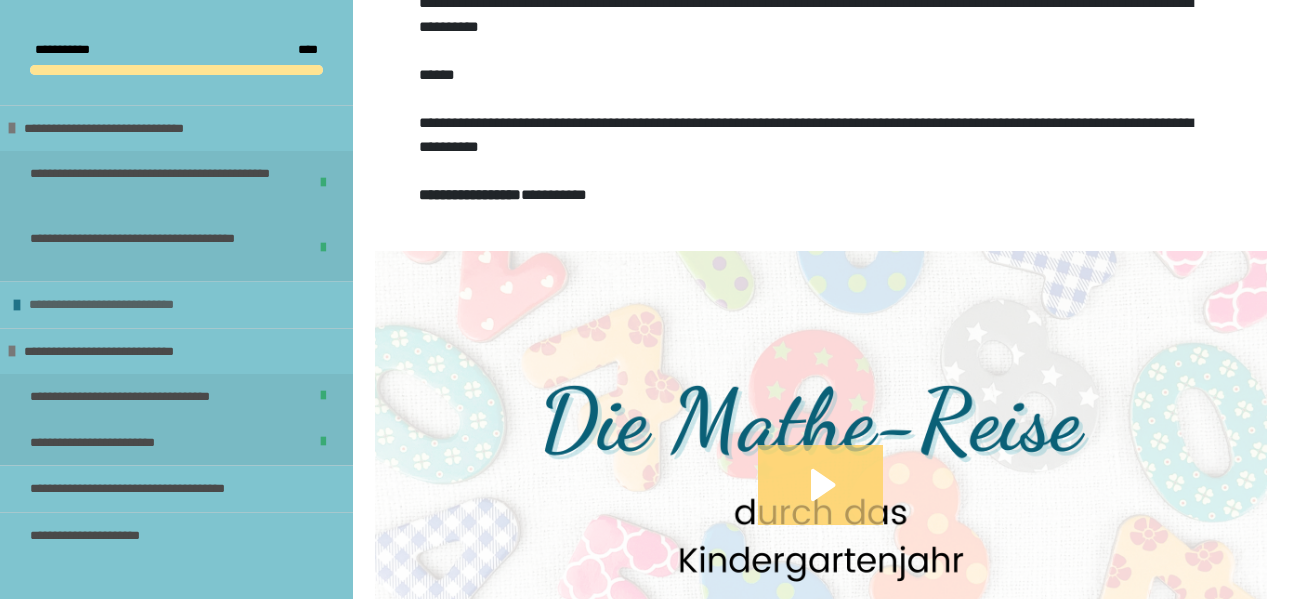 click on "**********" at bounding box center (127, 305) 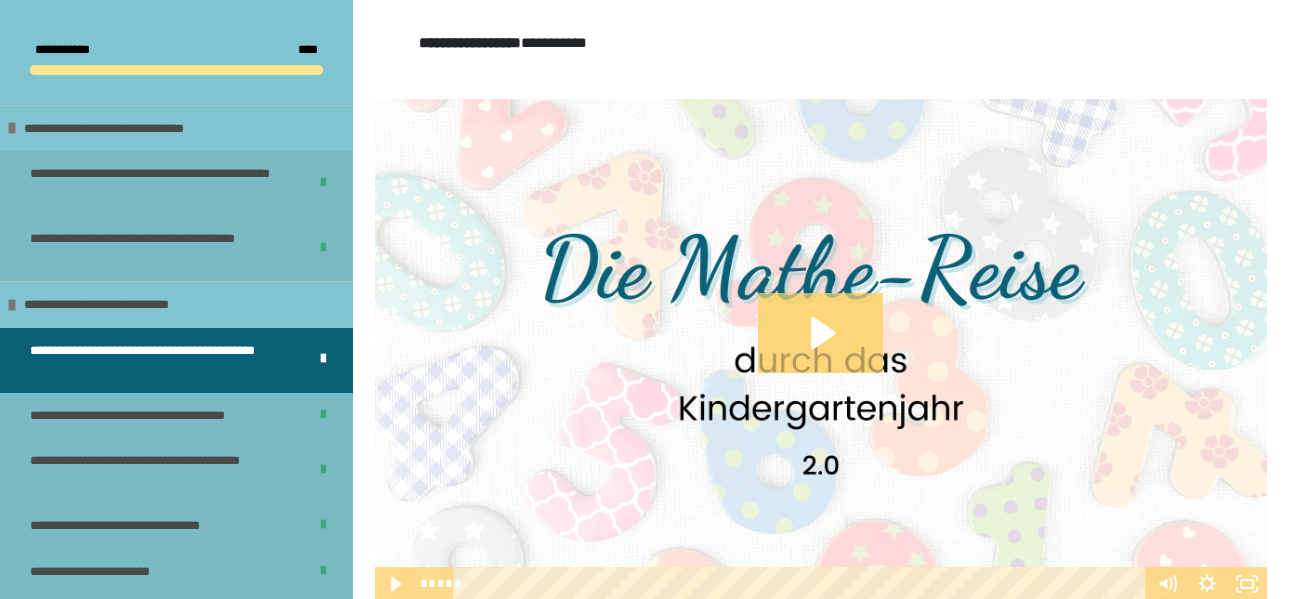 scroll, scrollTop: 795, scrollLeft: 0, axis: vertical 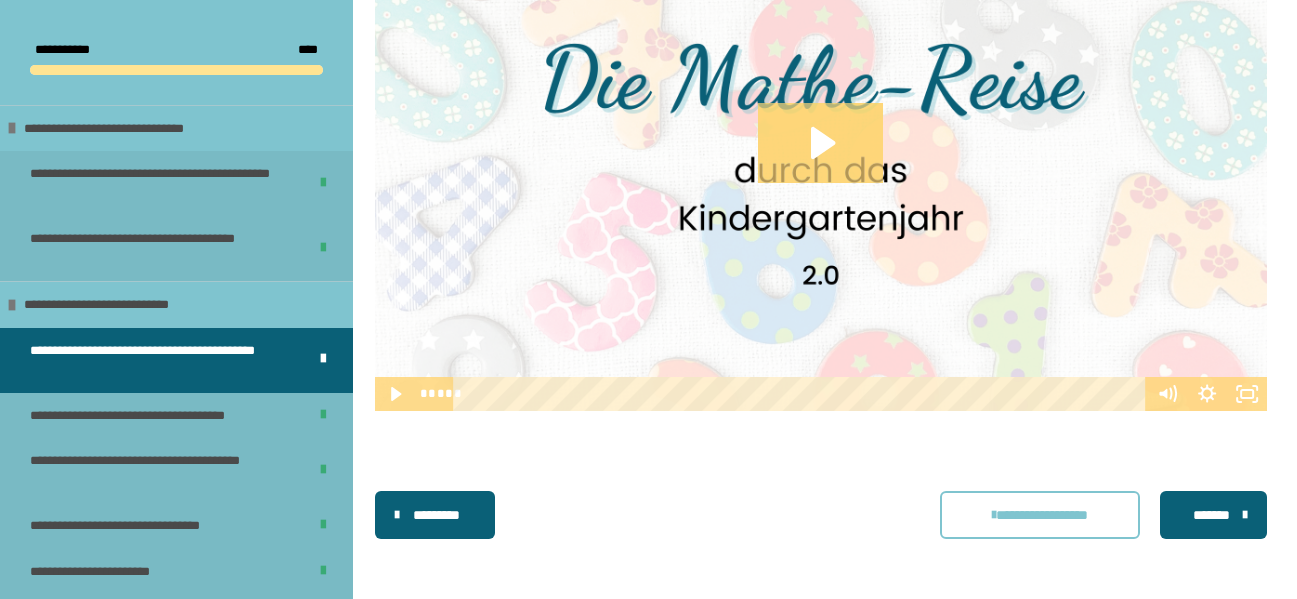 click on "*******" at bounding box center [1211, 515] 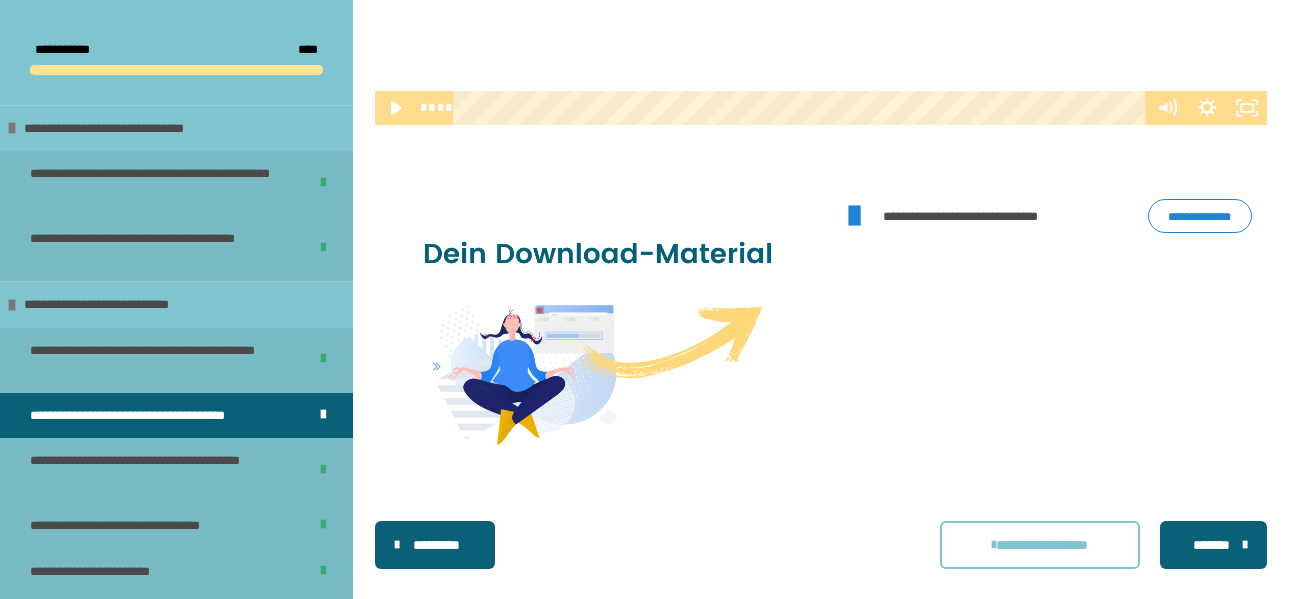 scroll, scrollTop: 2037, scrollLeft: 0, axis: vertical 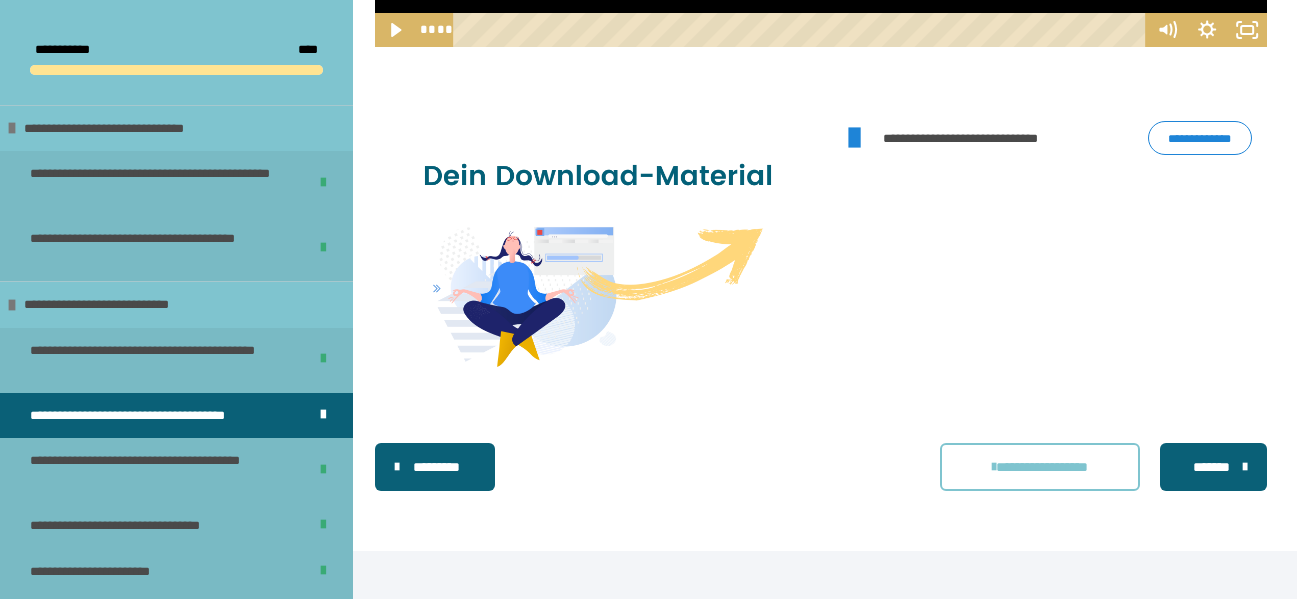 click on "*******" at bounding box center (1211, 467) 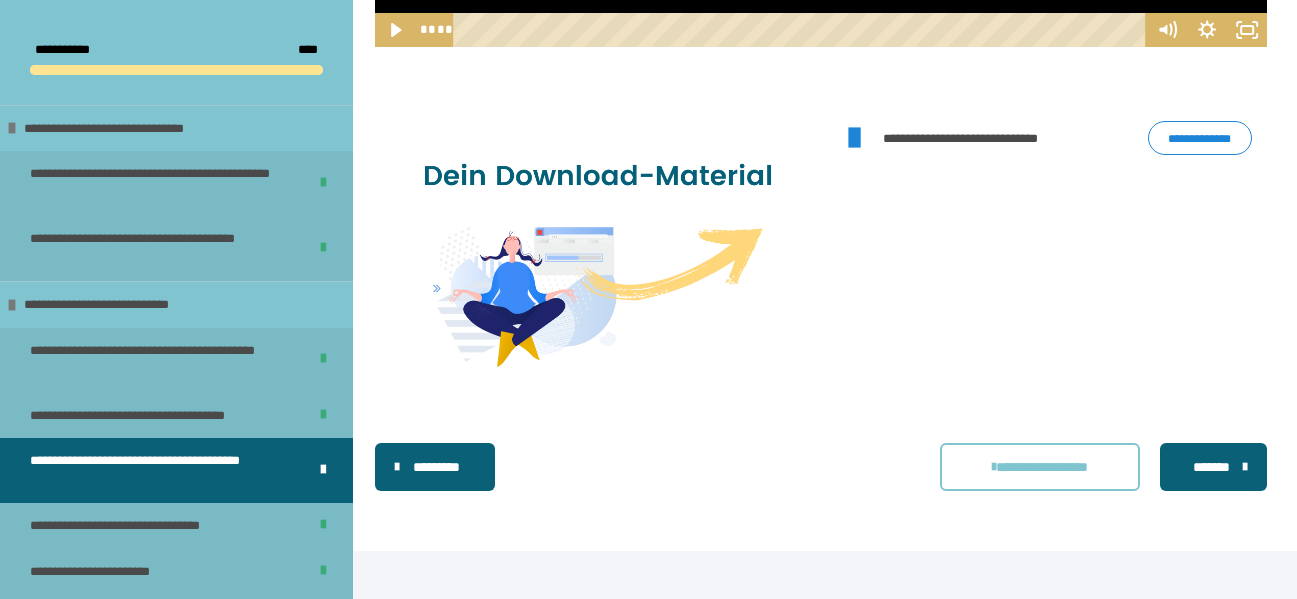 scroll, scrollTop: 1445, scrollLeft: 0, axis: vertical 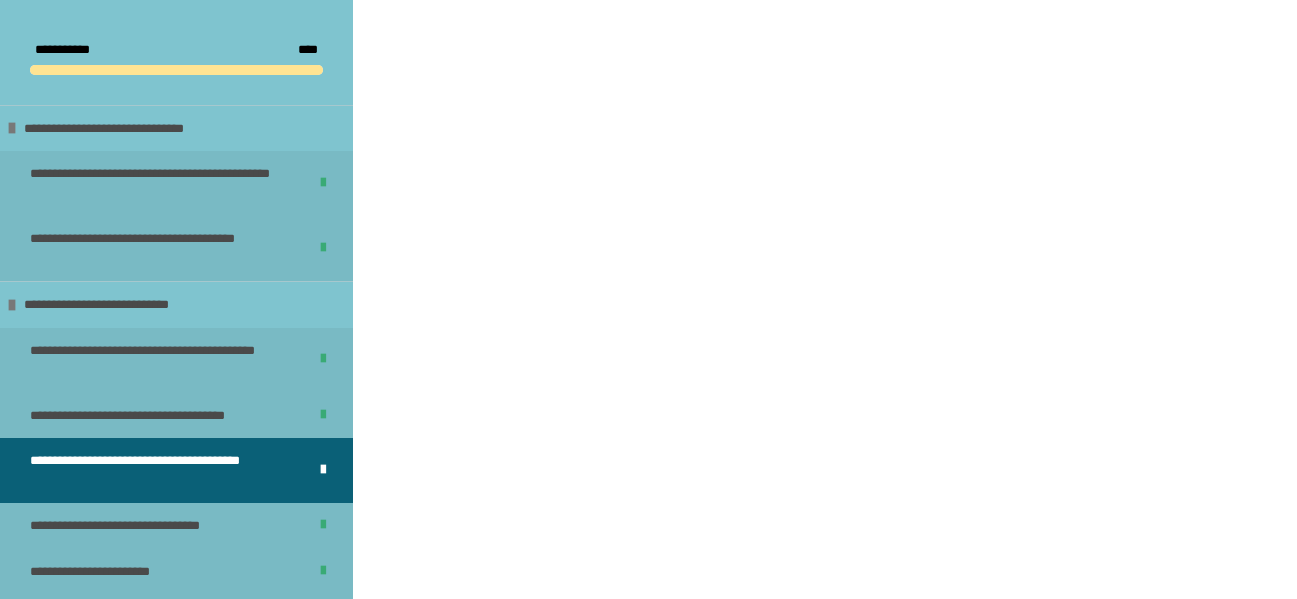 click on "**********" at bounding box center (821, 178) 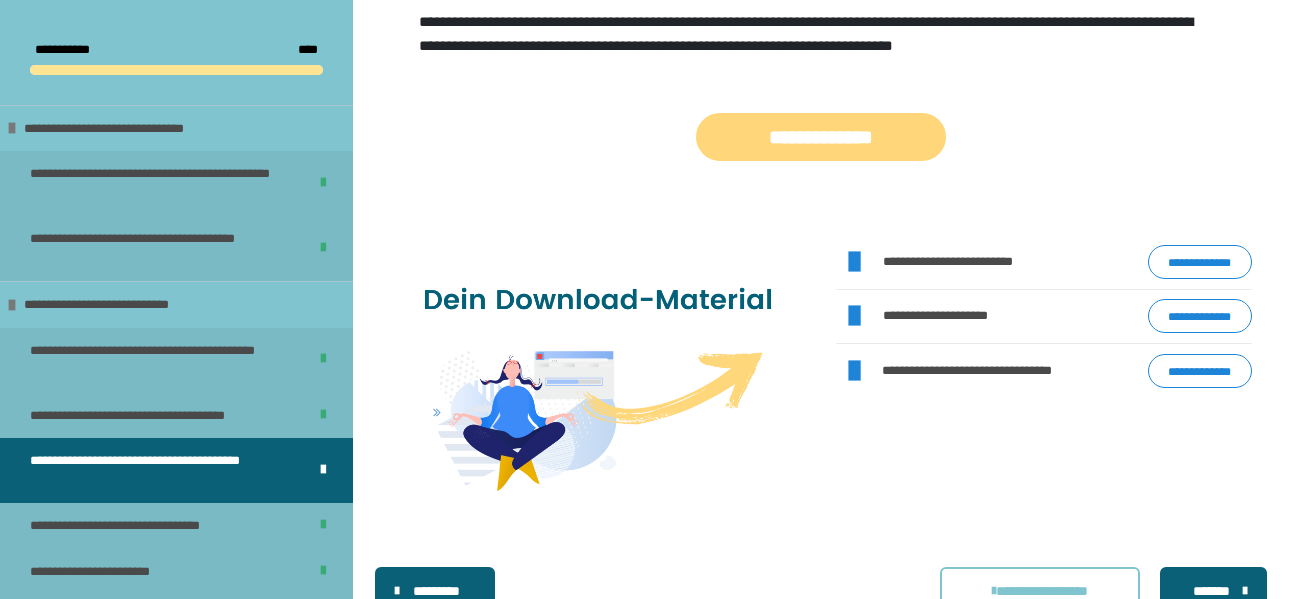 scroll, scrollTop: 2401, scrollLeft: 0, axis: vertical 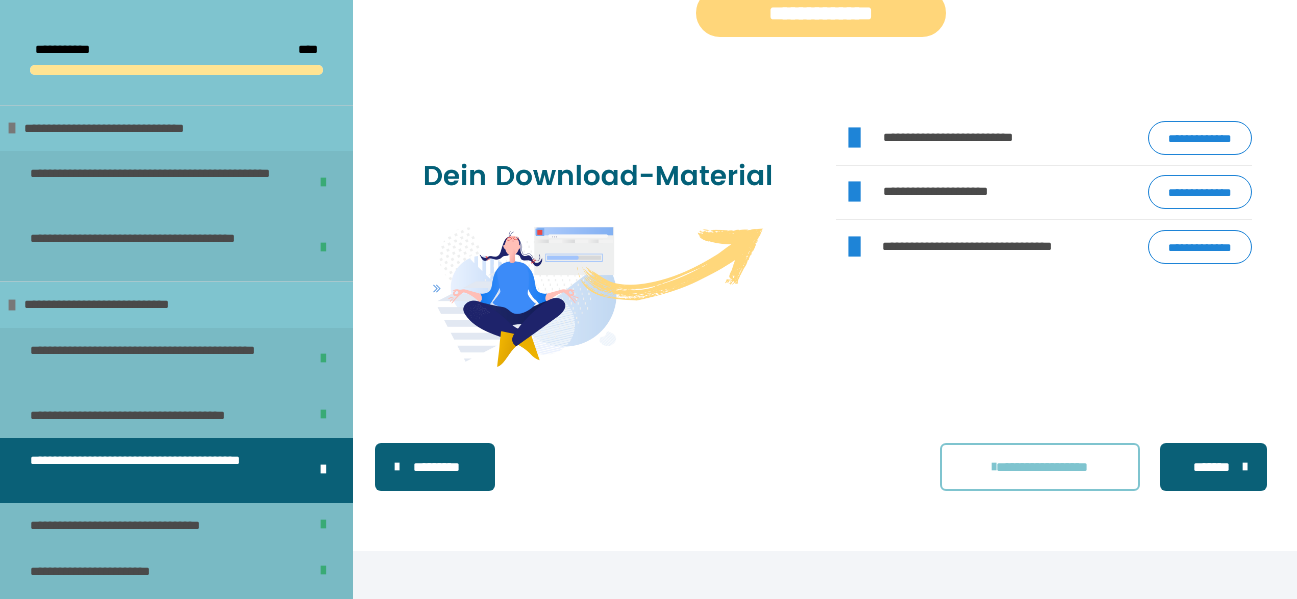 click on "*******" at bounding box center [1211, 467] 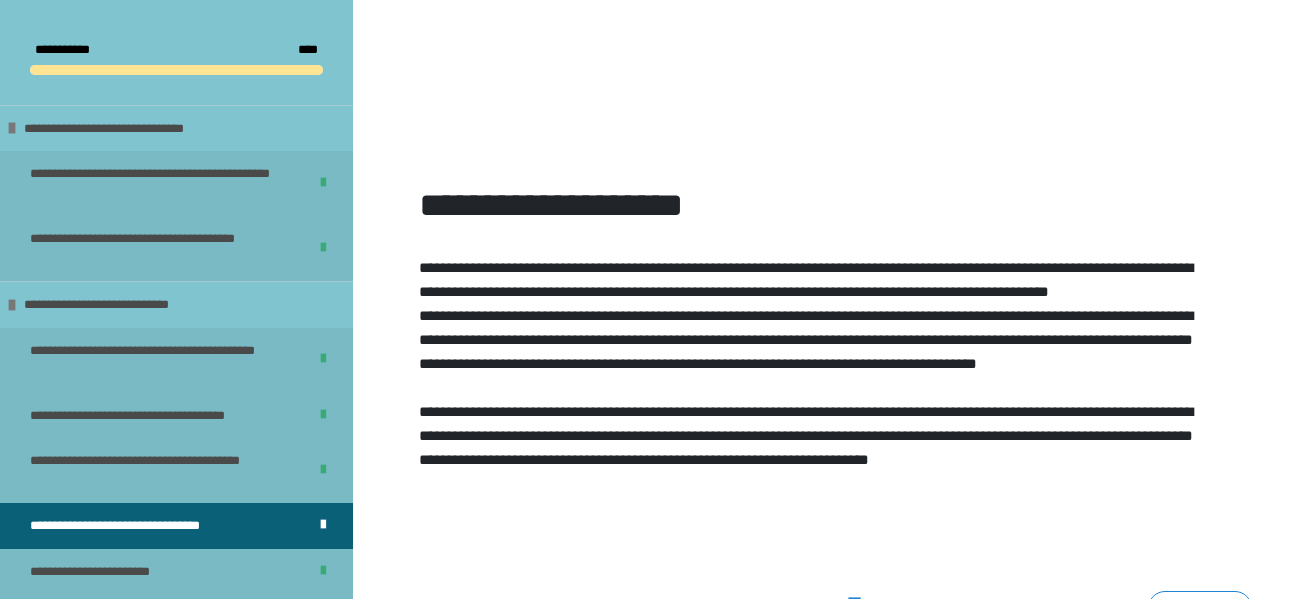 scroll, scrollTop: 1901, scrollLeft: 0, axis: vertical 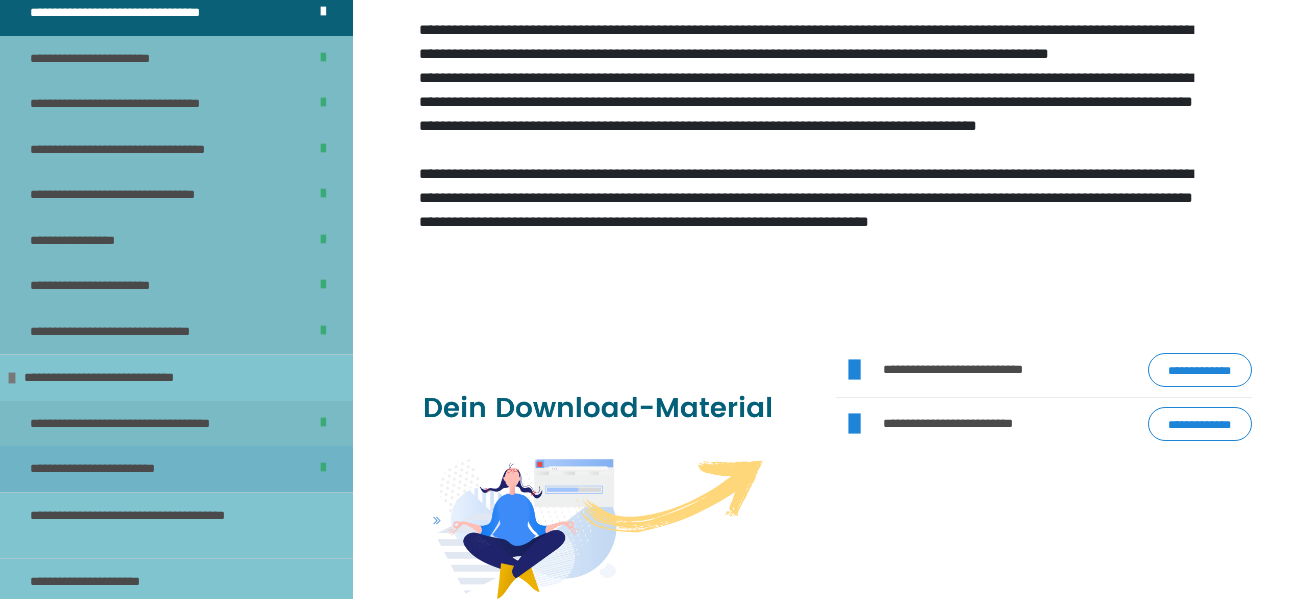 click on "**********" at bounding box center [105, 469] 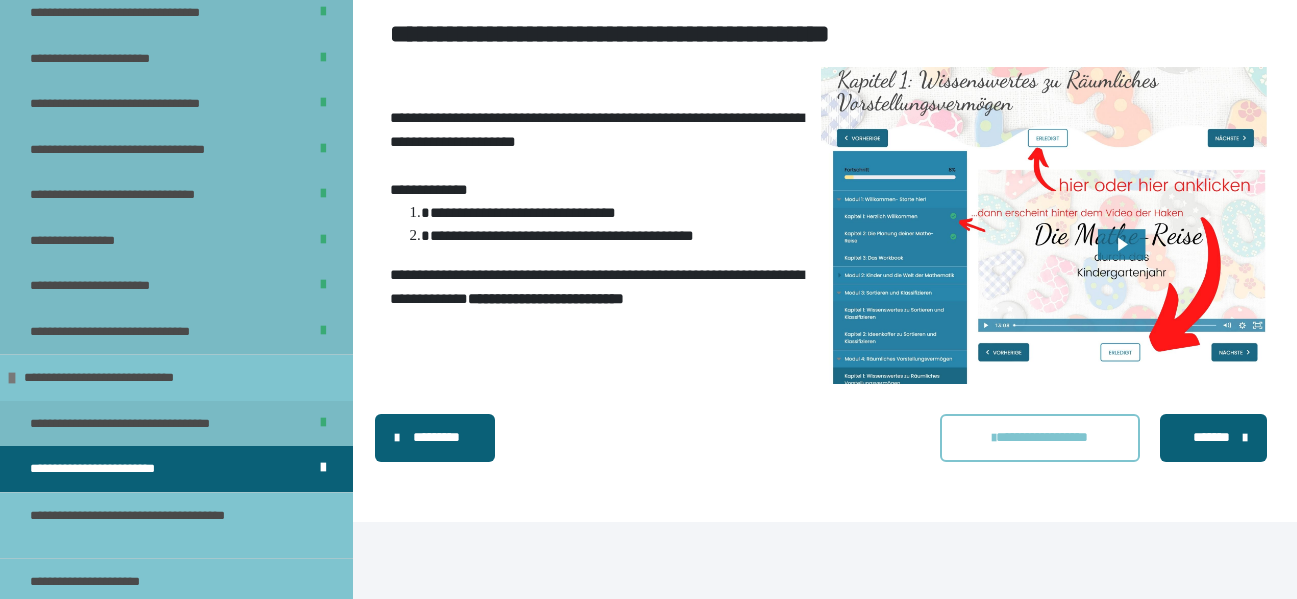 scroll, scrollTop: 1639, scrollLeft: 0, axis: vertical 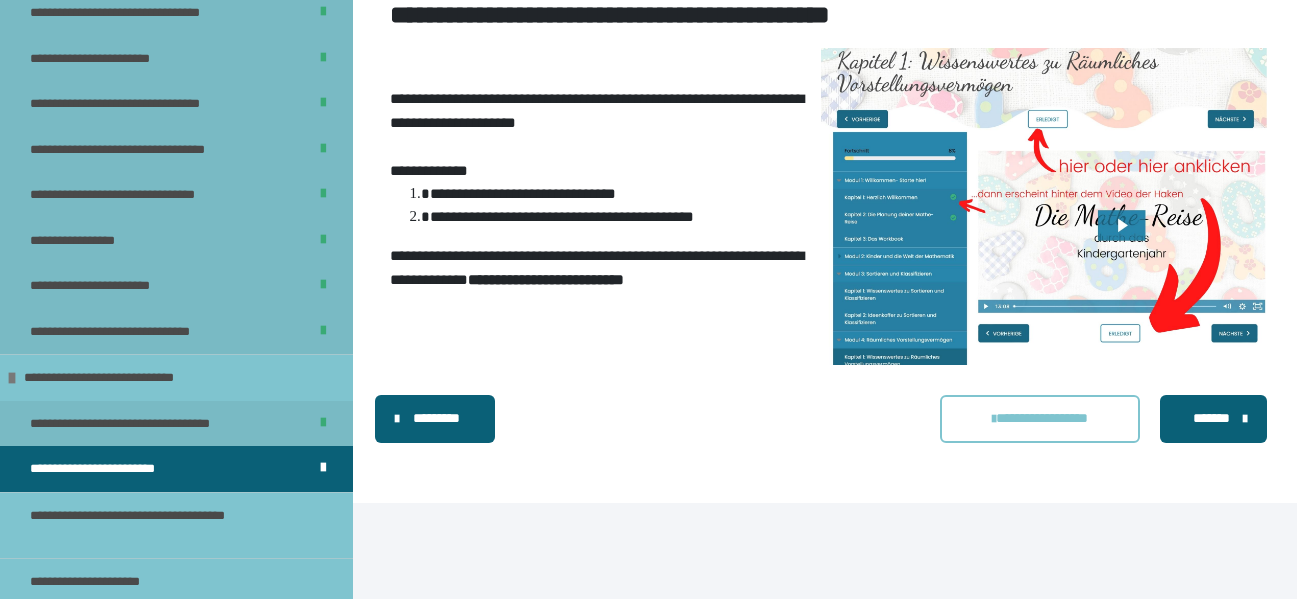 click on "*******" at bounding box center (1211, 418) 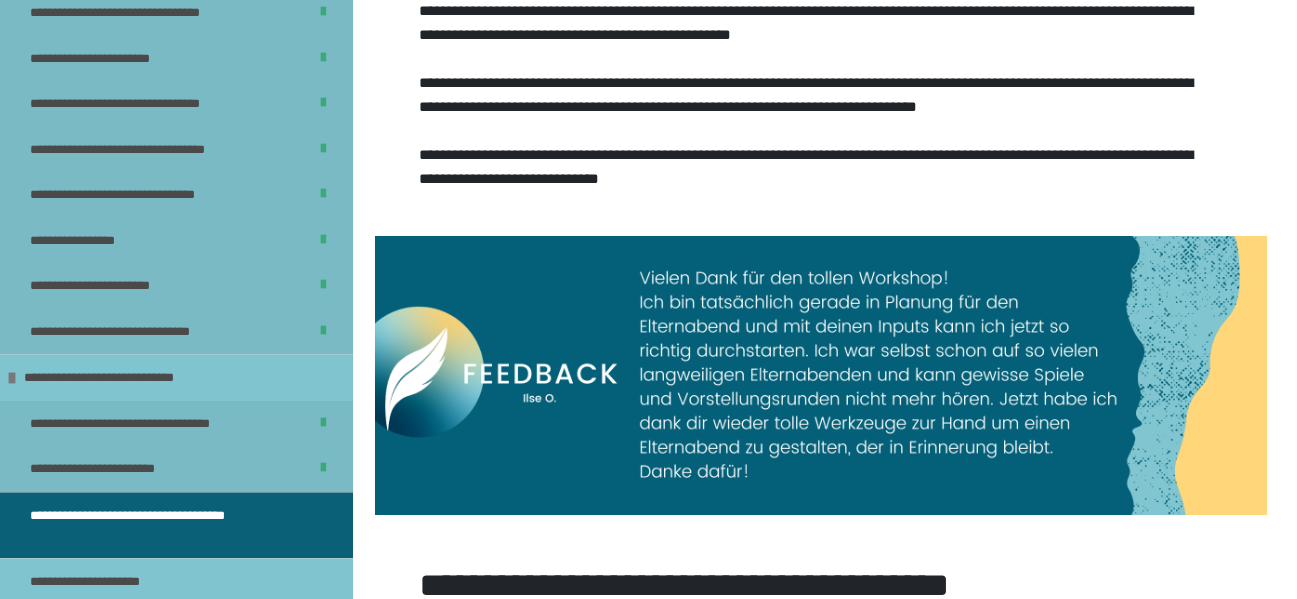 scroll, scrollTop: 197, scrollLeft: 0, axis: vertical 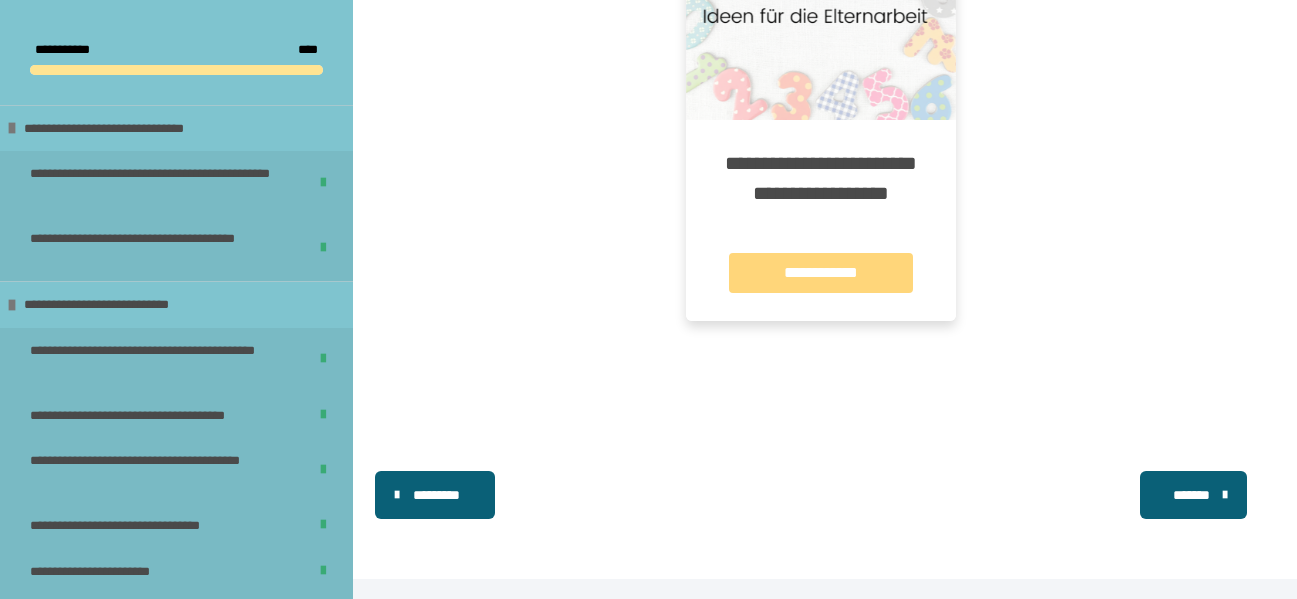 click on "*******" at bounding box center (1191, 495) 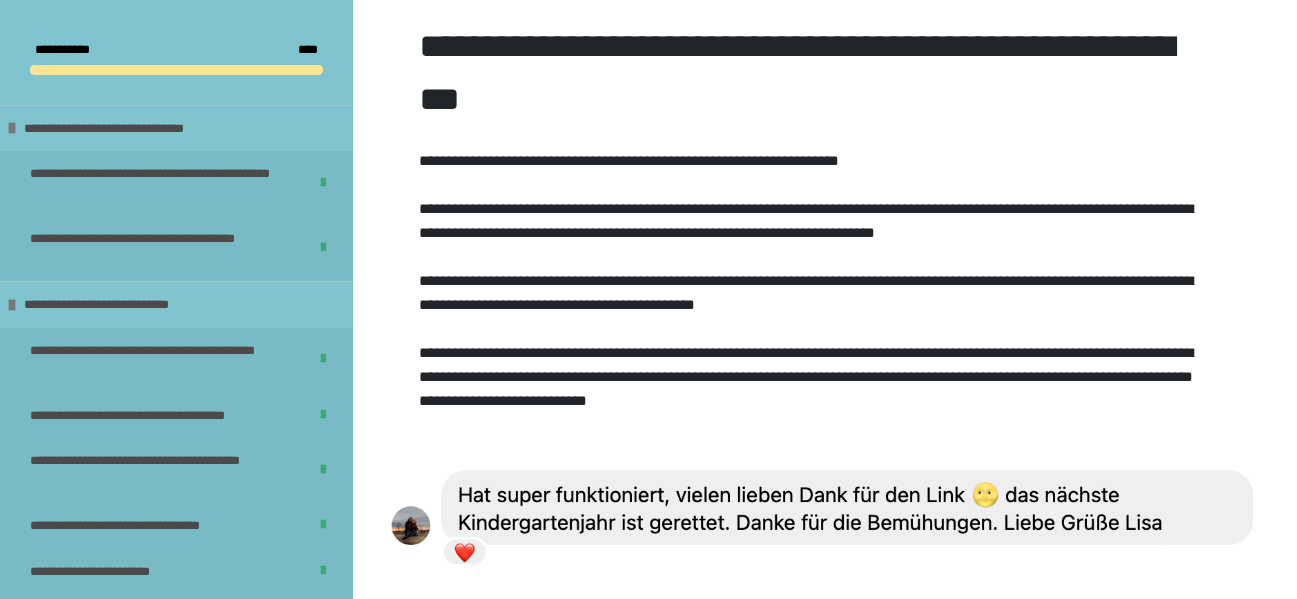 scroll, scrollTop: 381, scrollLeft: 0, axis: vertical 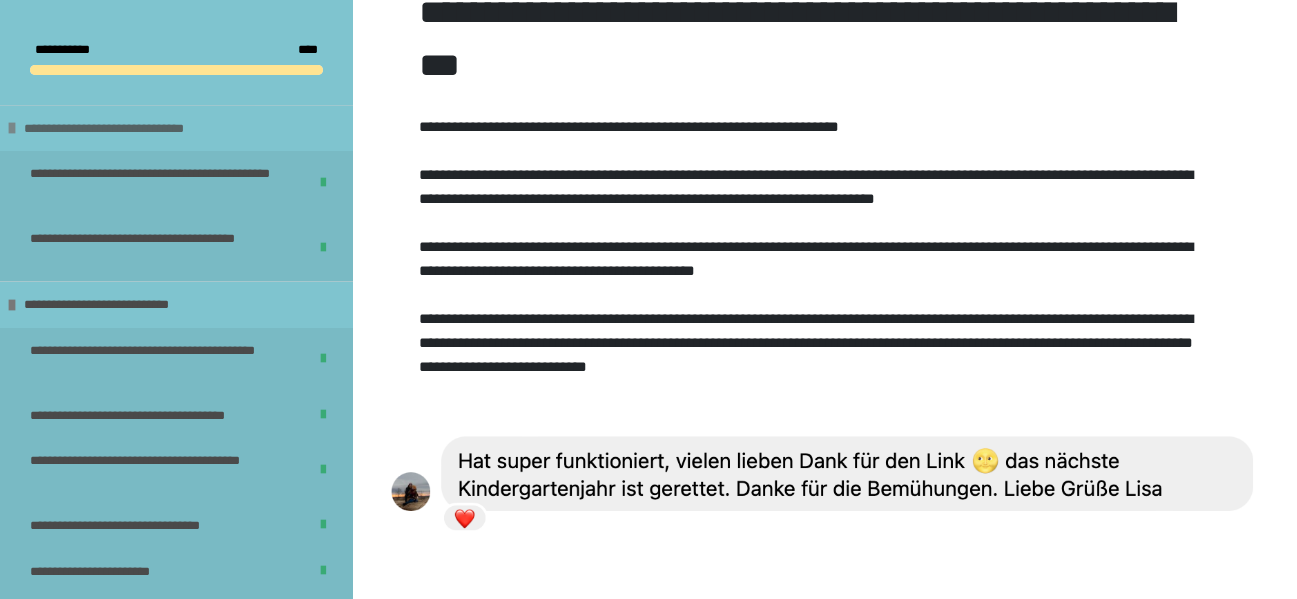 click on "**********" at bounding box center [131, 129] 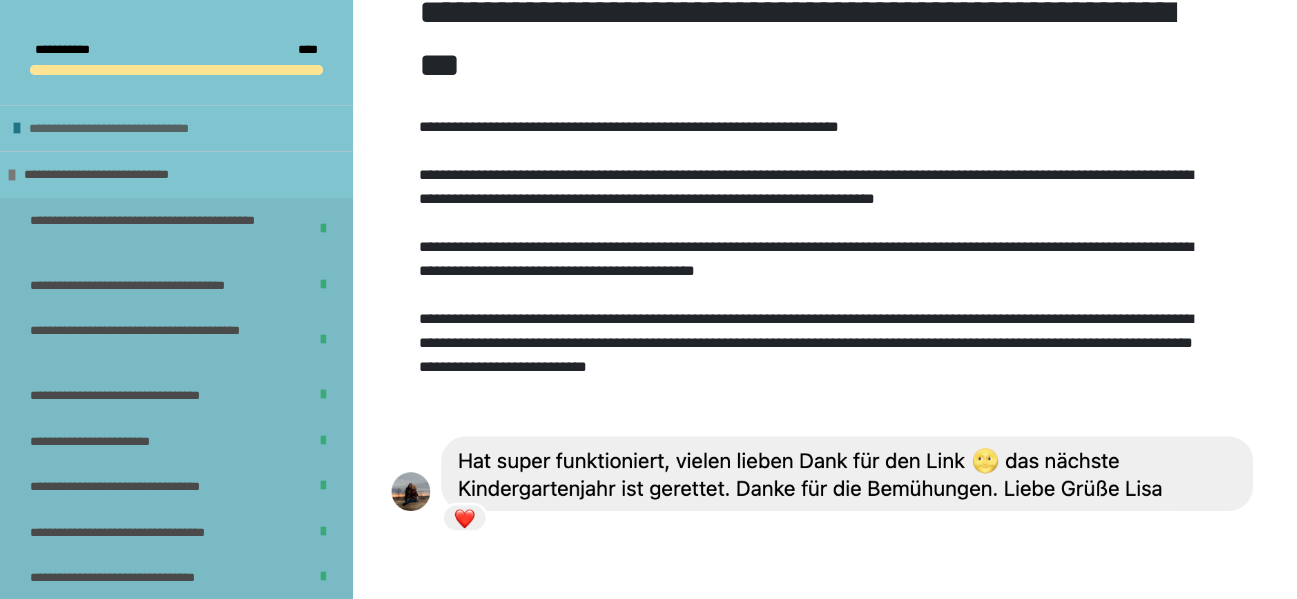 click on "**********" at bounding box center [136, 129] 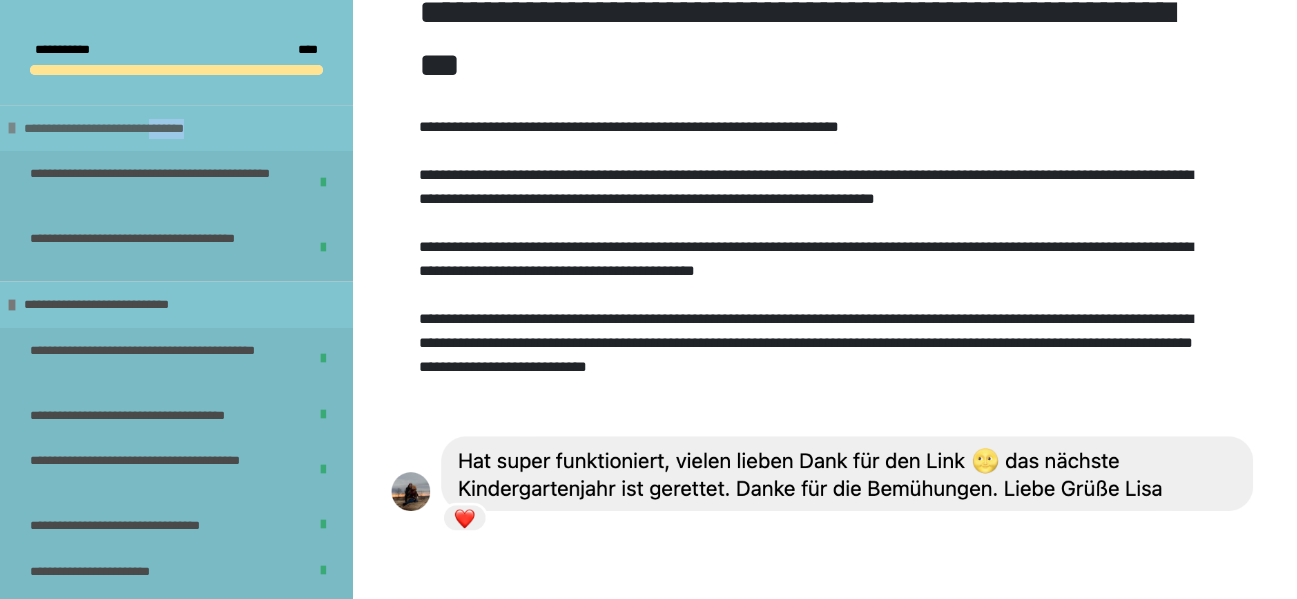 click on "**********" at bounding box center [131, 129] 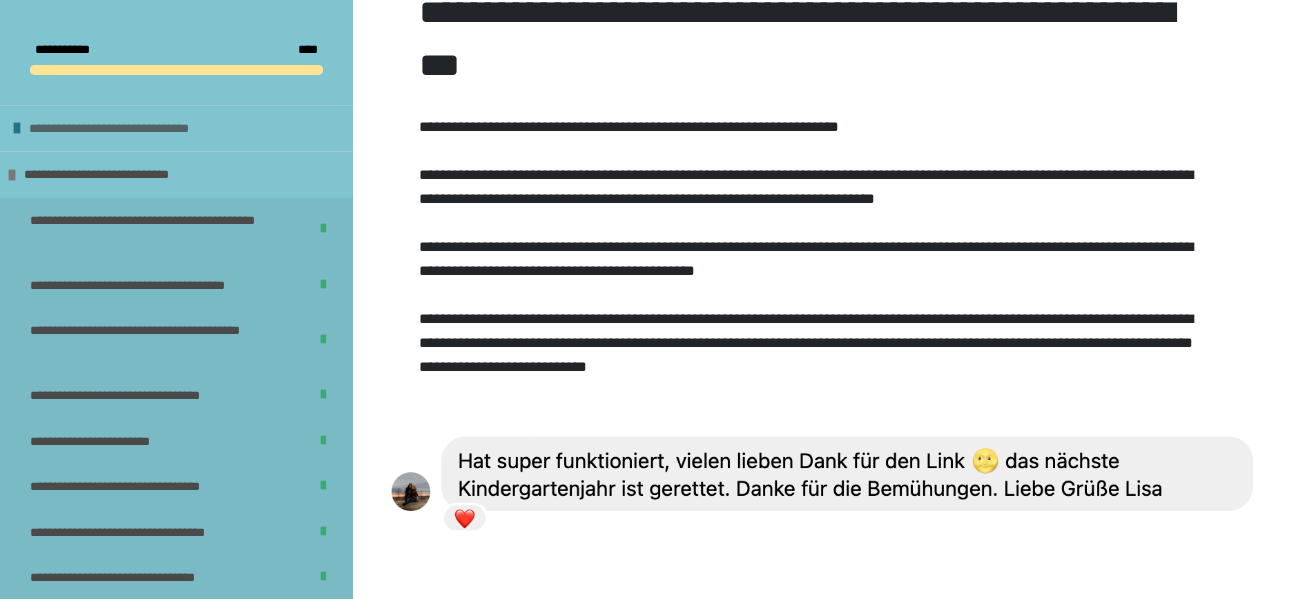 click on "**********" at bounding box center [136, 129] 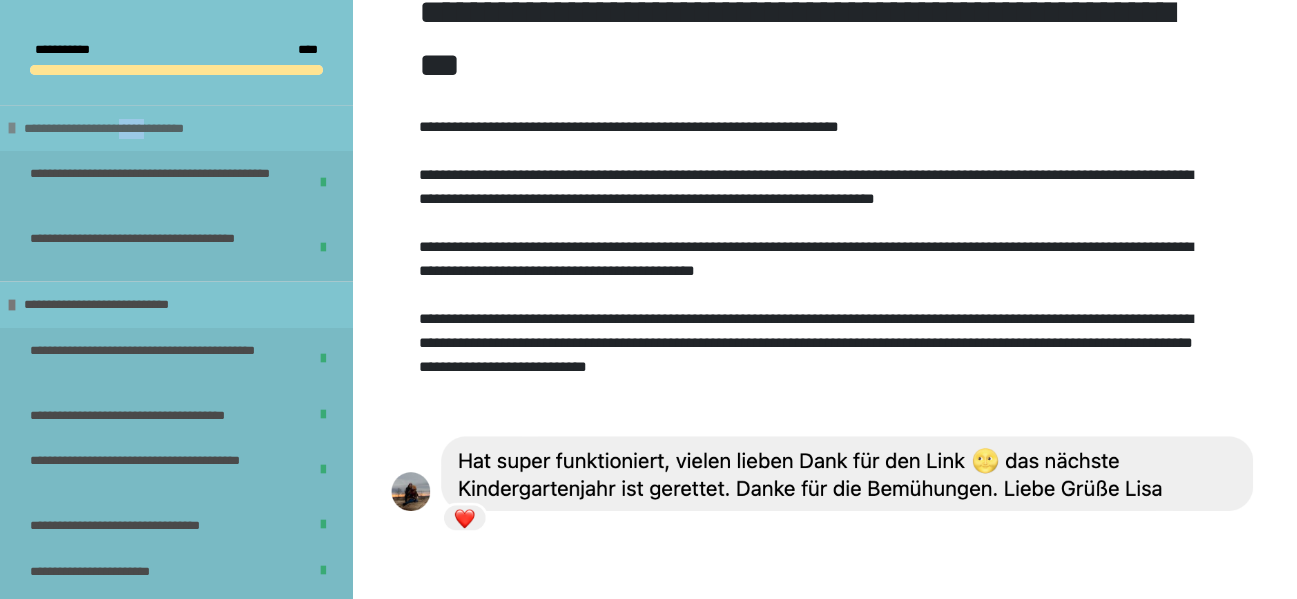 click on "**********" at bounding box center [131, 129] 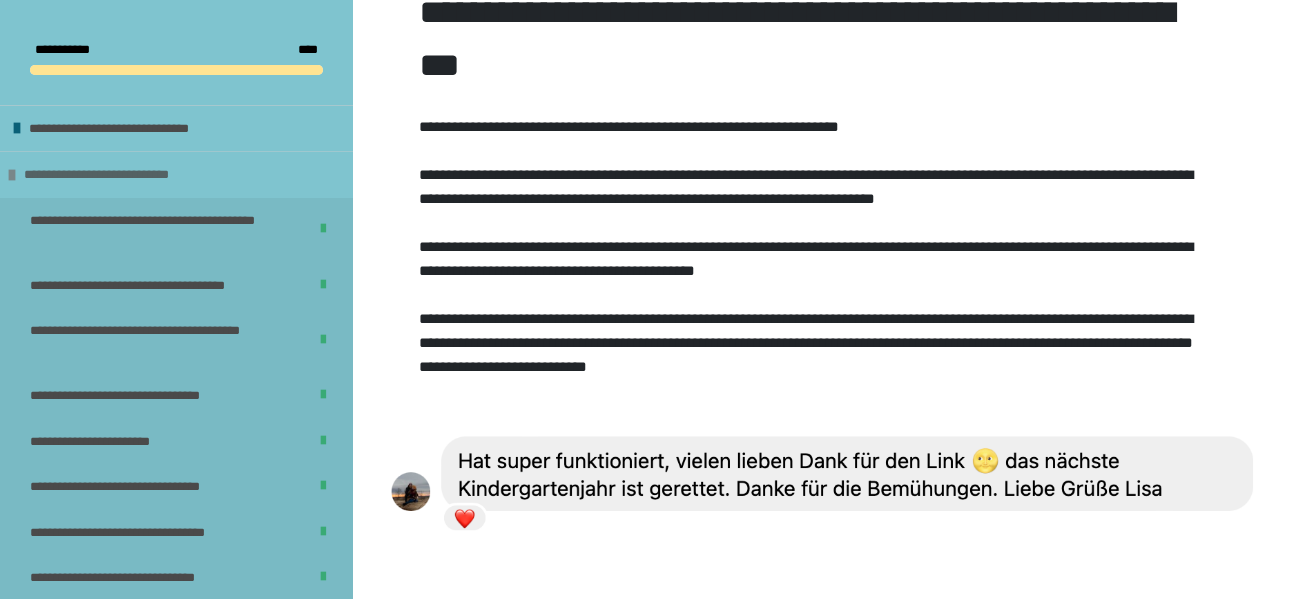 click on "**********" at bounding box center [122, 175] 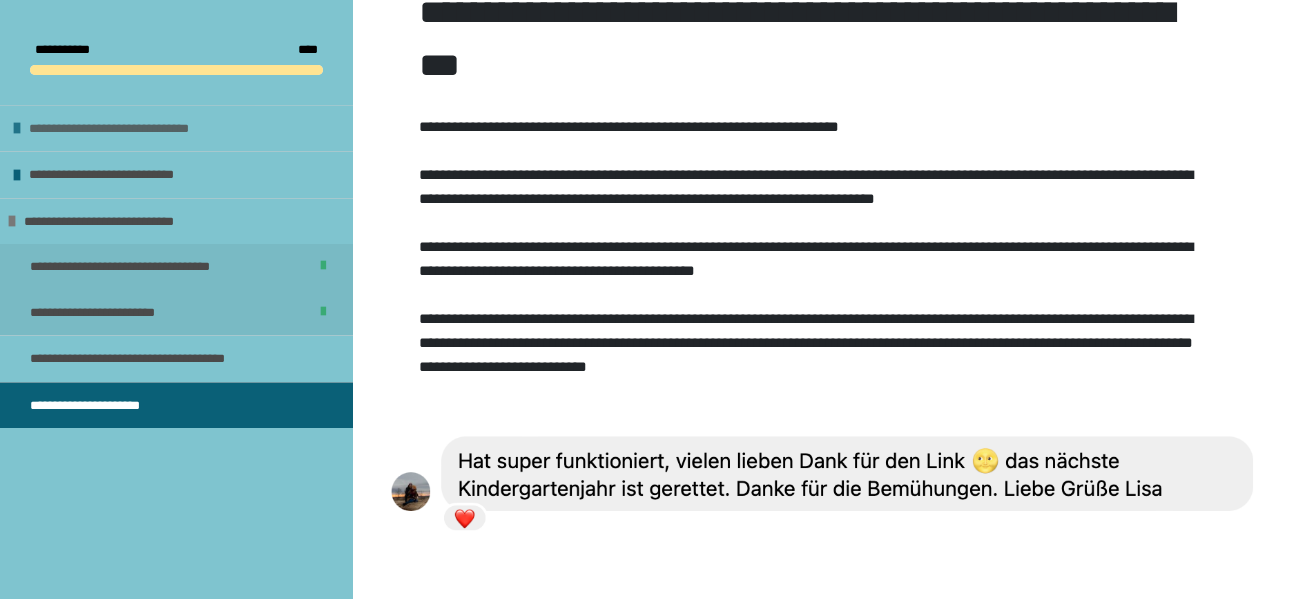 click on "**********" at bounding box center (136, 129) 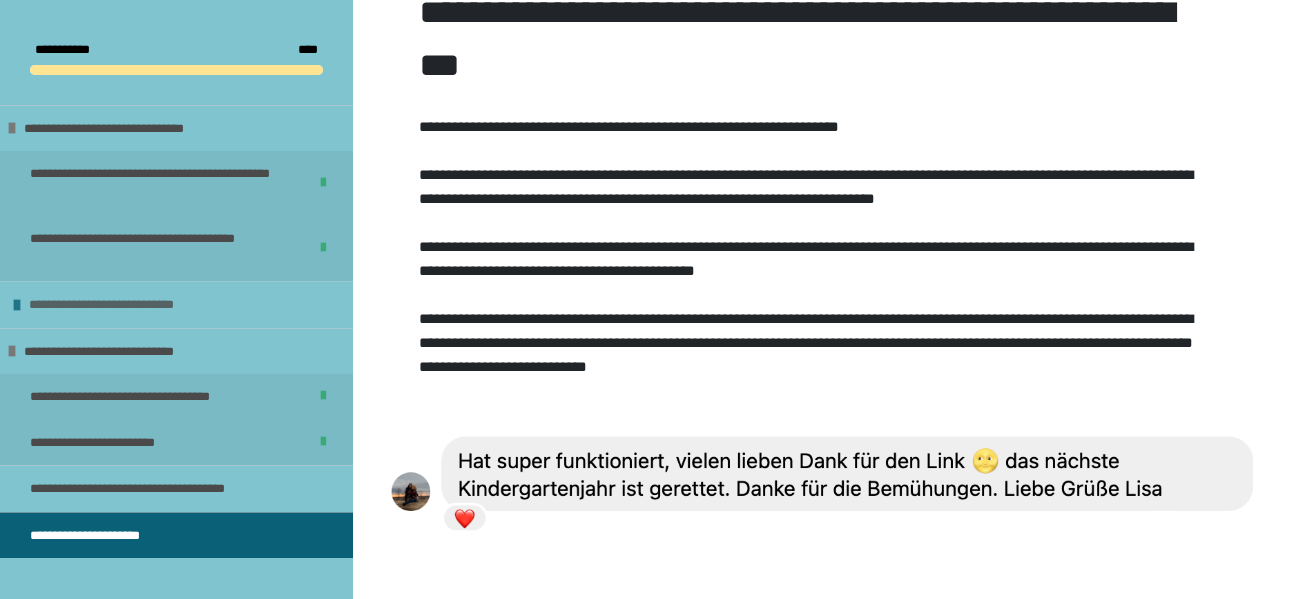 click on "**********" at bounding box center [127, 305] 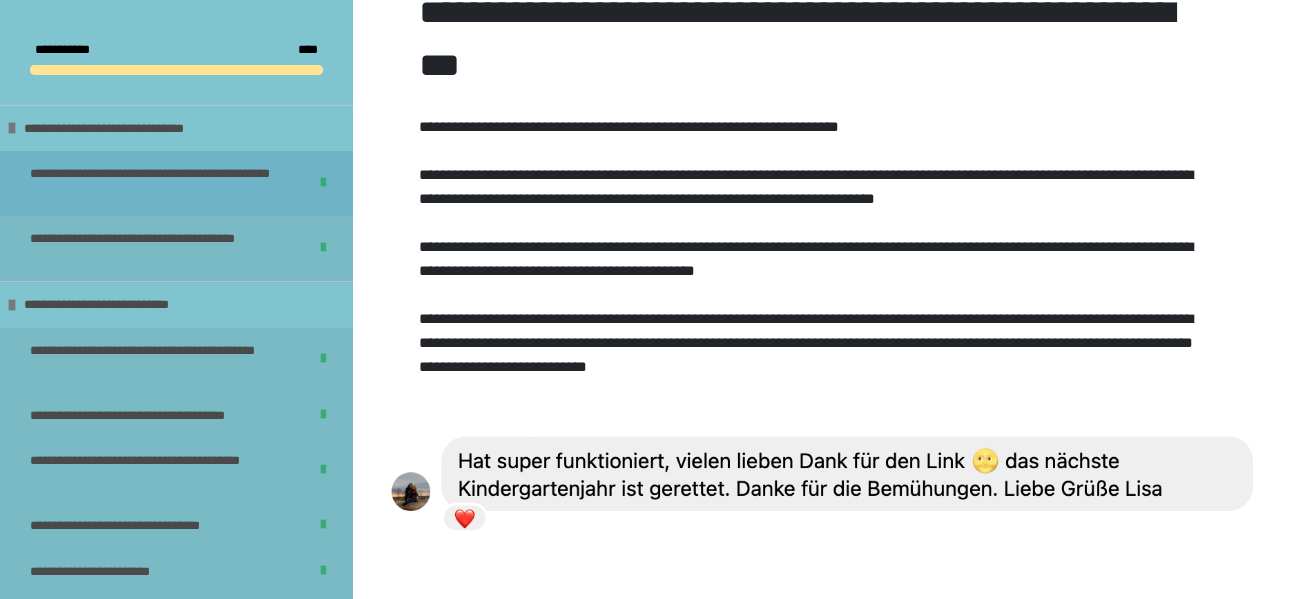 click on "**********" at bounding box center (153, 183) 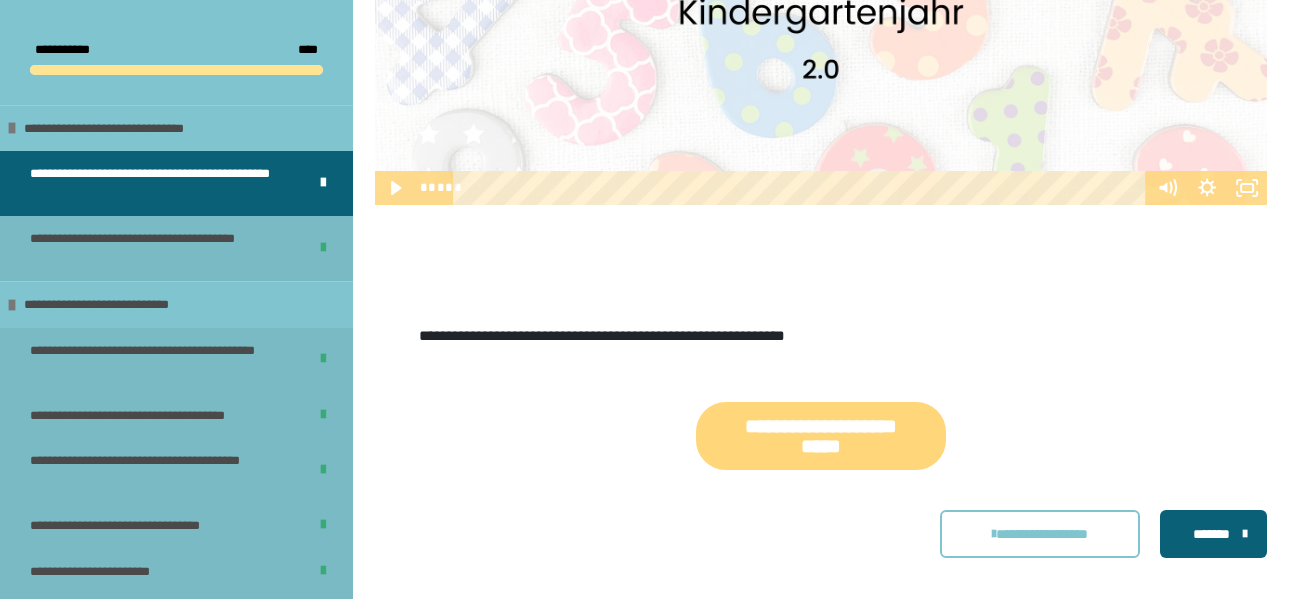 scroll, scrollTop: 937, scrollLeft: 0, axis: vertical 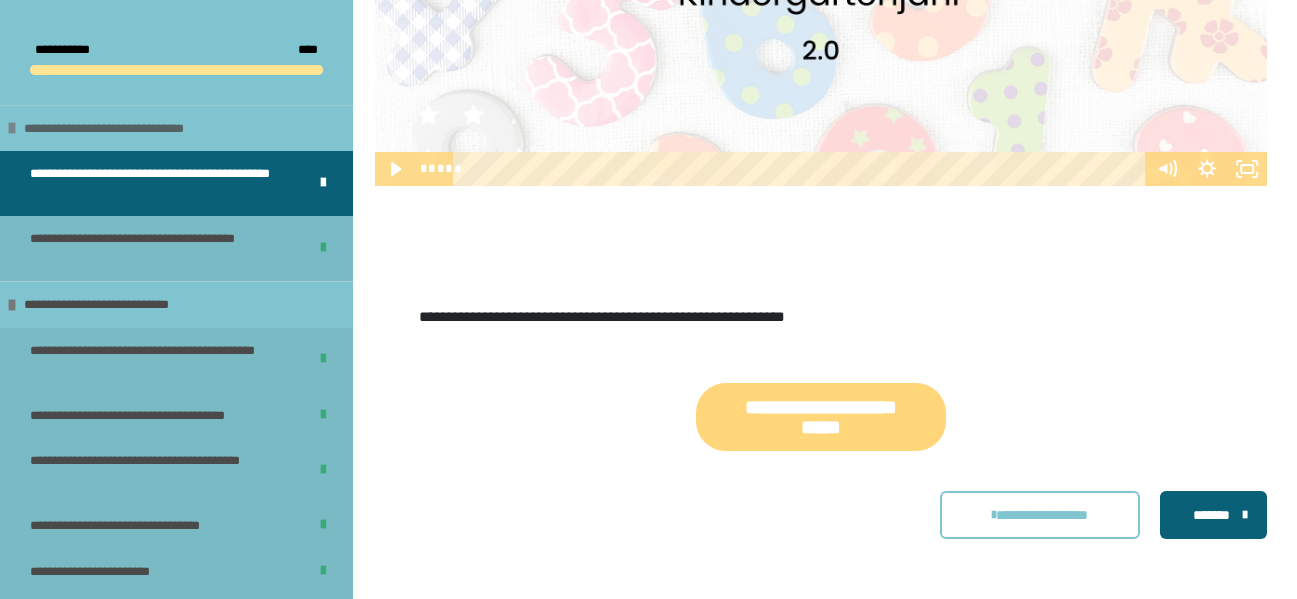 click on "**********" at bounding box center [131, 129] 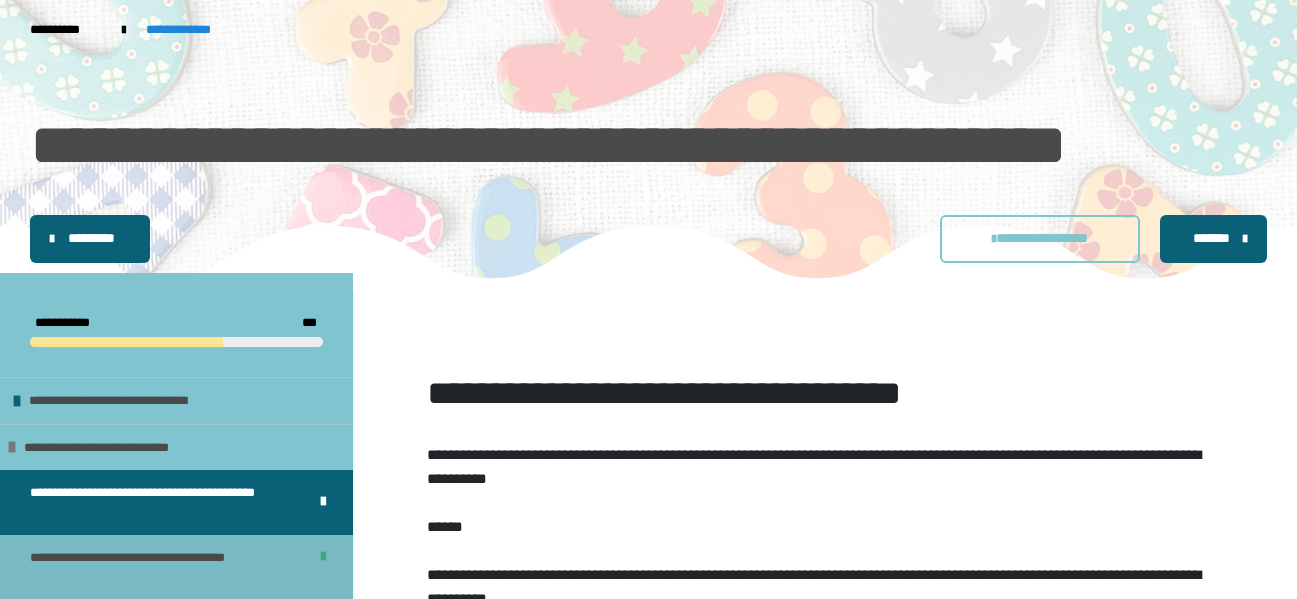 scroll, scrollTop: 56, scrollLeft: 0, axis: vertical 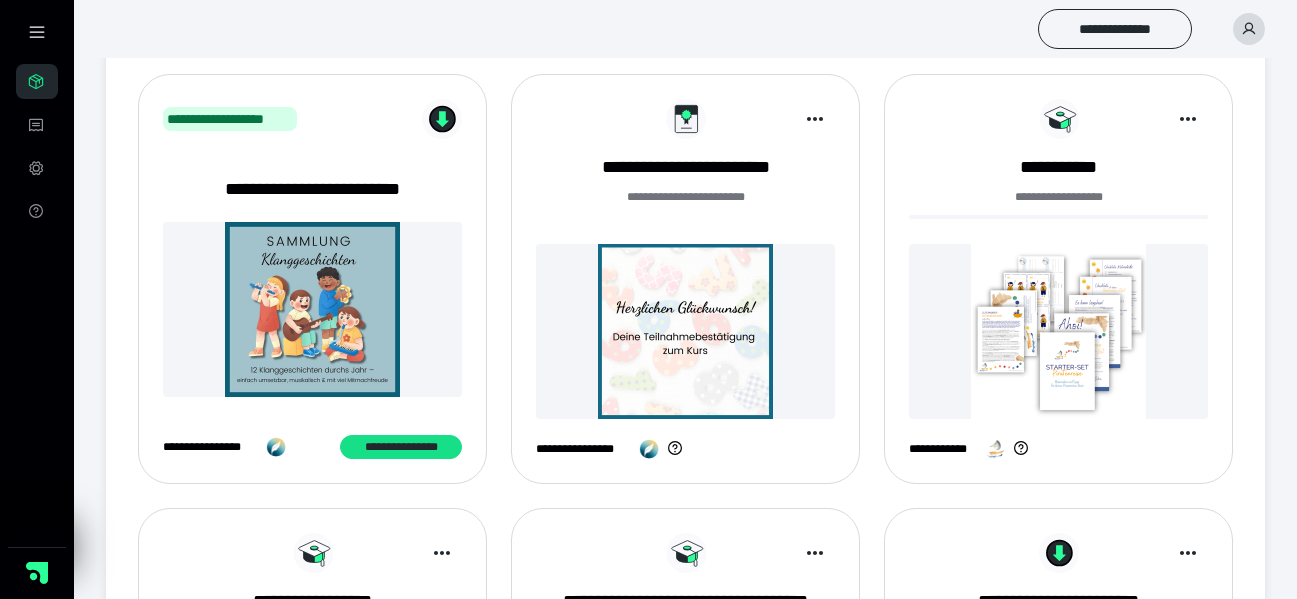 click at bounding box center [685, 331] 